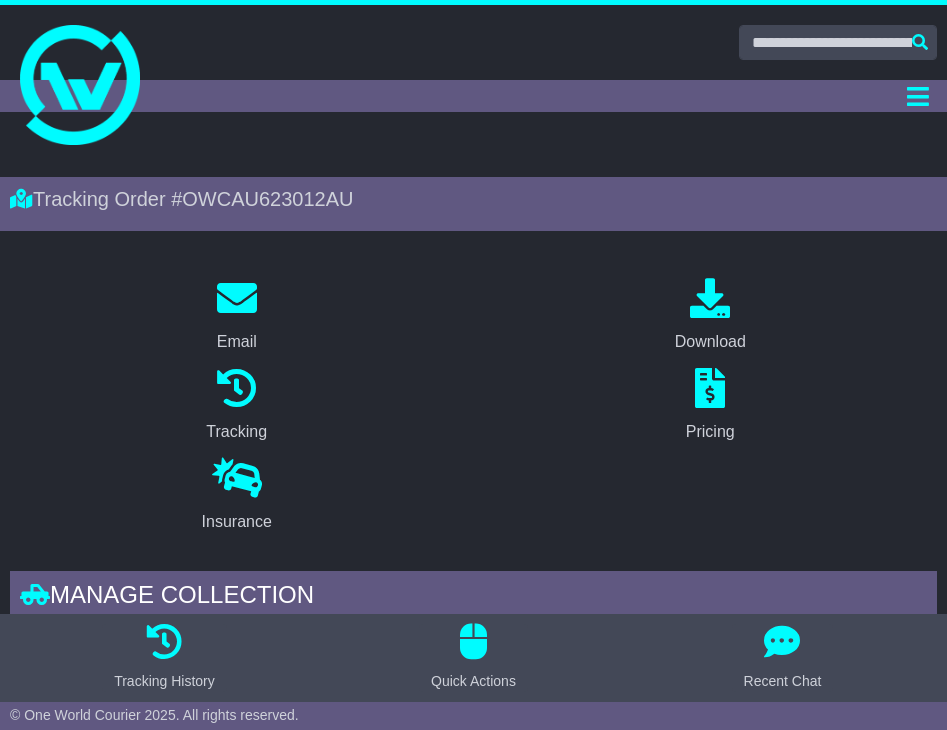 scroll, scrollTop: 1703, scrollLeft: 0, axis: vertical 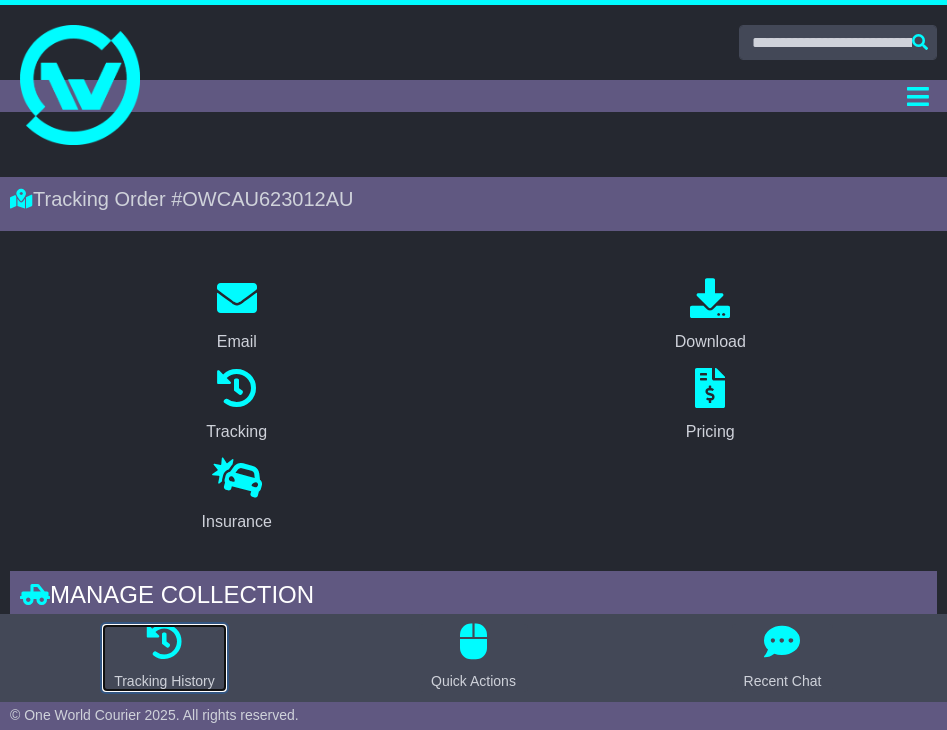 click on "Tracking History" at bounding box center [164, 681] 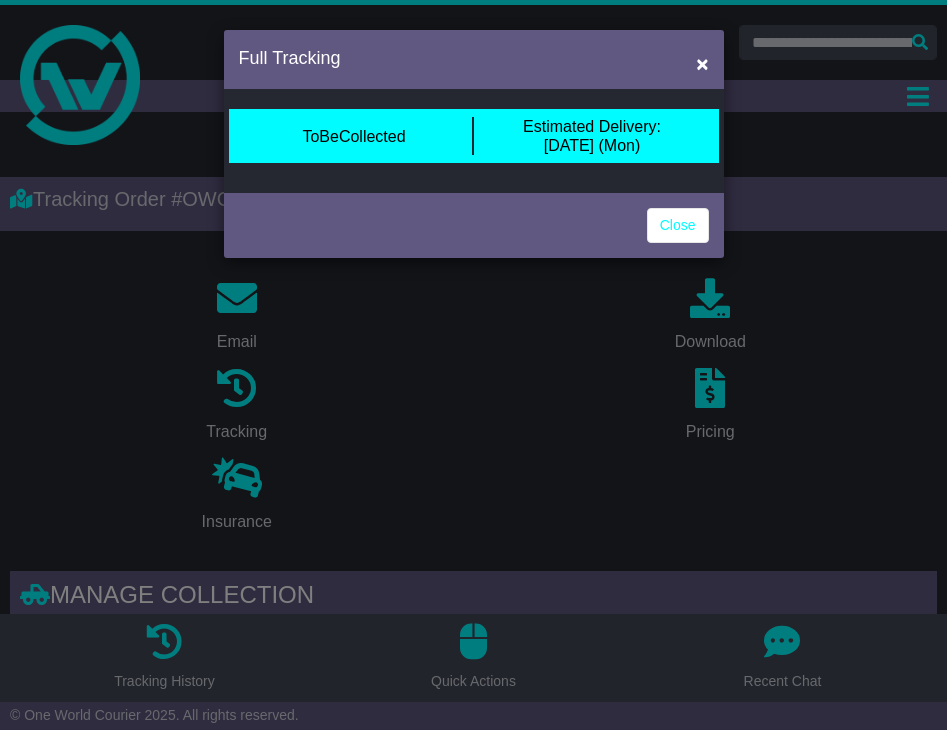 click on "Estimated Delivery:
[DATE] (Mon)" at bounding box center [592, 136] 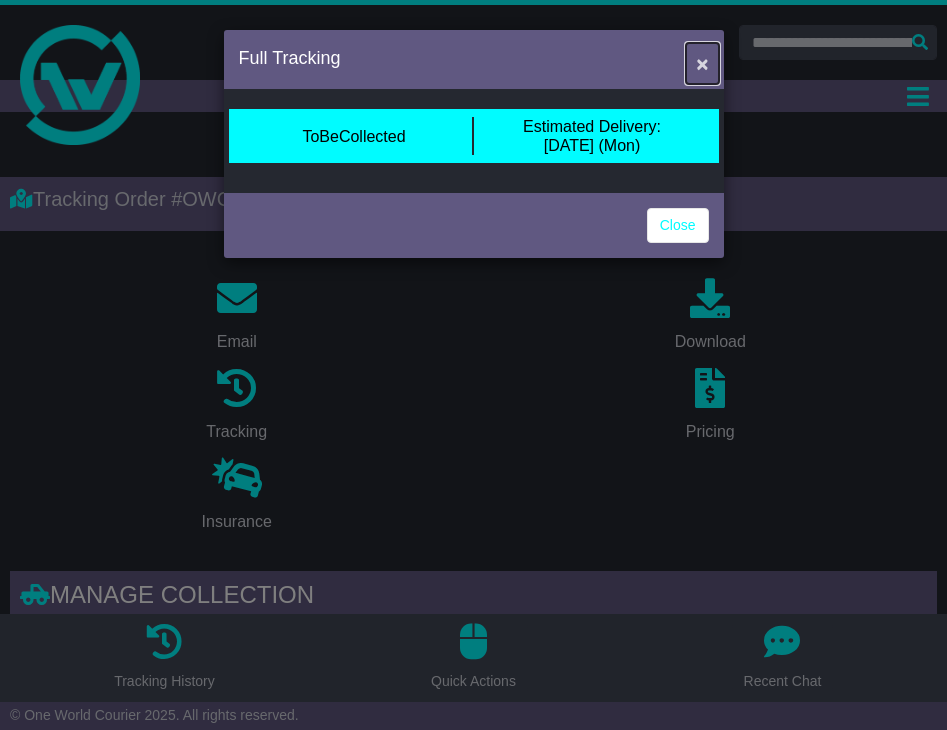 click on "×" at bounding box center (702, 63) 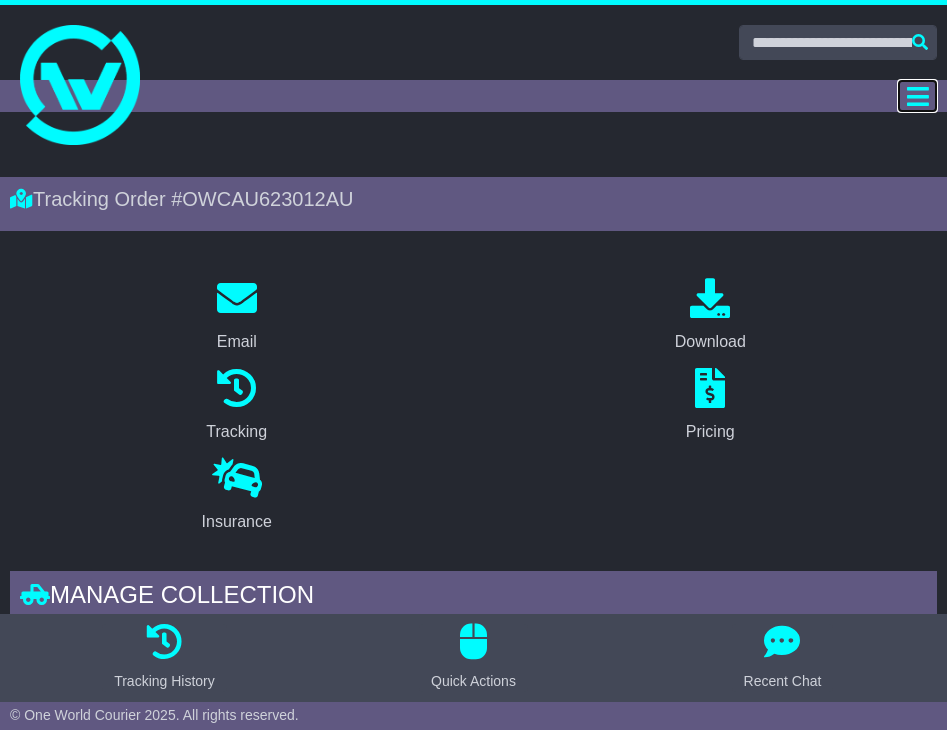 click at bounding box center (918, 96) 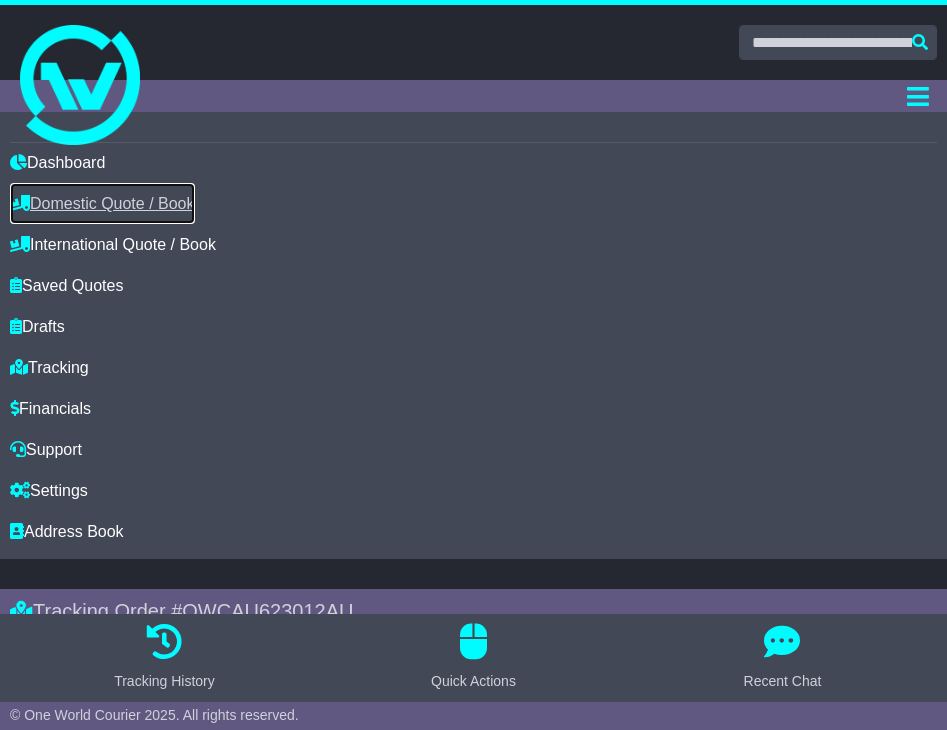 click on "Domestic Quote / Book" at bounding box center [102, 203] 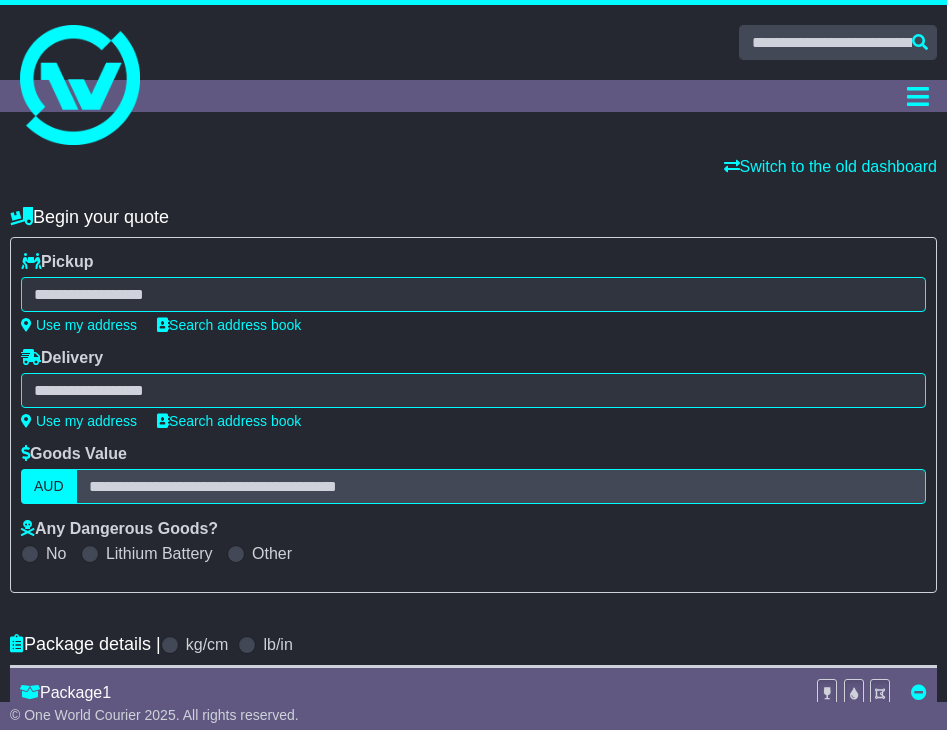 scroll, scrollTop: 0, scrollLeft: 0, axis: both 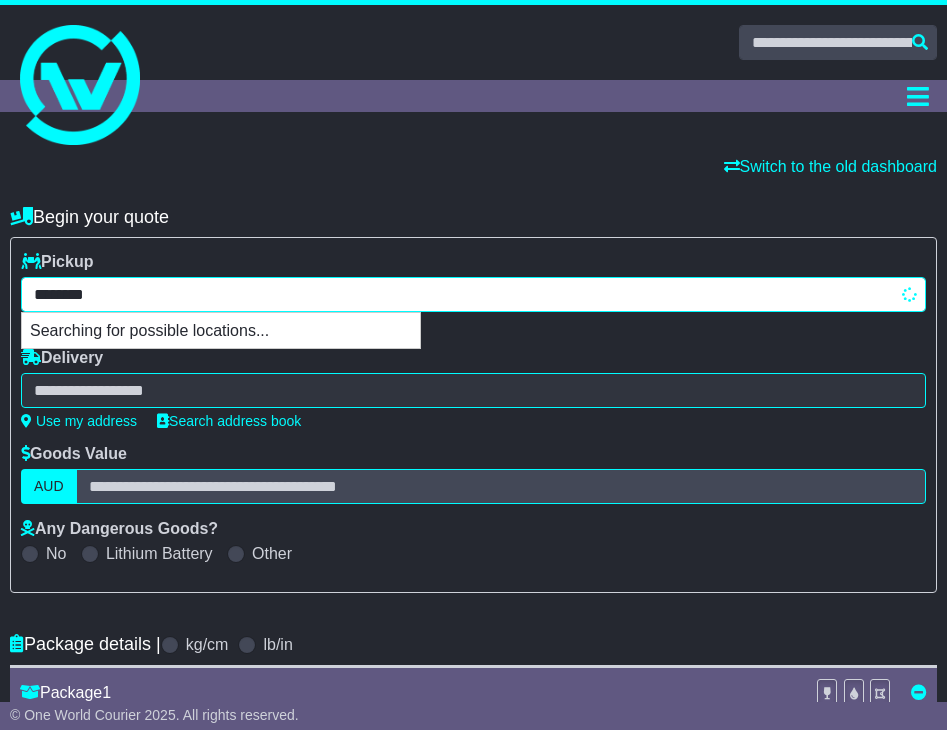 type on "********" 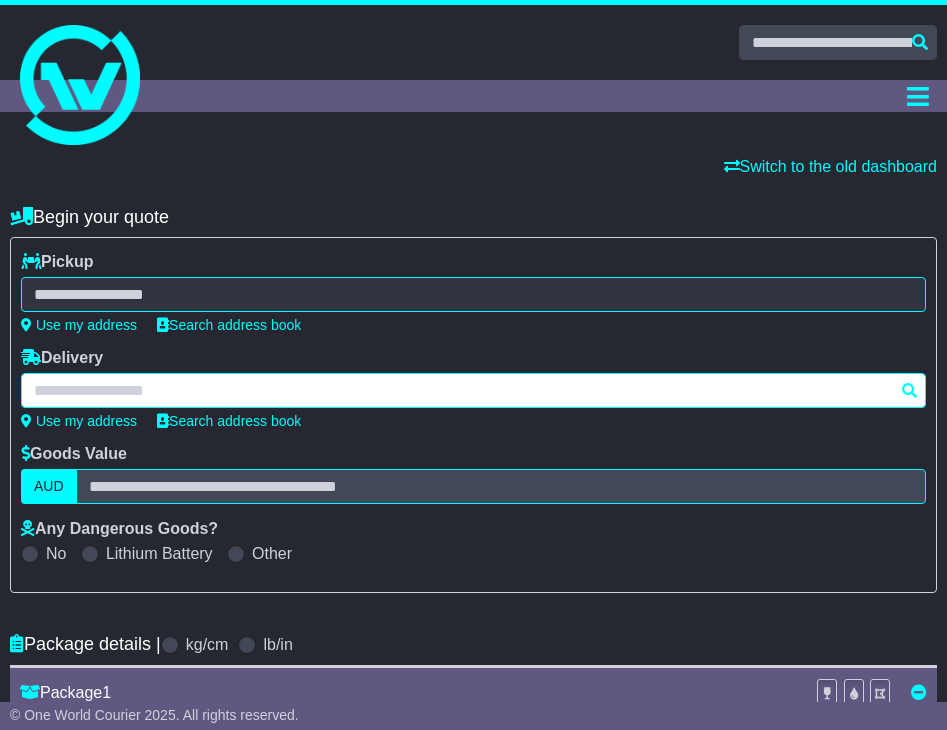click at bounding box center (473, 390) 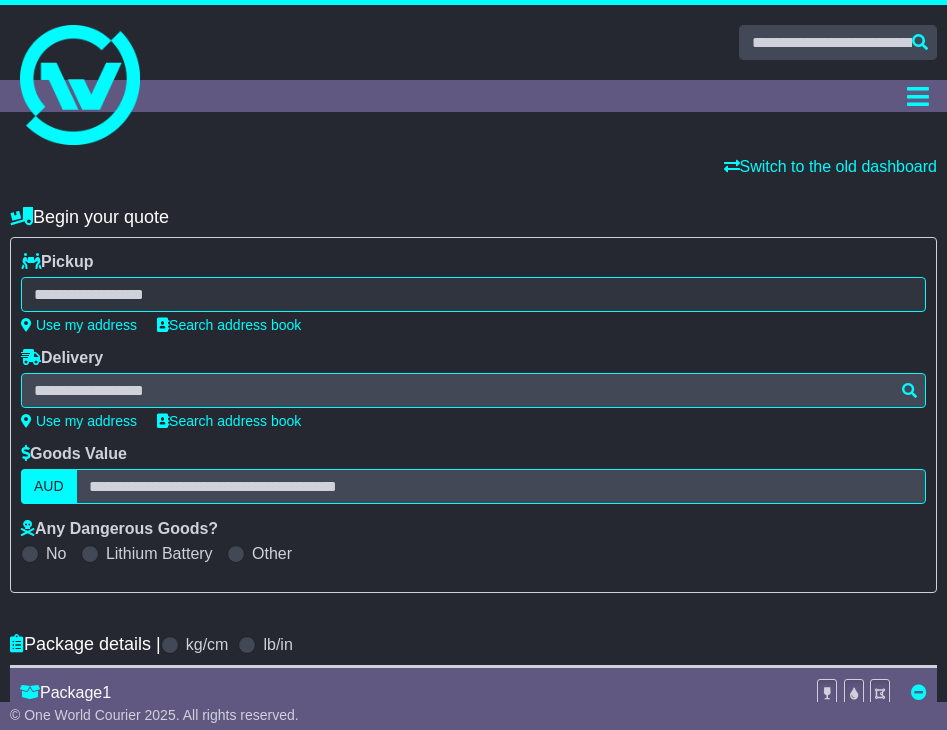 click on "******** balcatta BALCATTA 6021" at bounding box center [473, 294] 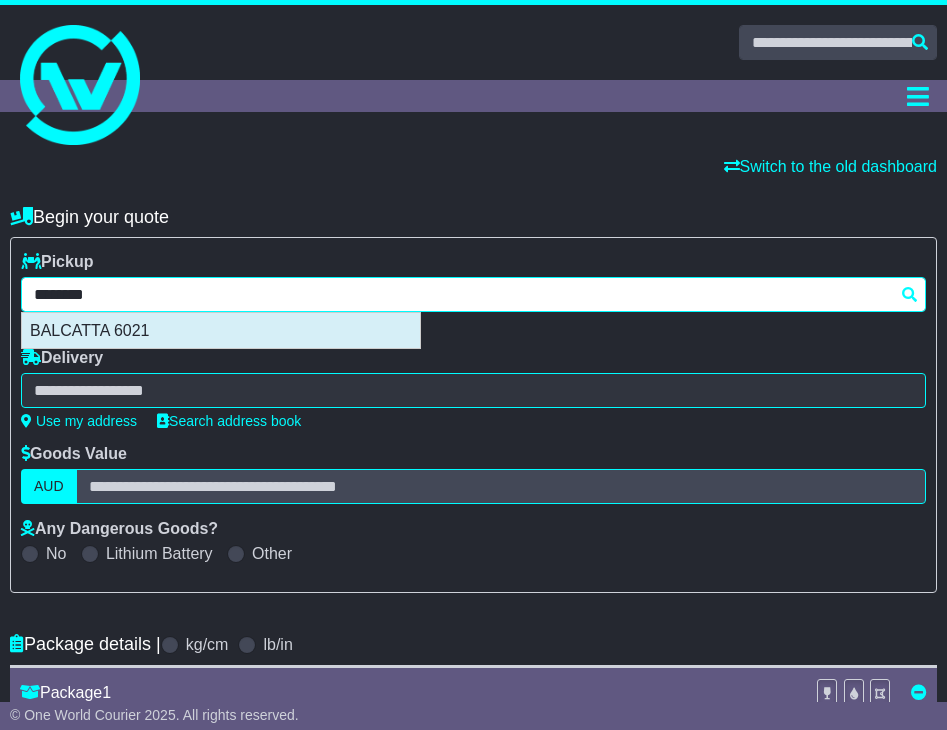 click on "BALCATTA 6021" at bounding box center (221, 330) 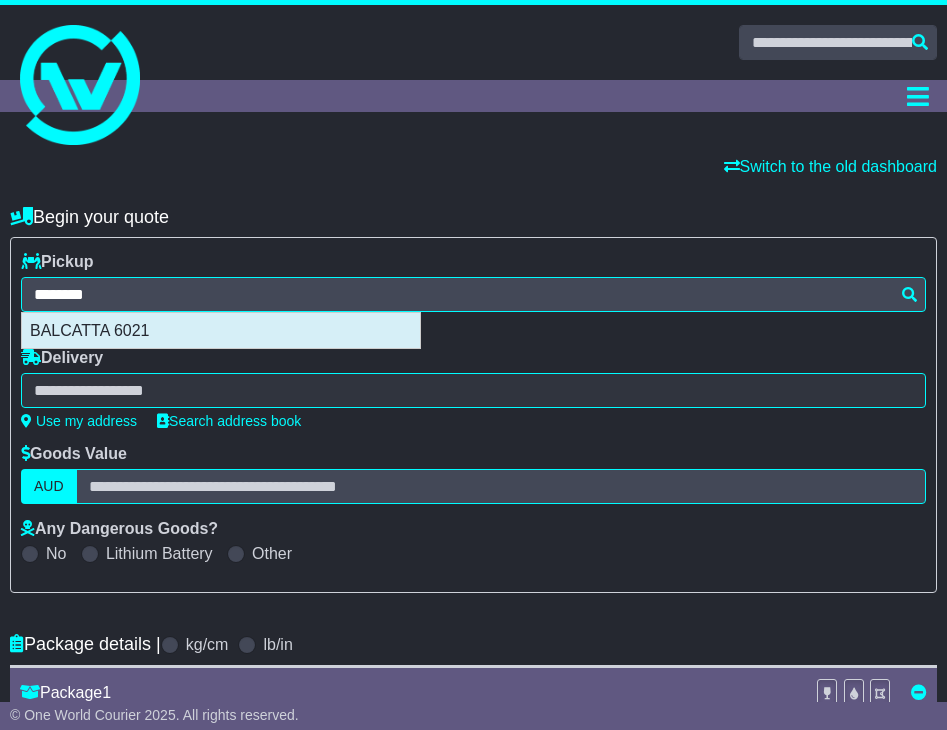 type on "**********" 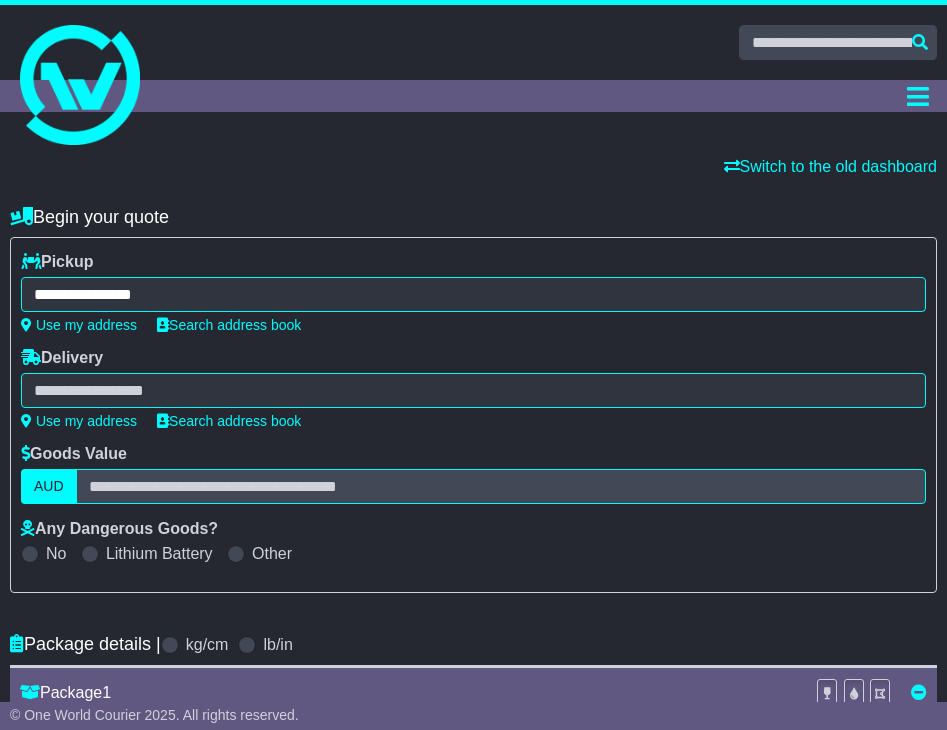 click at bounding box center [473, 390] 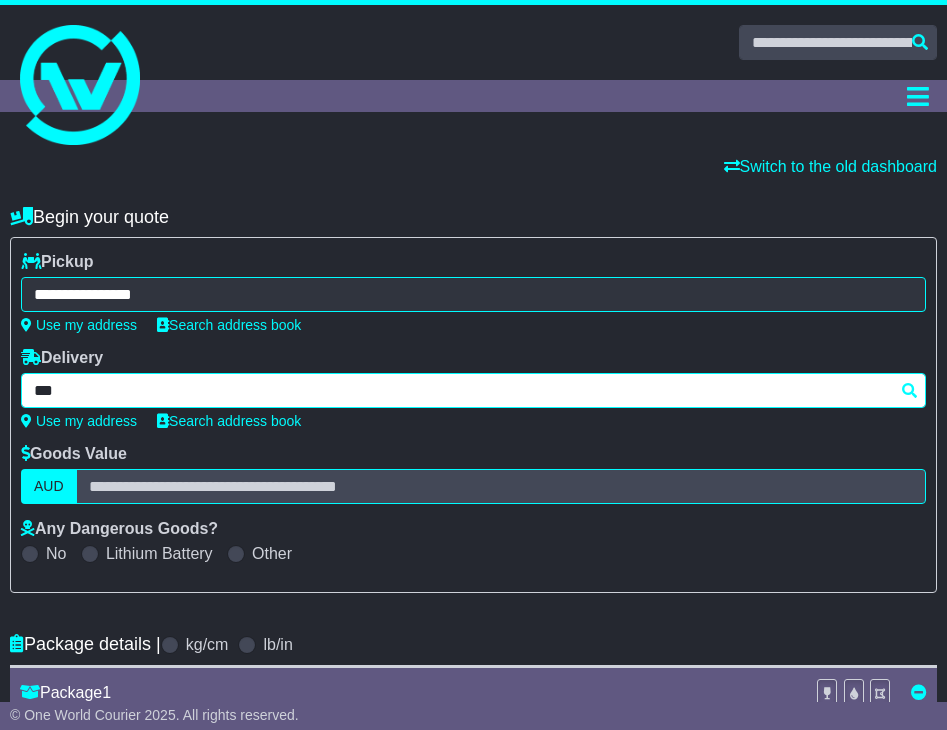 type on "****" 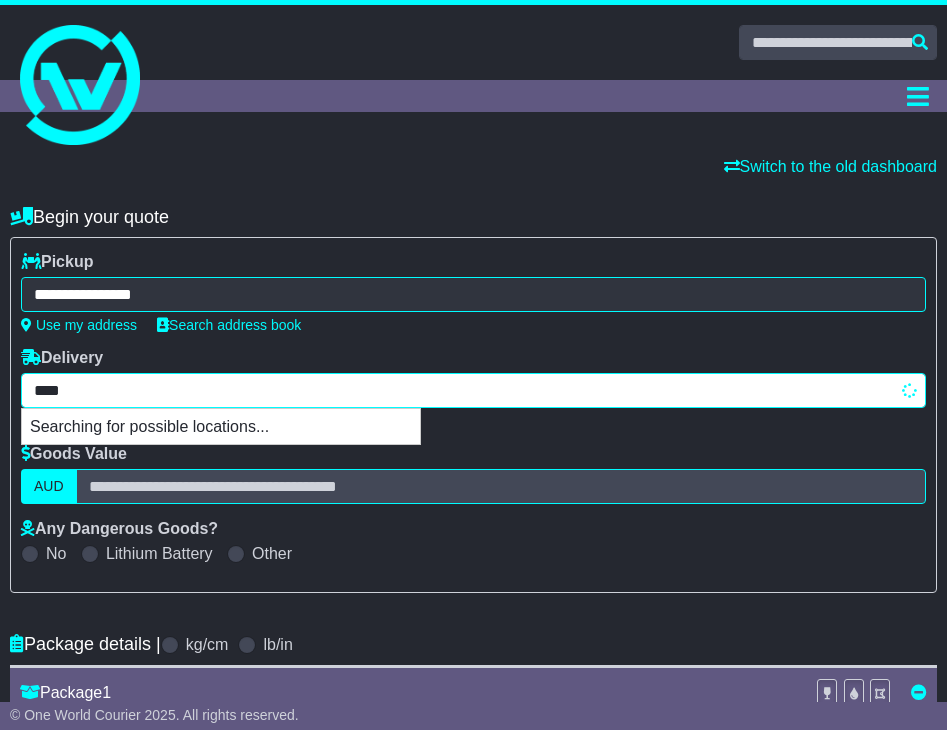 type on "*********" 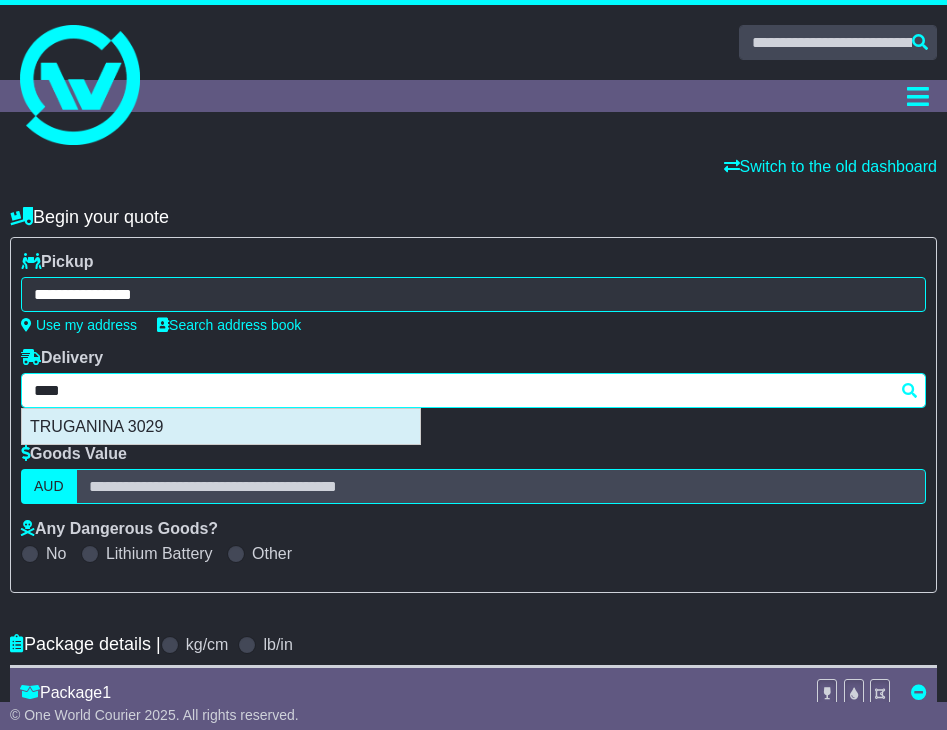 click on "TRUGANINA 3029" at bounding box center [221, 426] 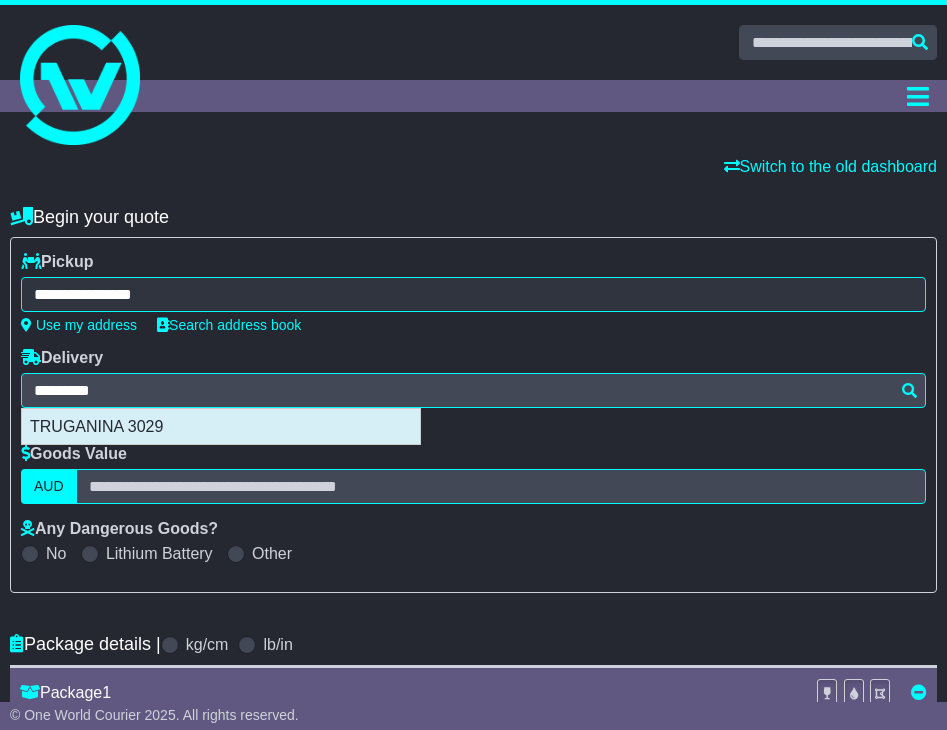 type on "**********" 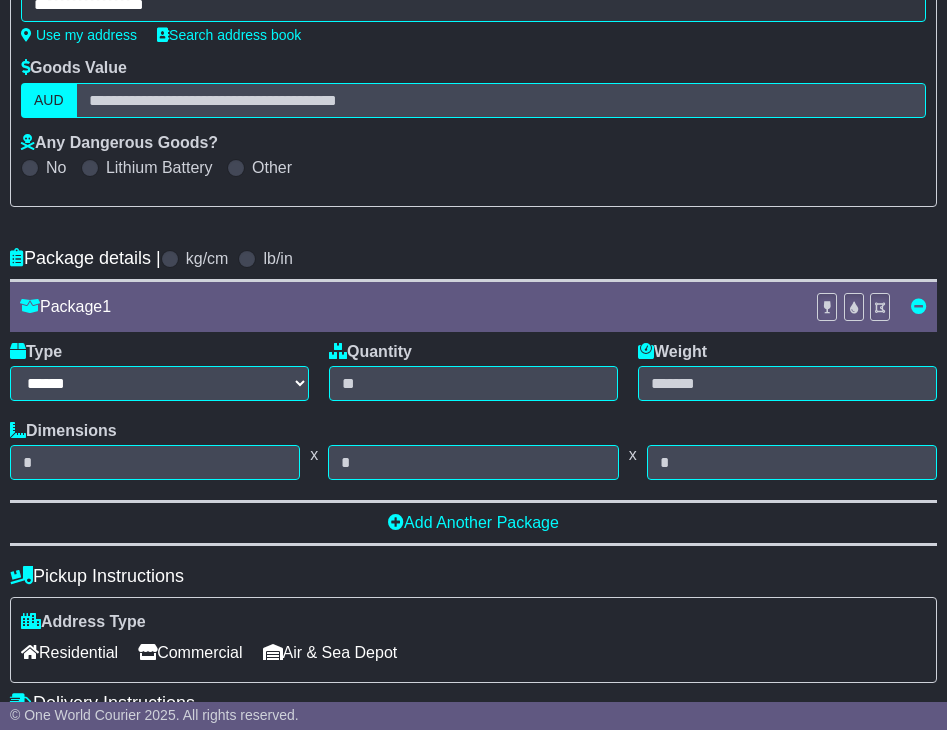 scroll, scrollTop: 389, scrollLeft: 0, axis: vertical 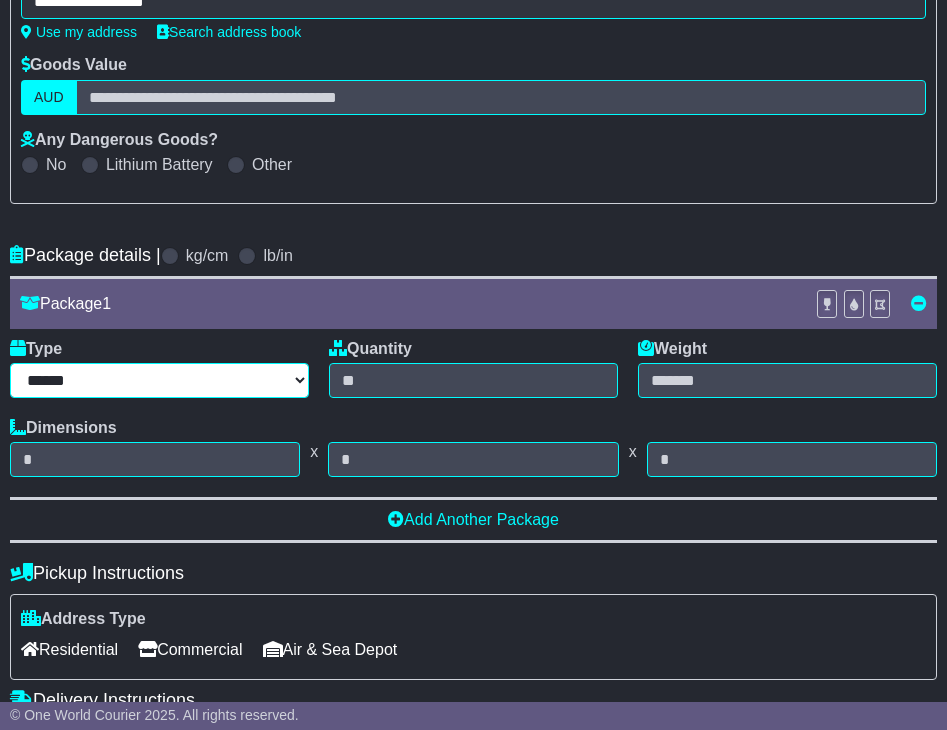 click on "****** ****** *** ******** ***** **** **** ****** *** *******" at bounding box center [159, 380] 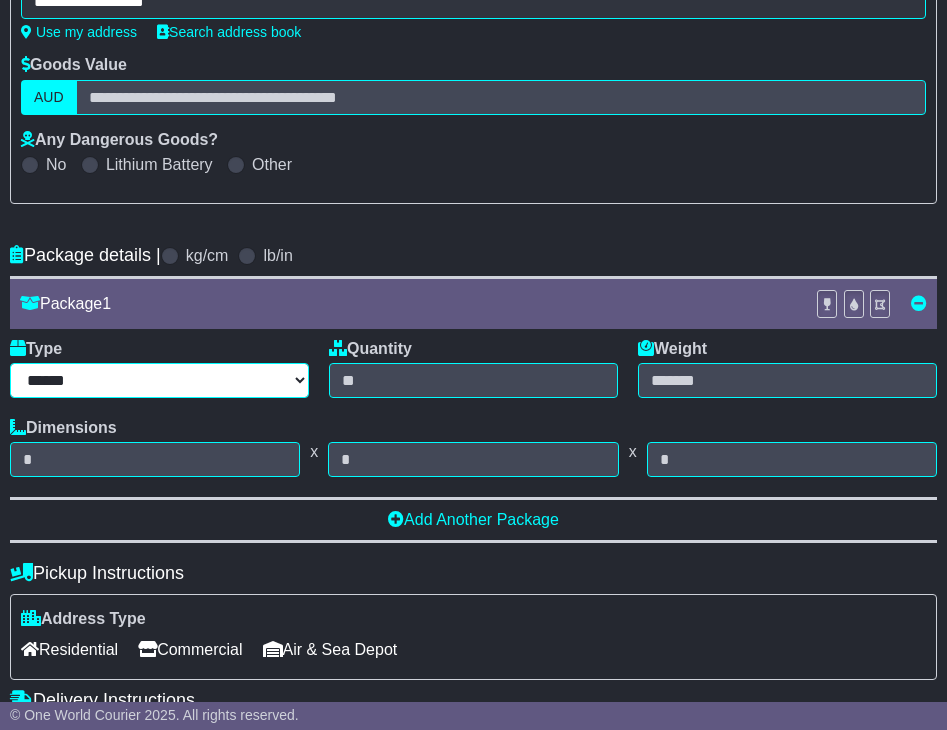 select on "*****" 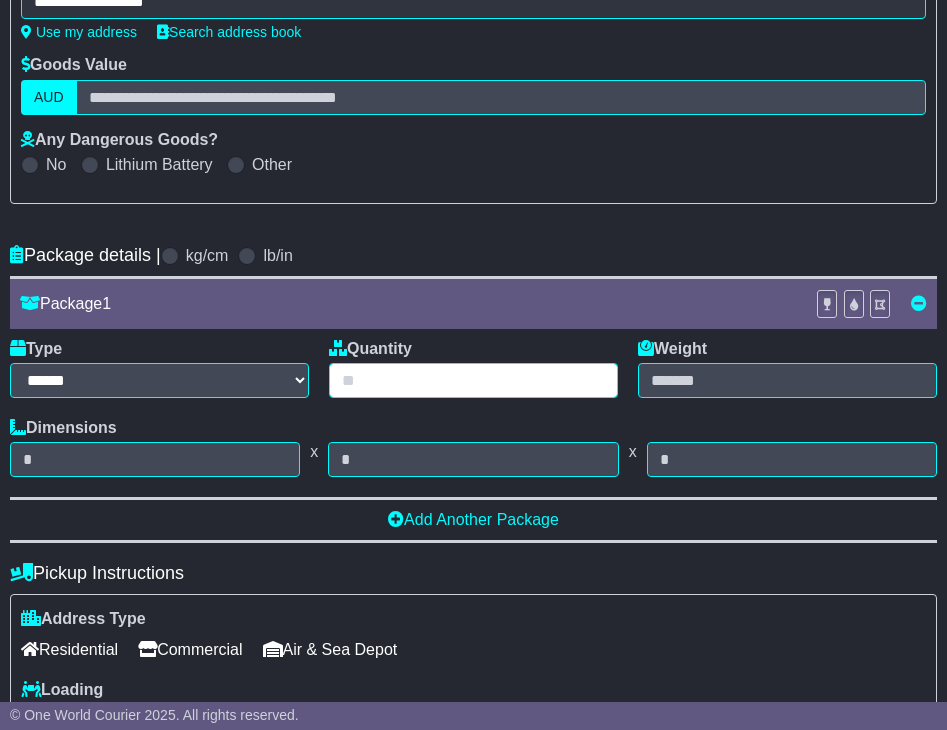 click at bounding box center [473, 380] 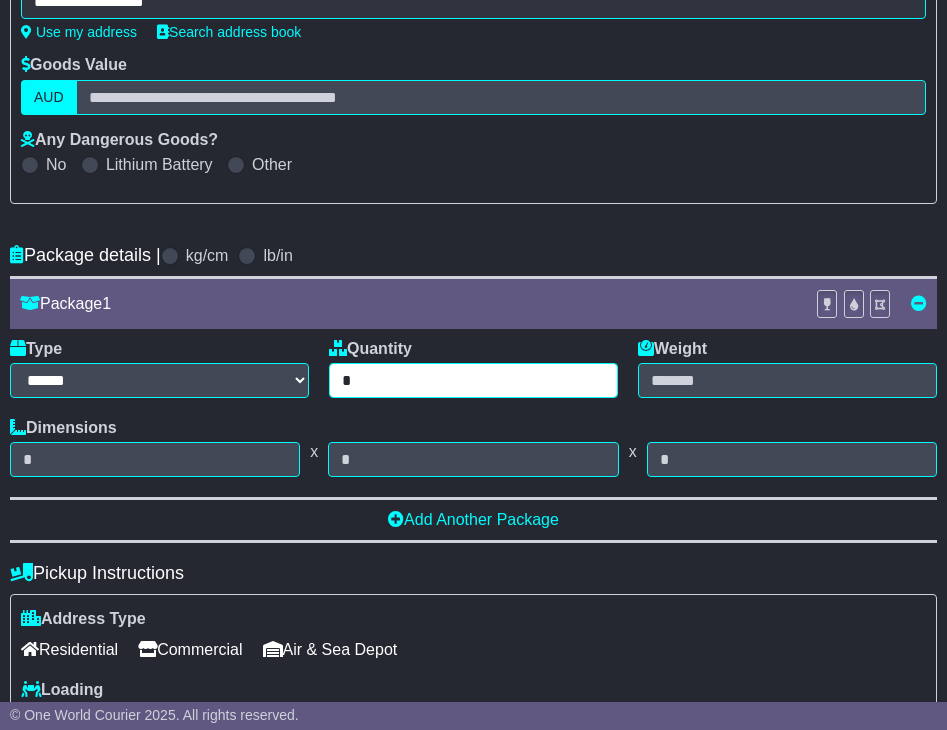type on "*" 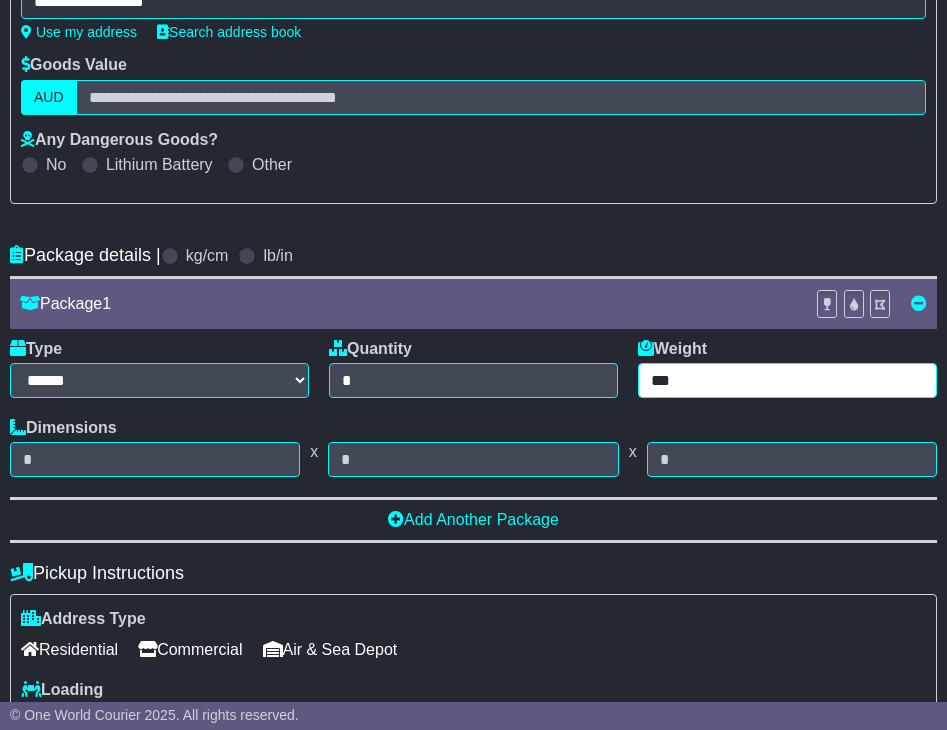 type on "***" 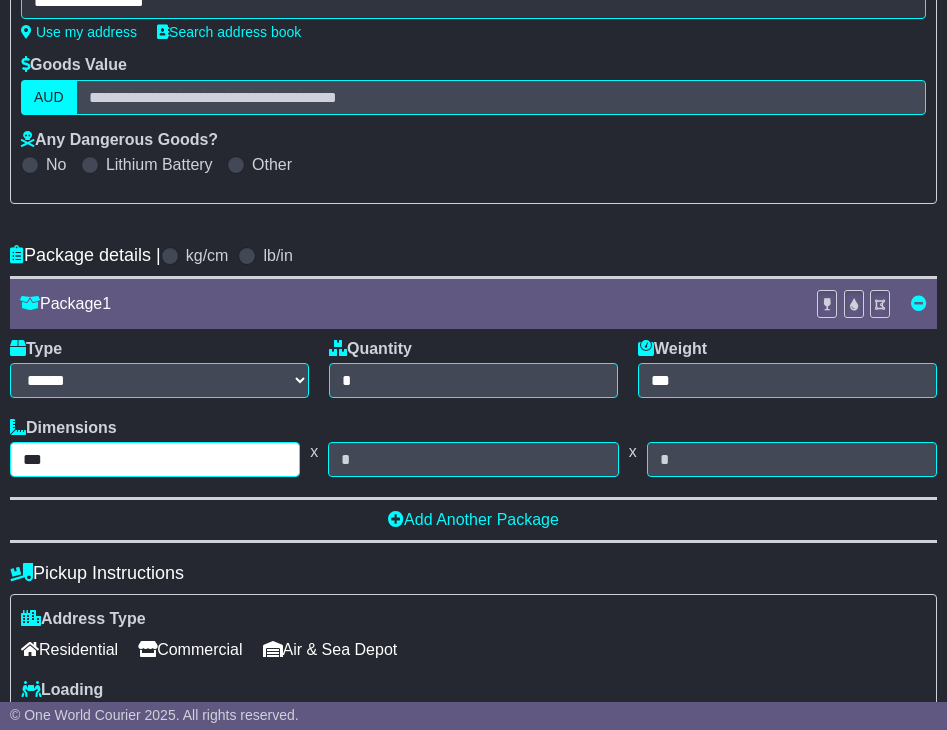 type on "***" 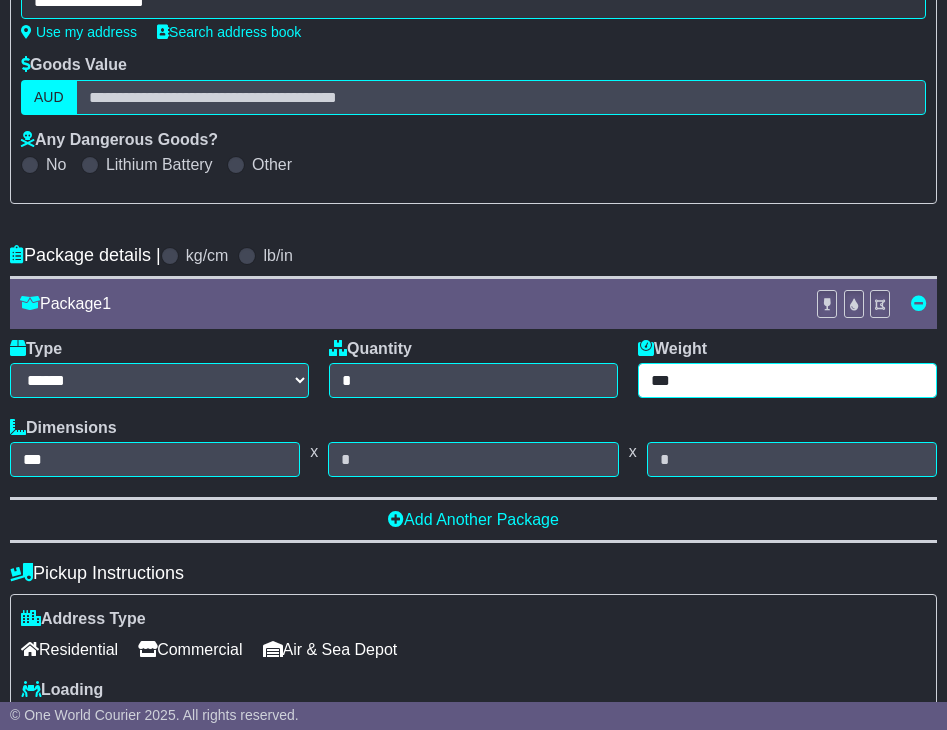 click on "***" at bounding box center (787, 380) 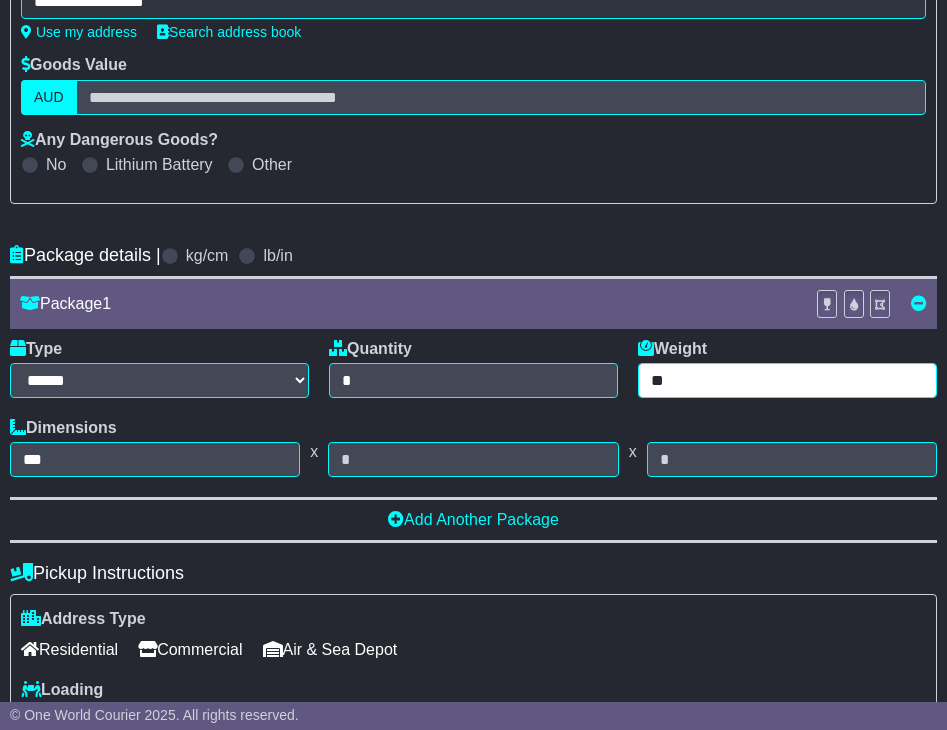 type on "**" 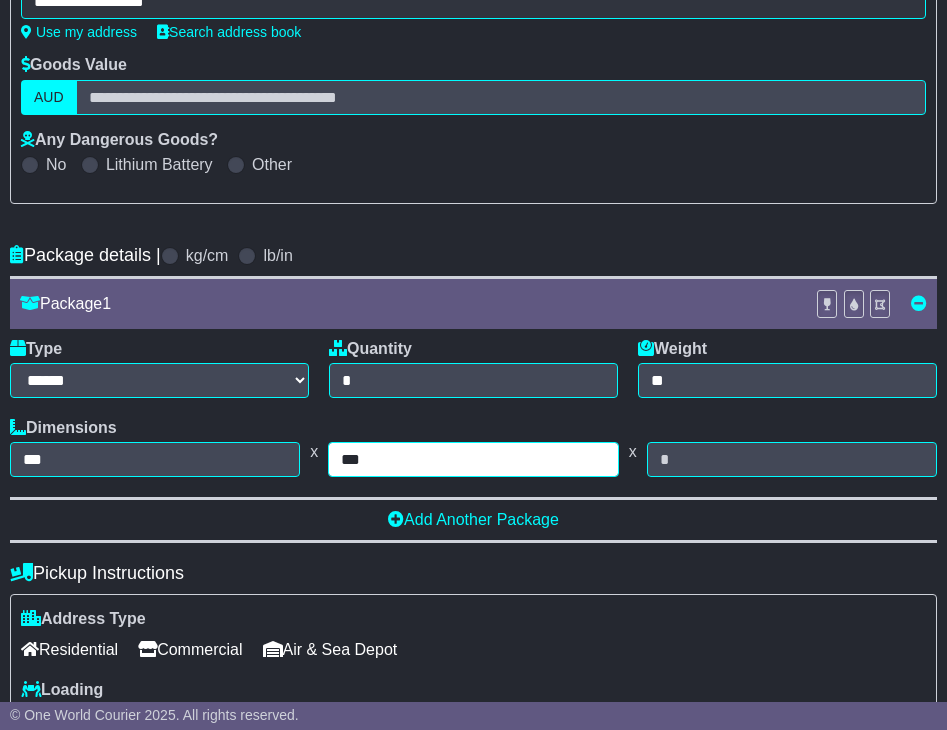 type on "***" 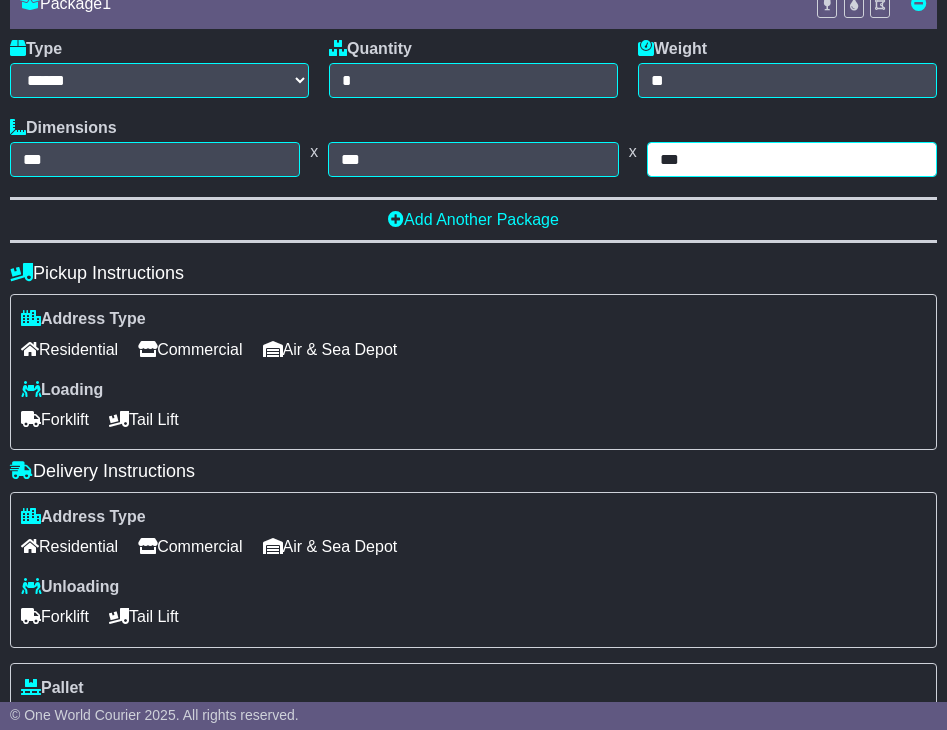 scroll, scrollTop: 722, scrollLeft: 0, axis: vertical 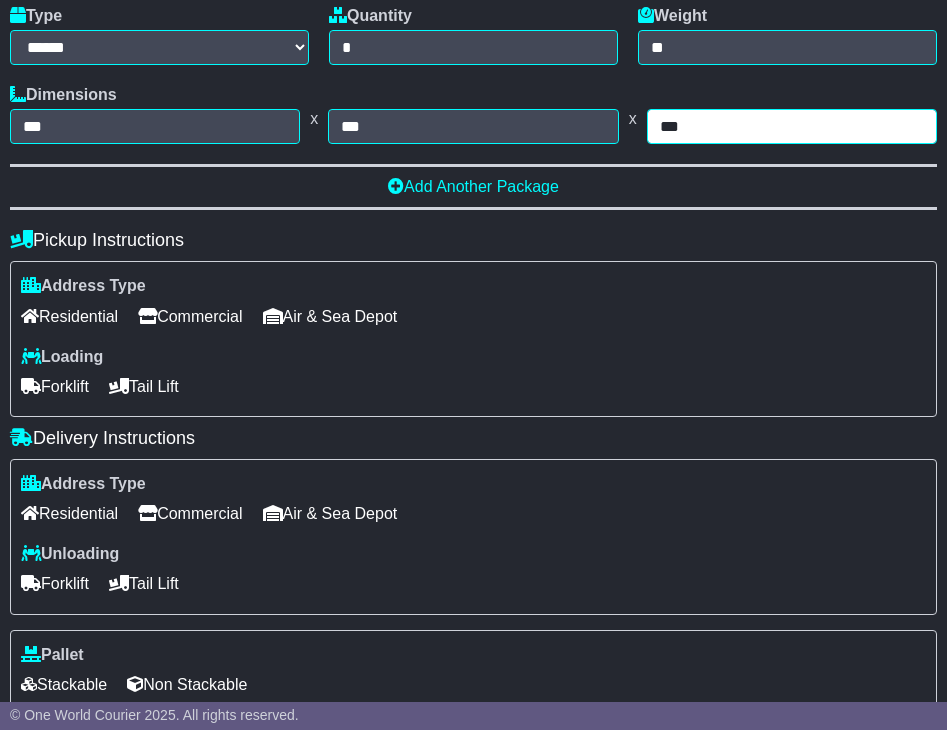 type on "***" 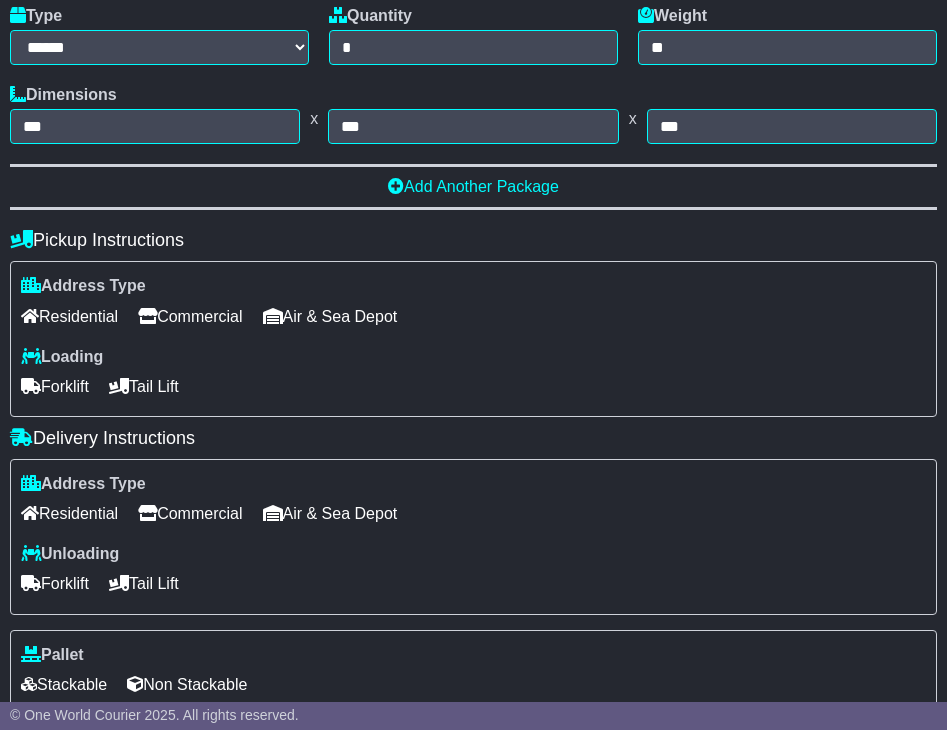 click on "Commercial" at bounding box center (190, 316) 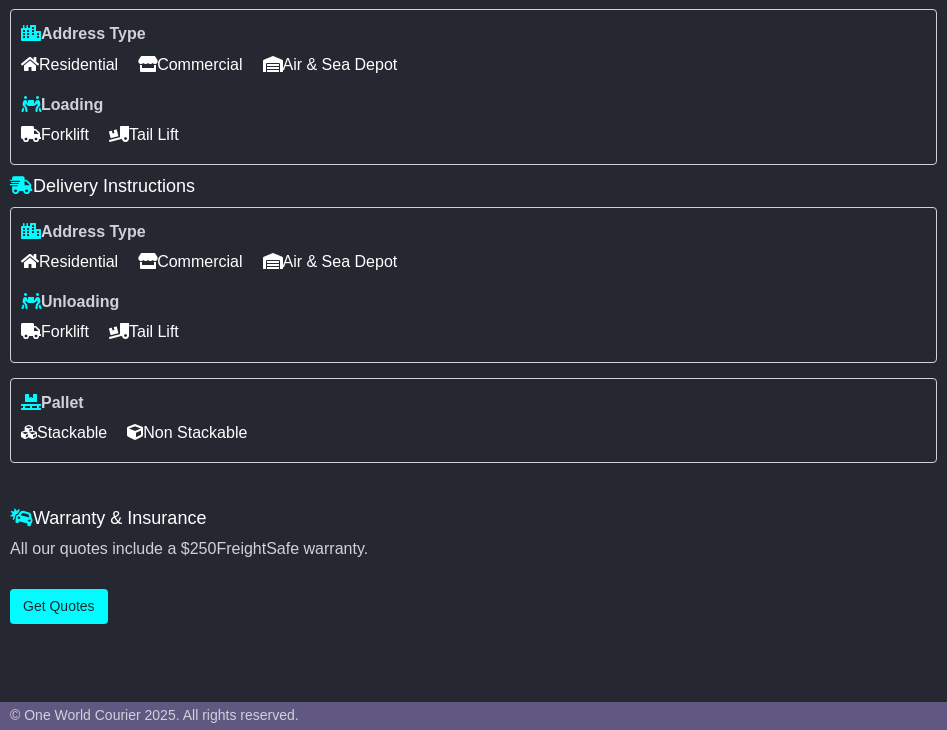 scroll, scrollTop: 977, scrollLeft: 0, axis: vertical 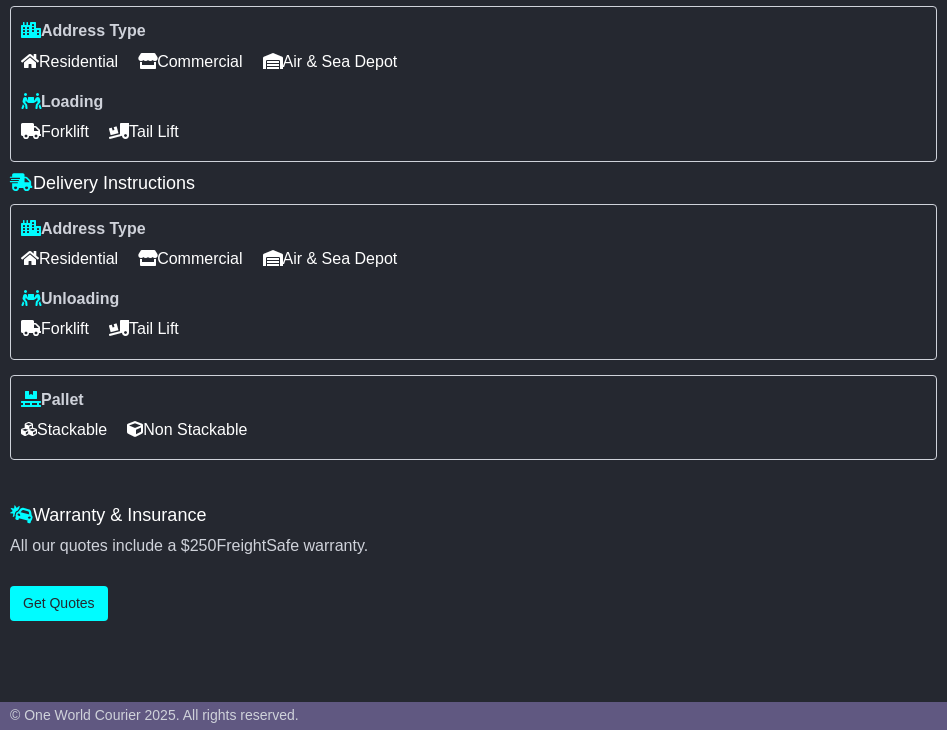 click on "Forklift" at bounding box center [55, 328] 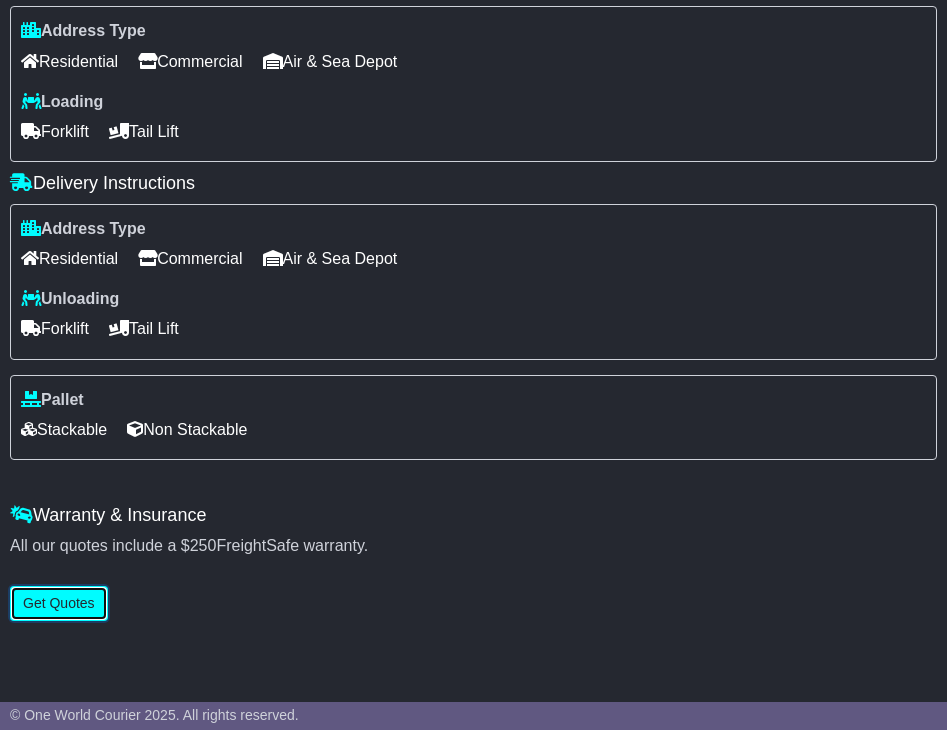 click on "Get Quotes" at bounding box center (59, 603) 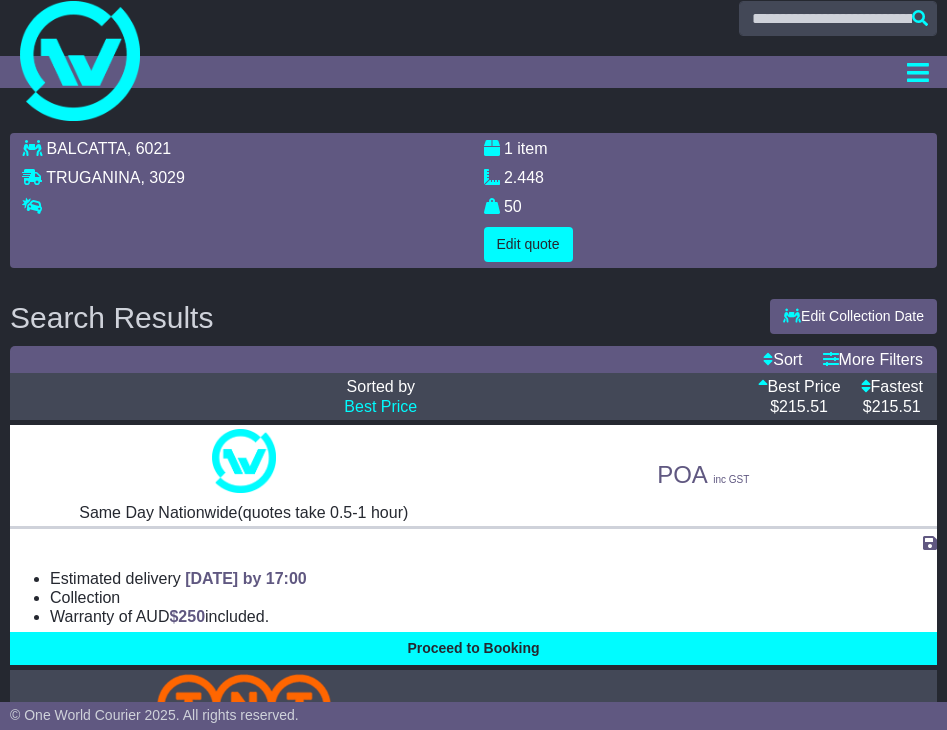 scroll, scrollTop: 4, scrollLeft: 0, axis: vertical 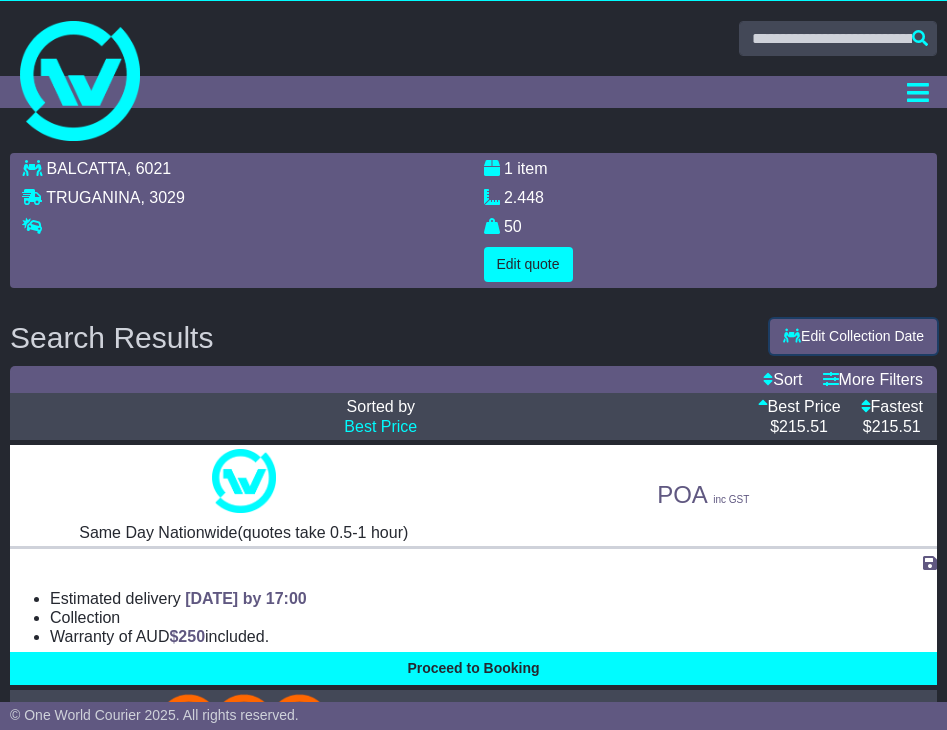 click on "Edit Collection Date" at bounding box center (853, 336) 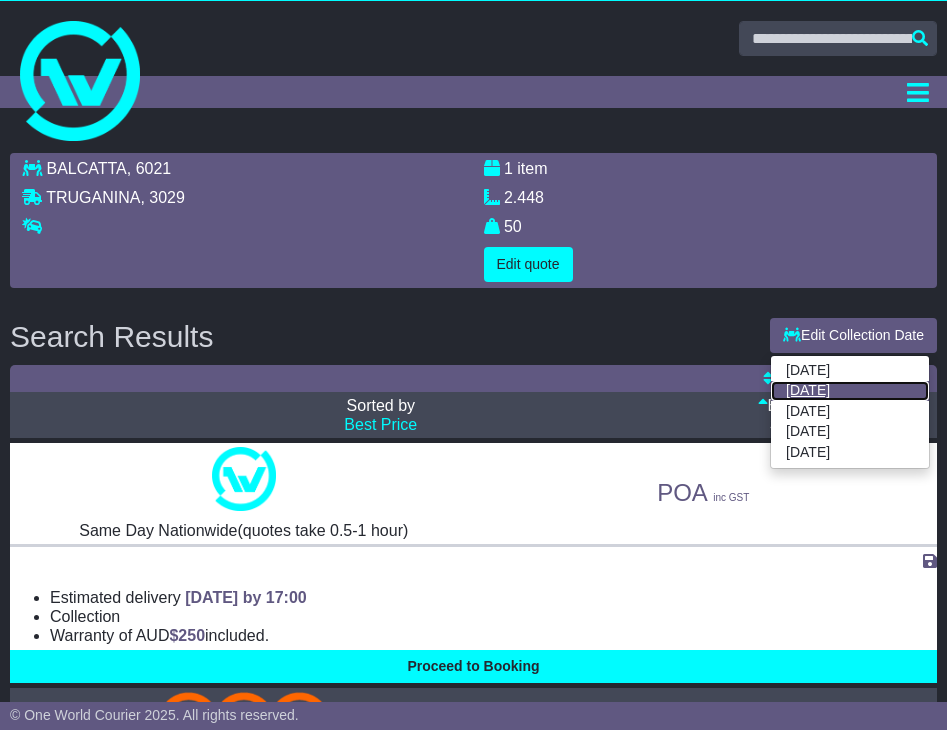 click on "18 Jul 2025" at bounding box center (850, 391) 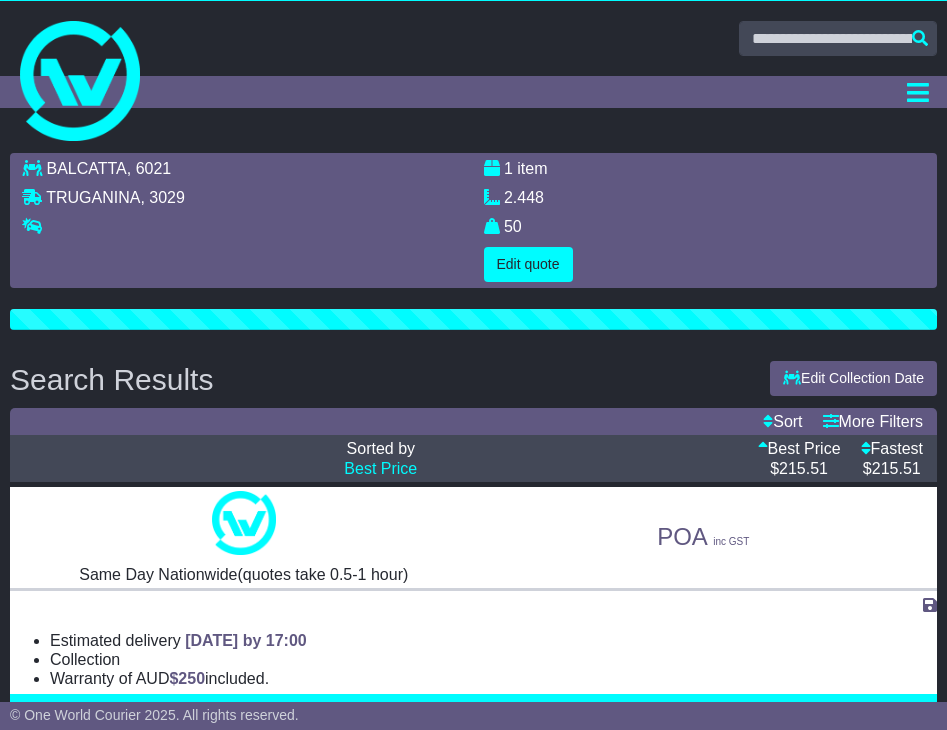 click on "Search Results" at bounding box center [380, 379] 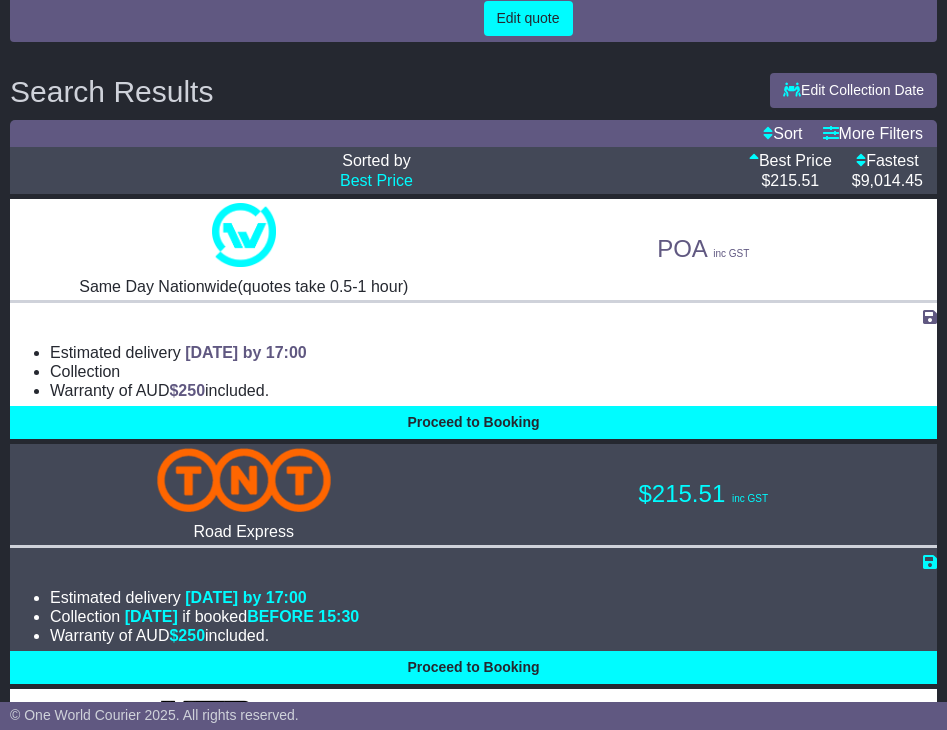 scroll, scrollTop: 251, scrollLeft: 0, axis: vertical 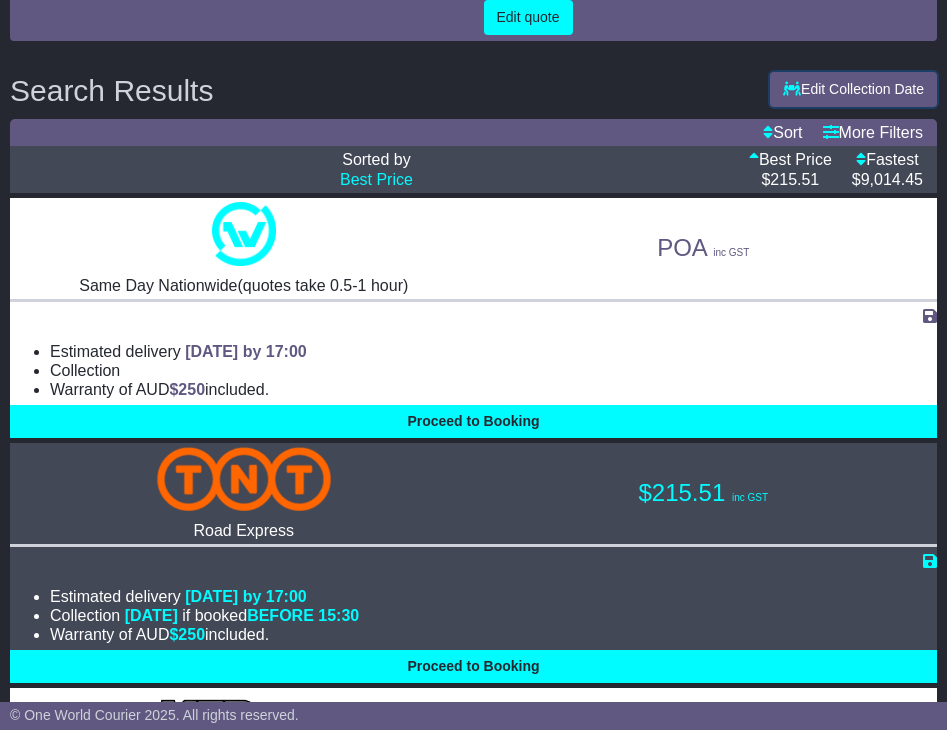 click on "Edit Collection Date" at bounding box center [853, 89] 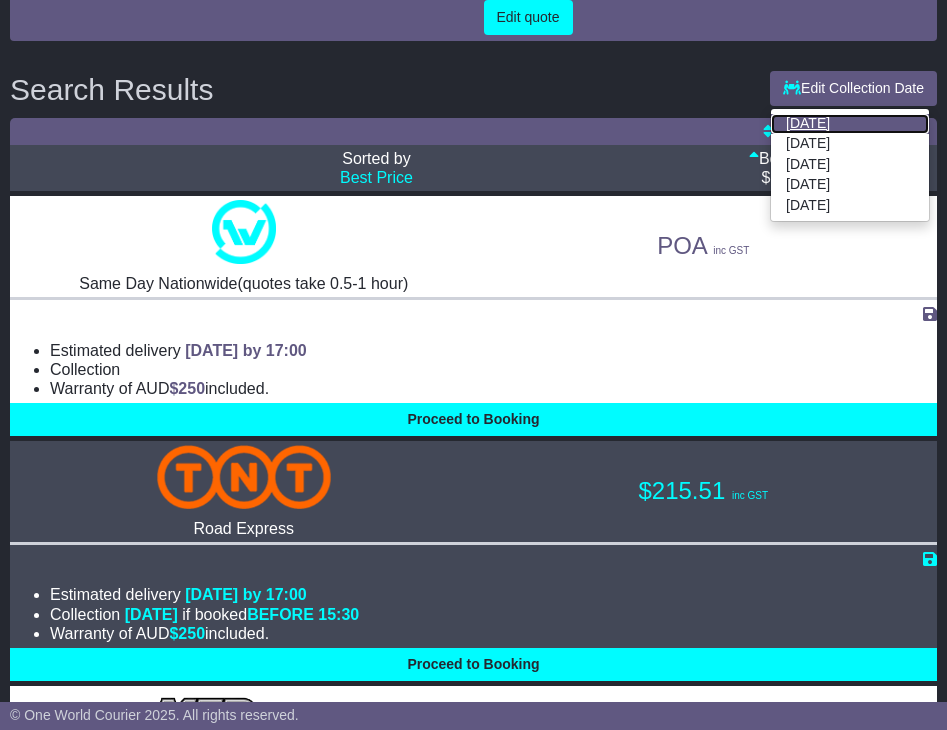 click on "17 Jul 2025" at bounding box center [850, 124] 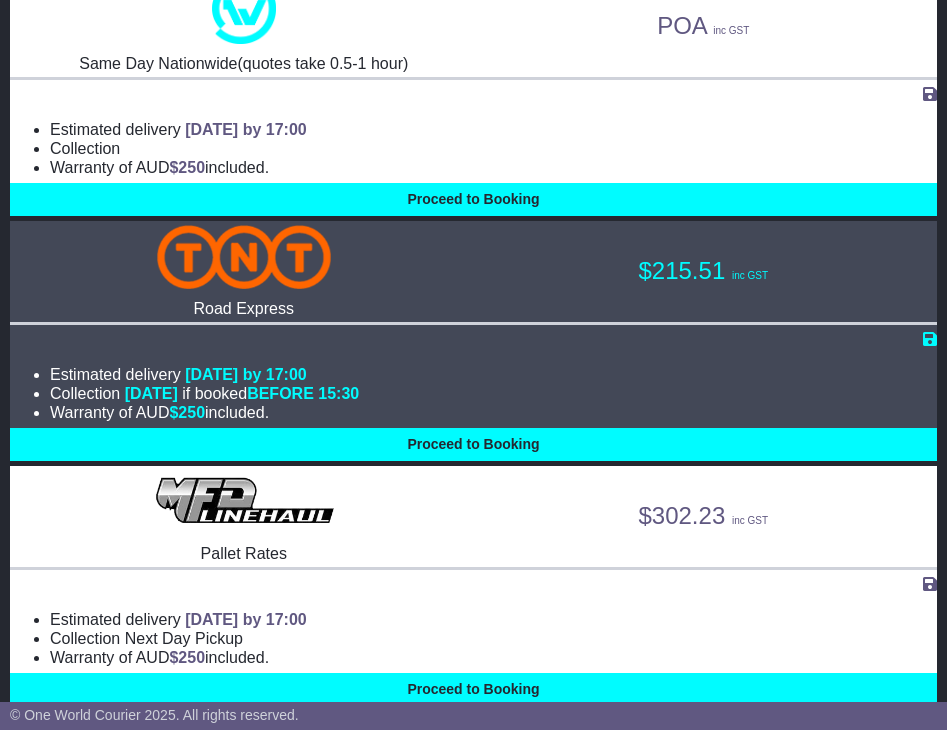 scroll, scrollTop: 431, scrollLeft: 0, axis: vertical 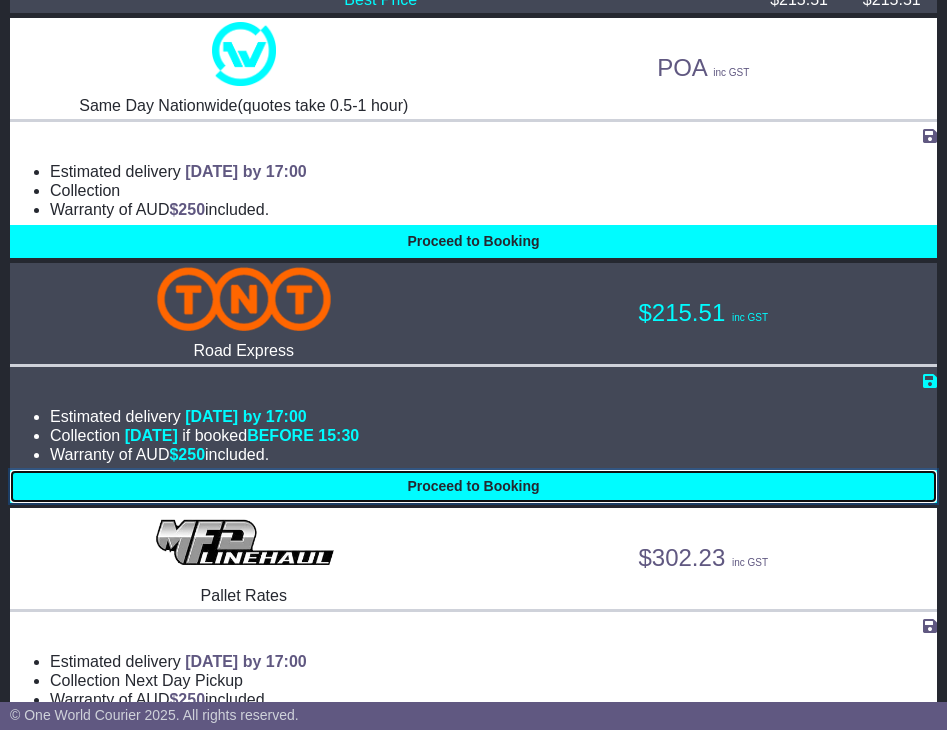 click on "Proceed to Booking" at bounding box center (473, 486) 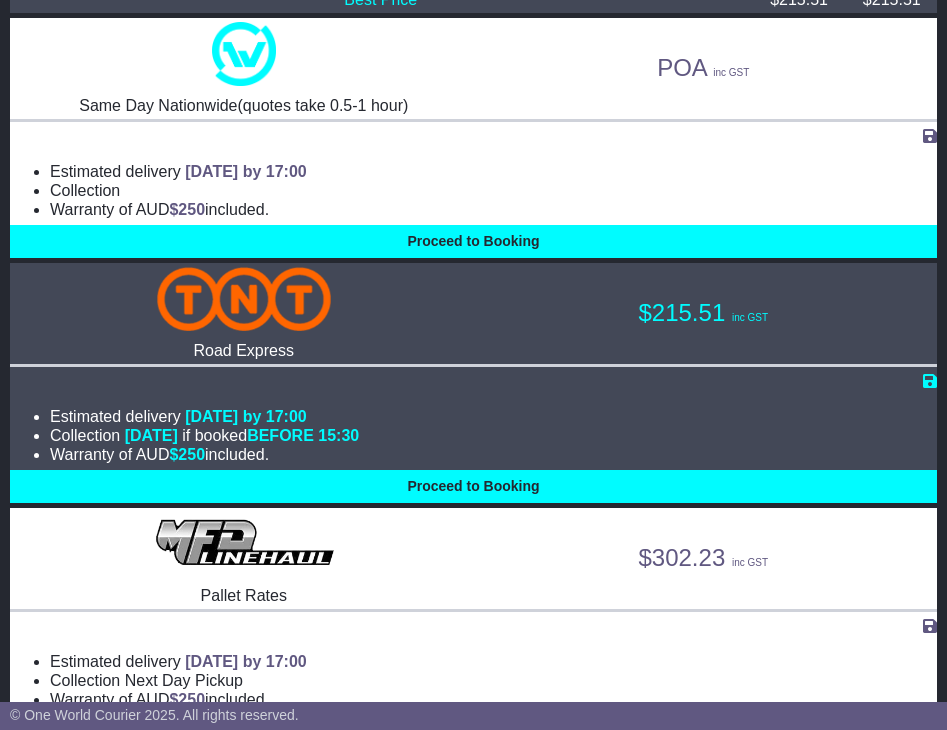 select on "*****" 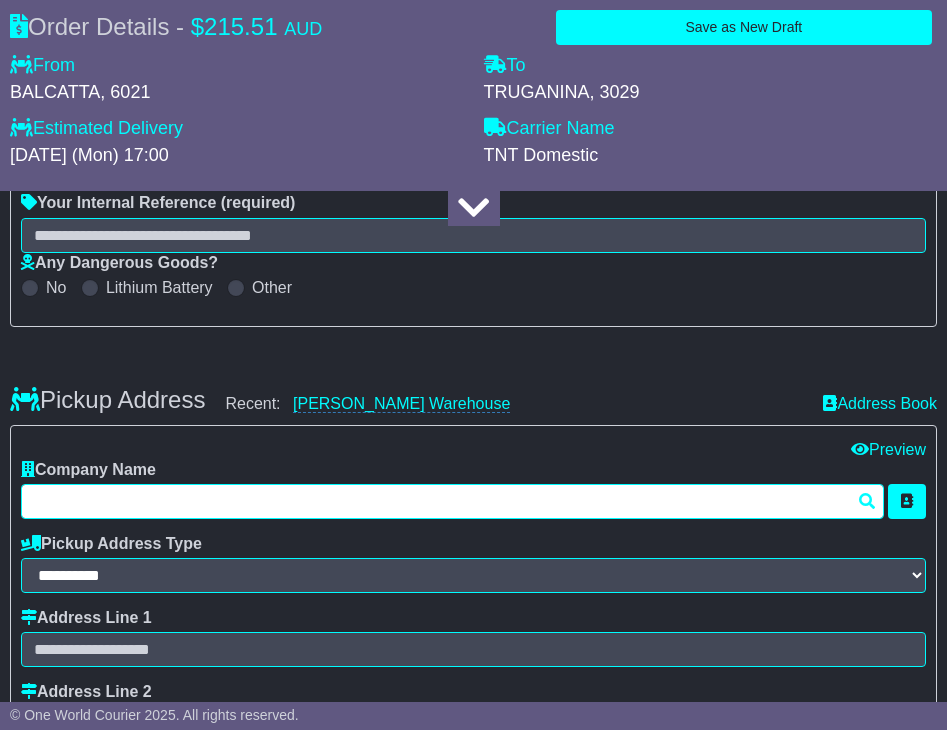 click at bounding box center (452, 501) 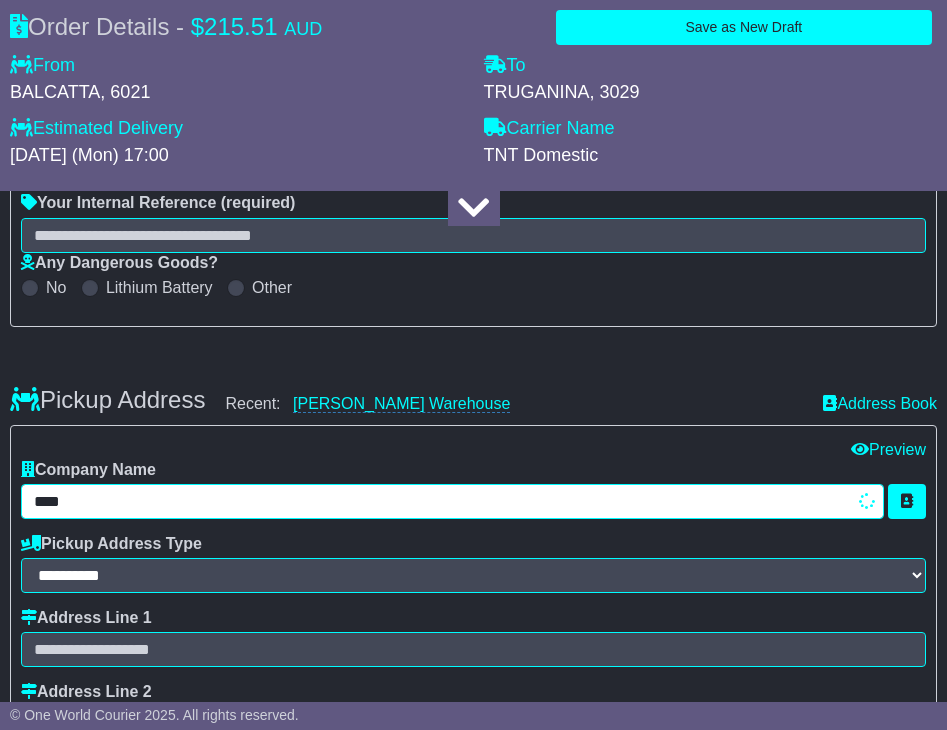 type on "*****" 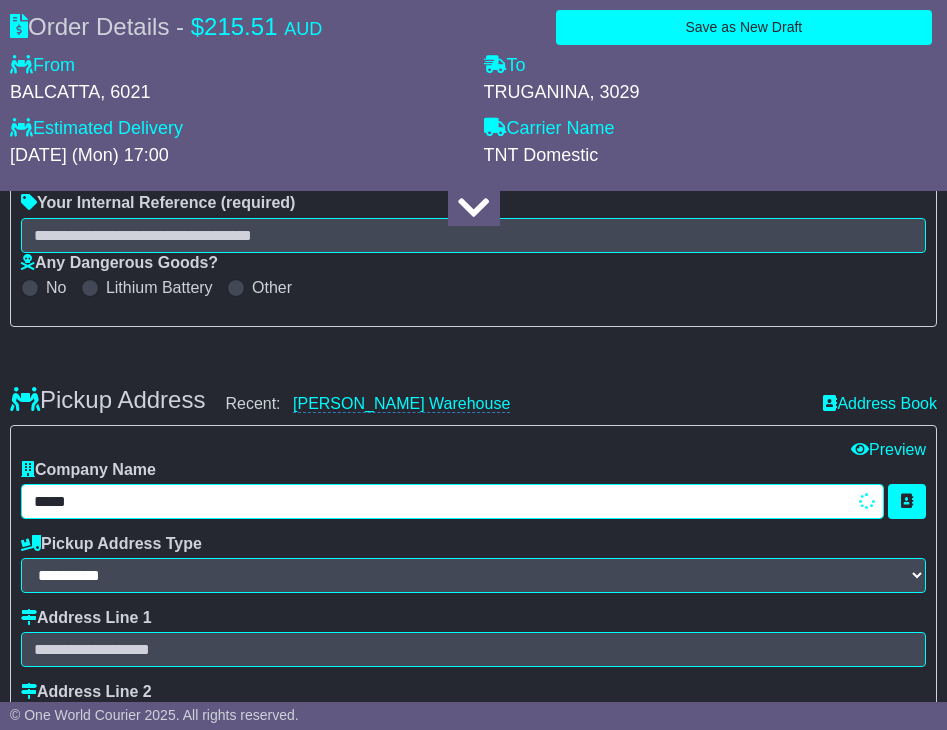 type on "**********" 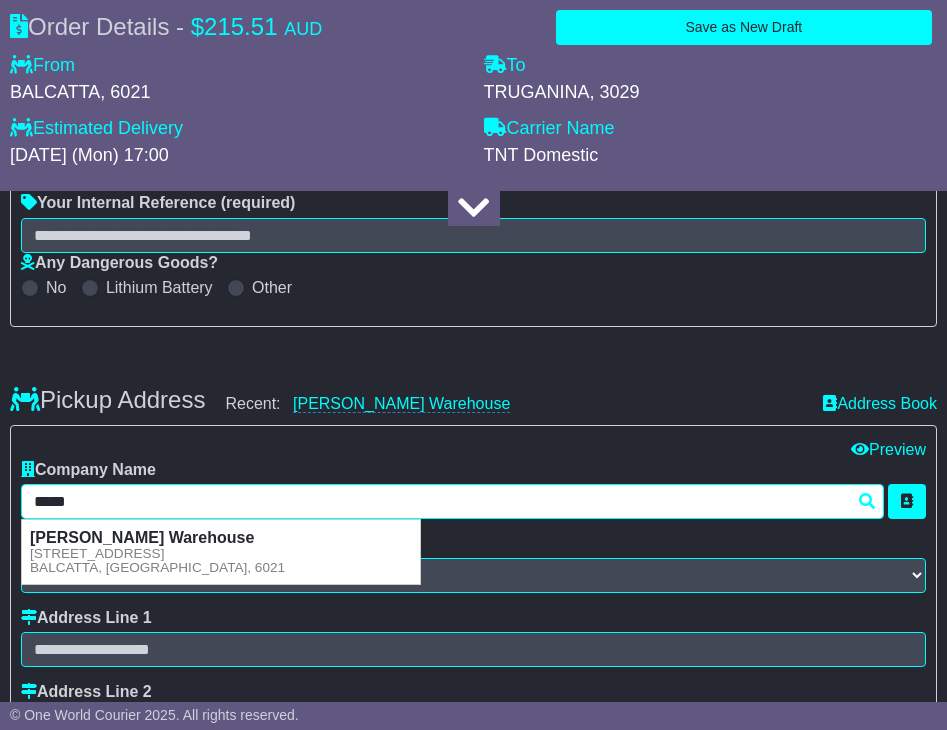 type 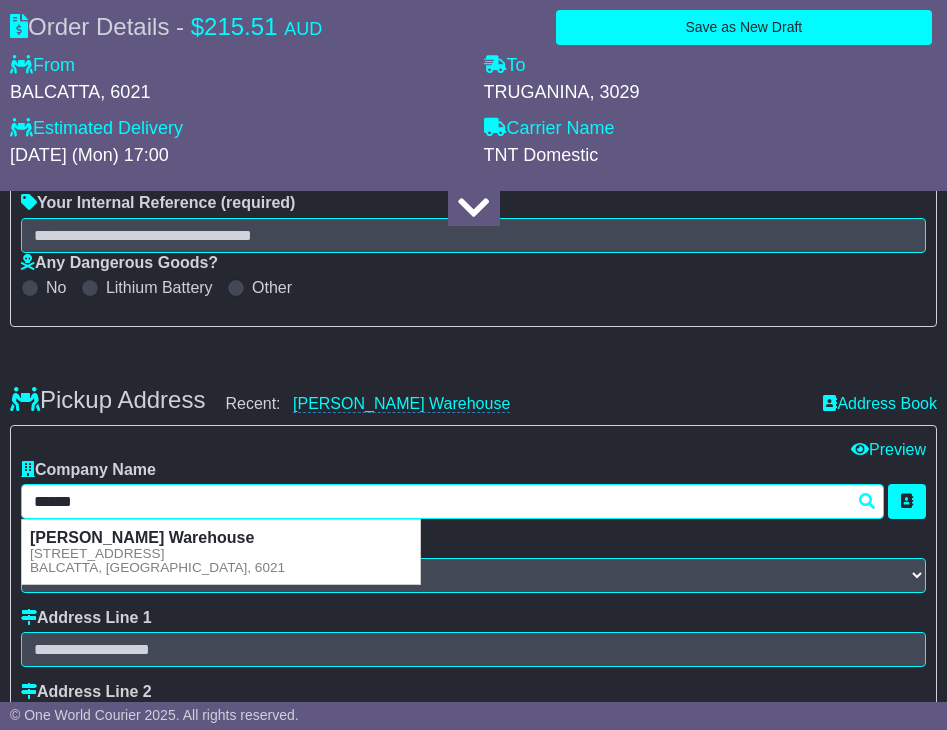 type on "*******" 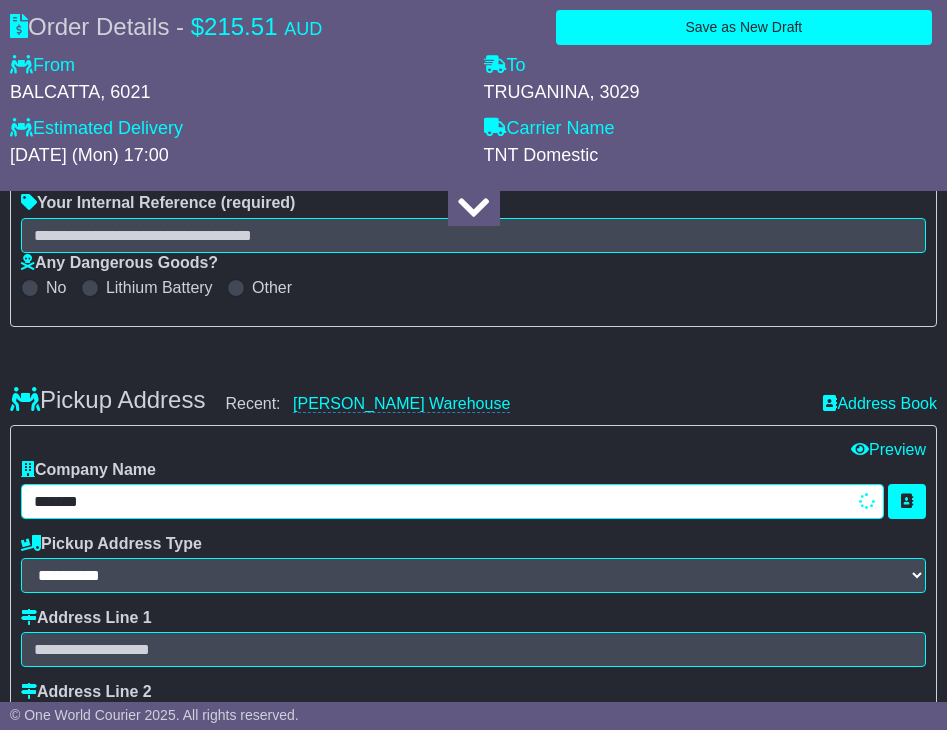 type on "**********" 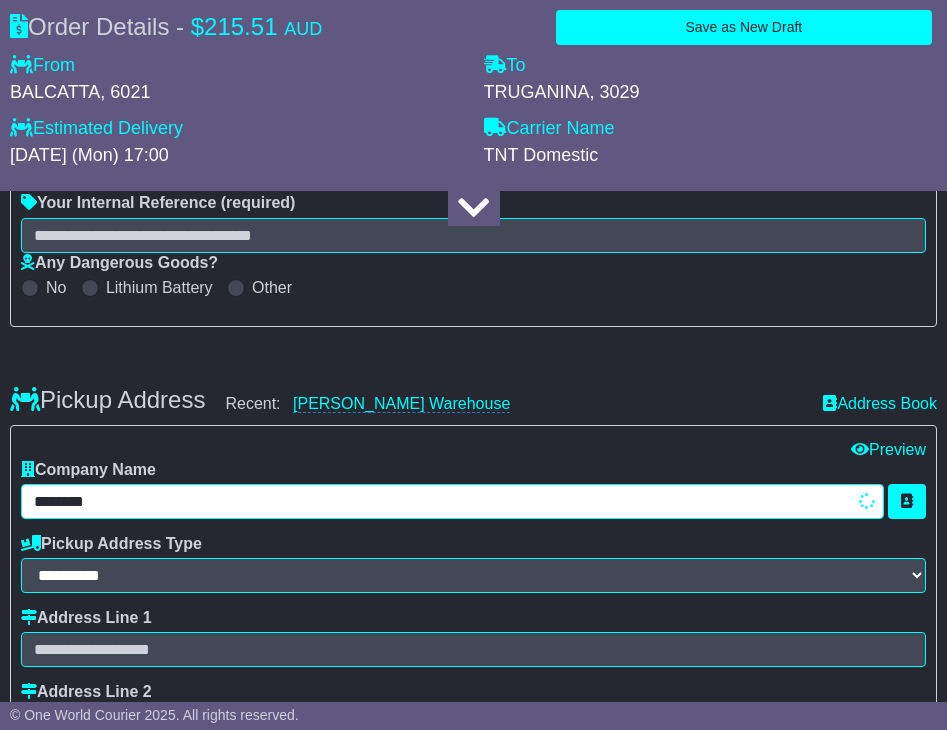 type on "**********" 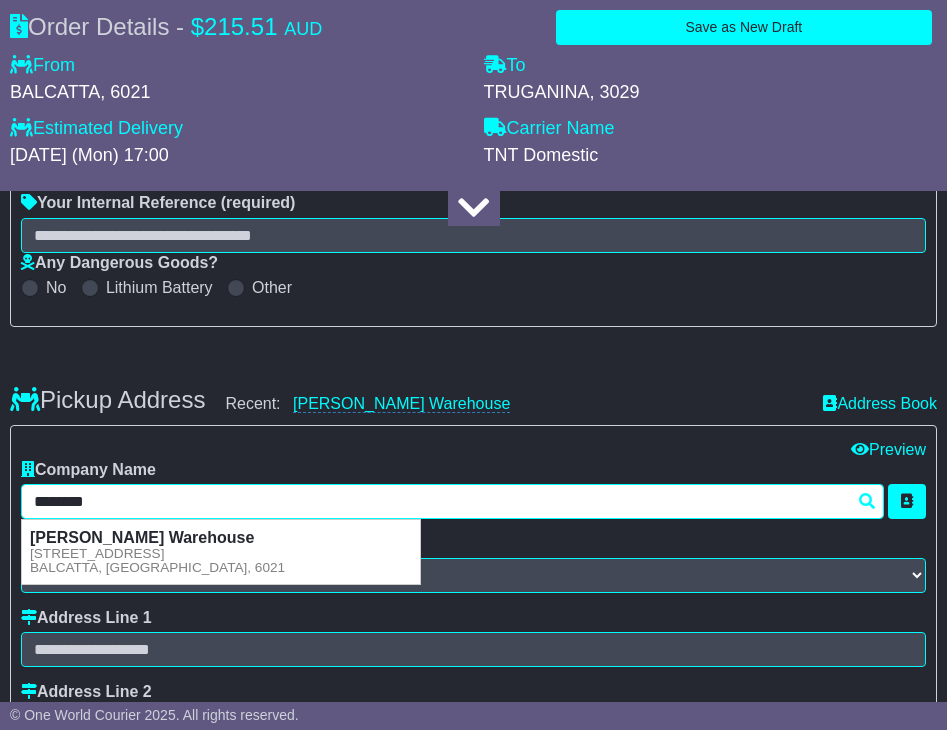 type 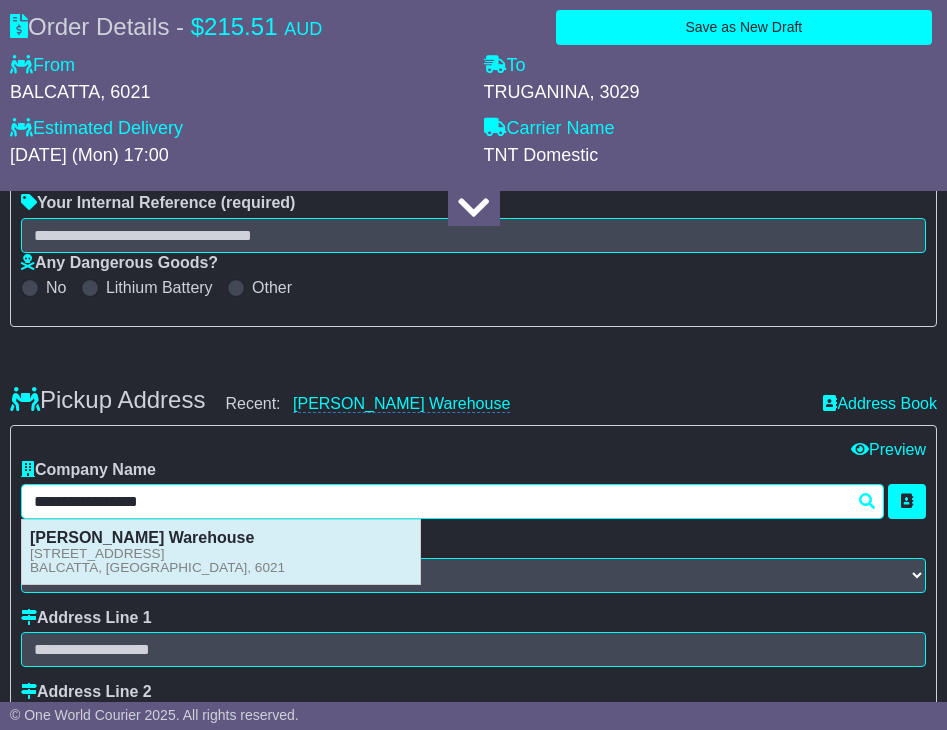 type on "**********" 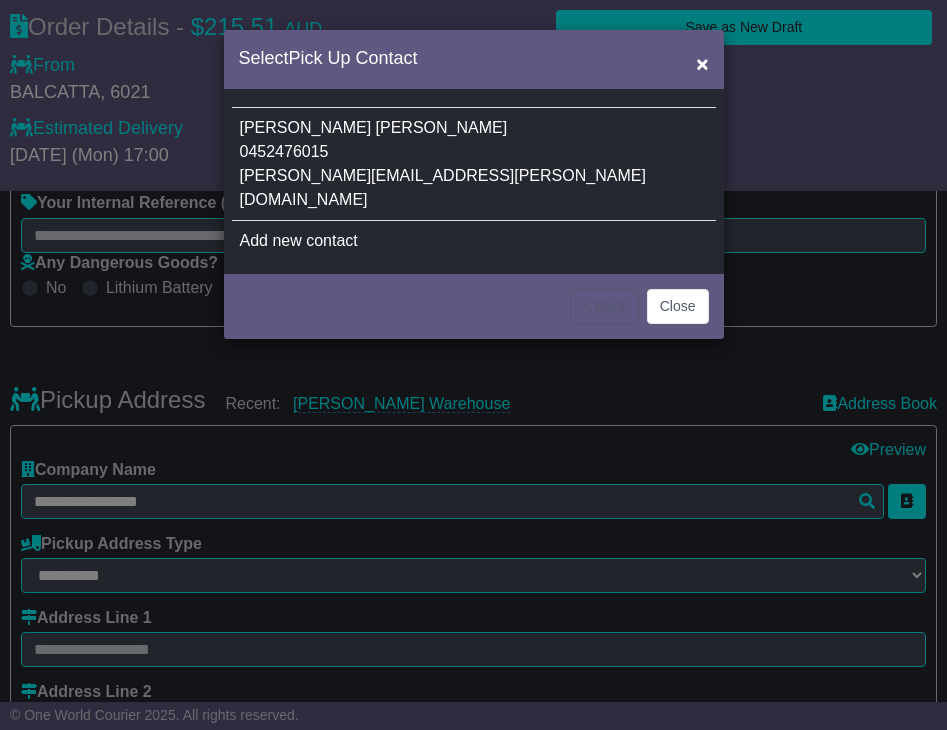 click on "Martin   Trottman
0452476015
martin@mobilia.com.au" at bounding box center [474, 164] 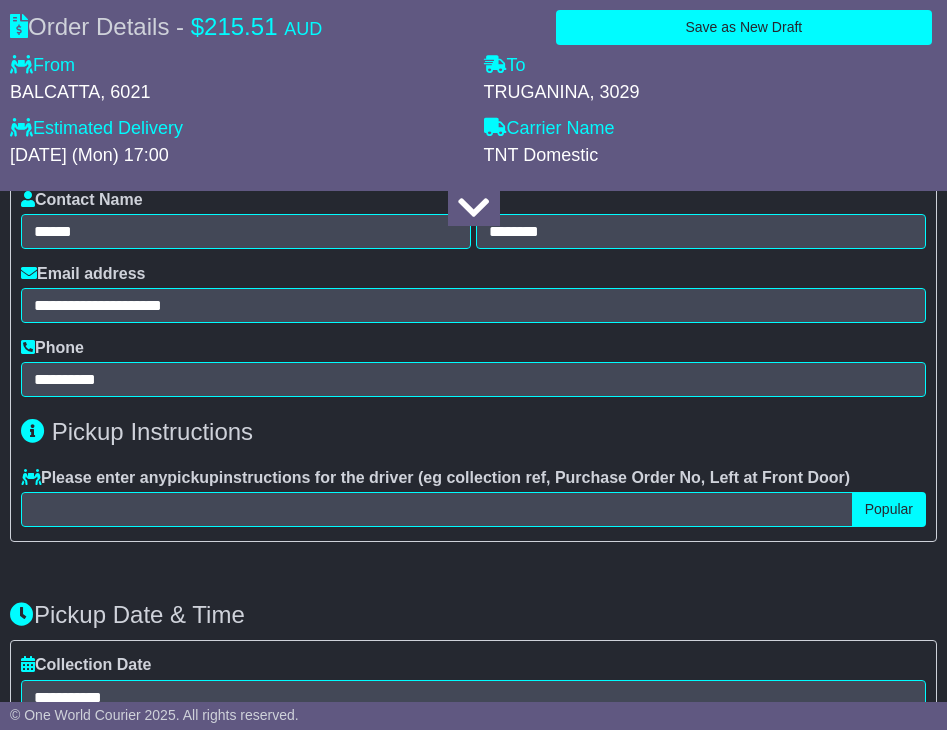 scroll, scrollTop: 1211, scrollLeft: 0, axis: vertical 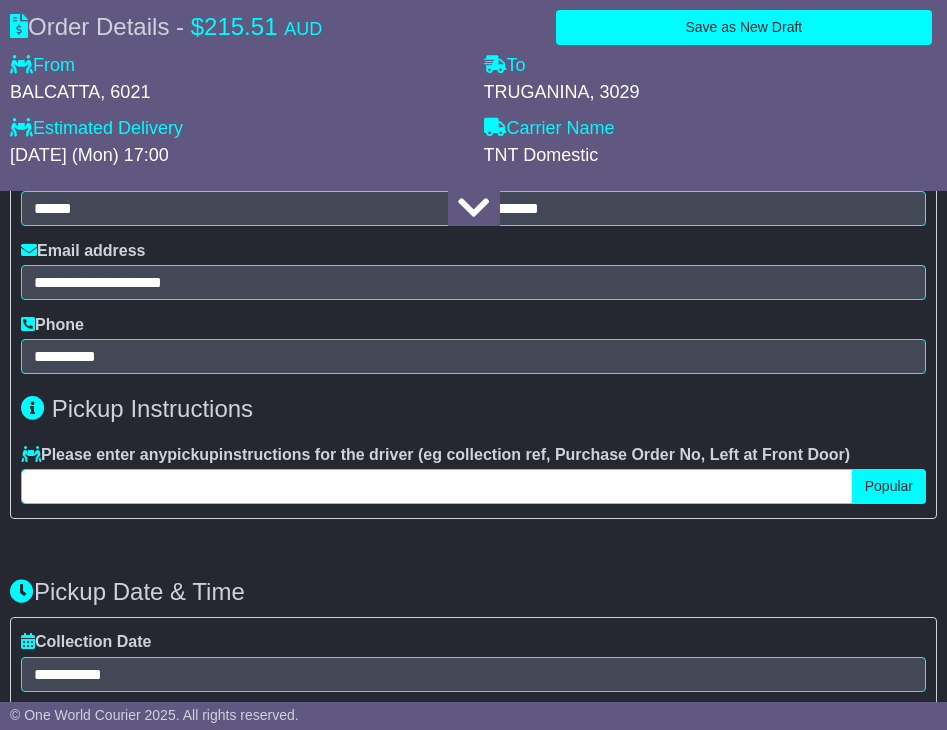 click at bounding box center (437, 486) 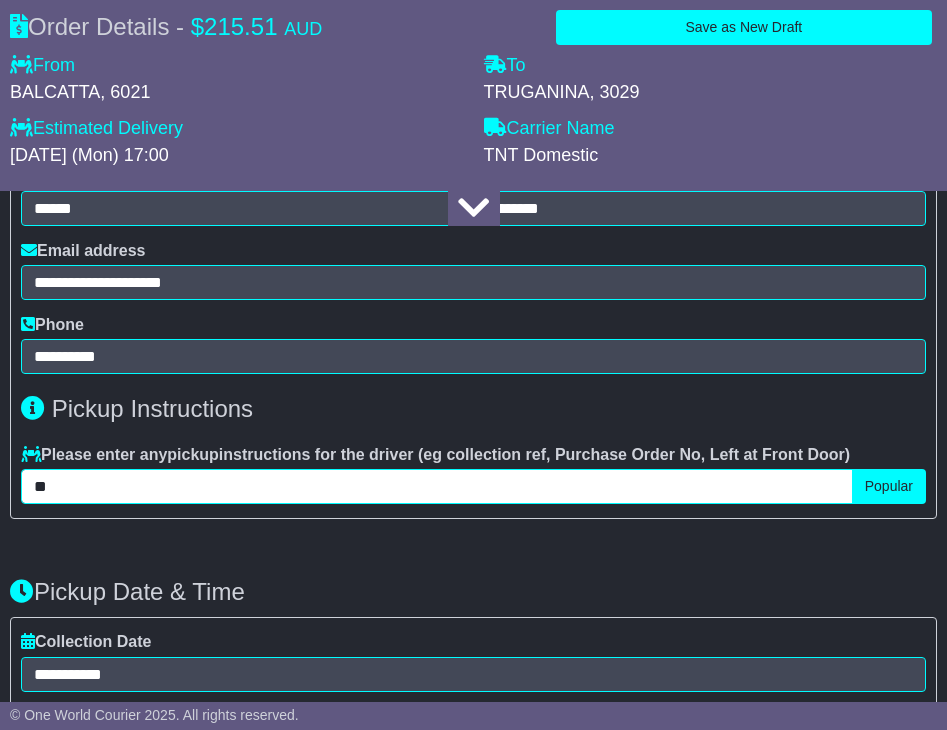 type on "*" 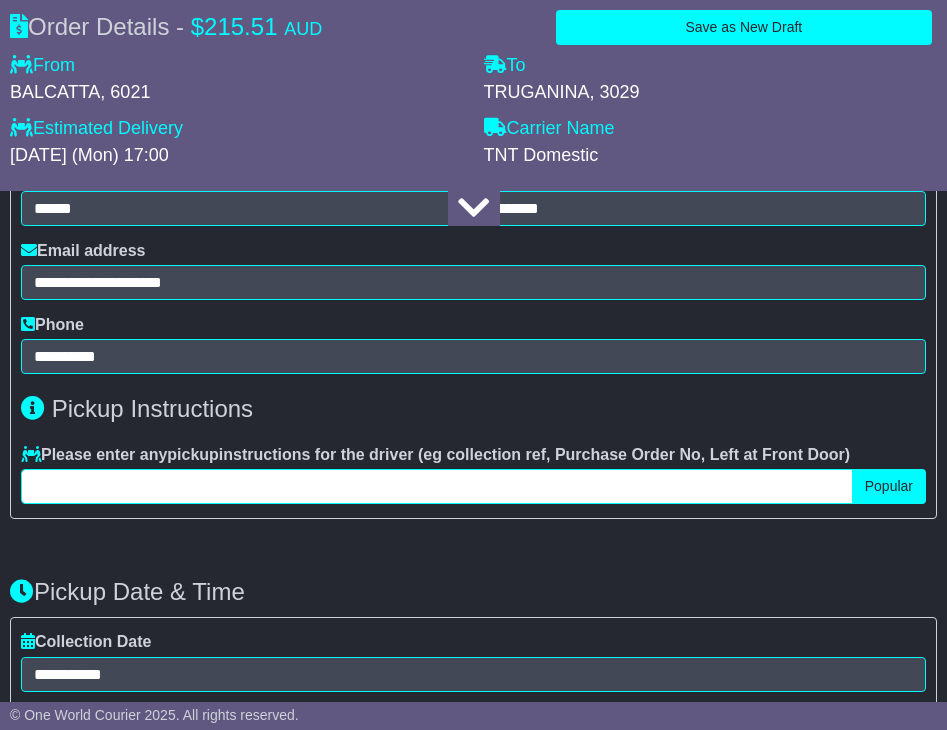 type on "*" 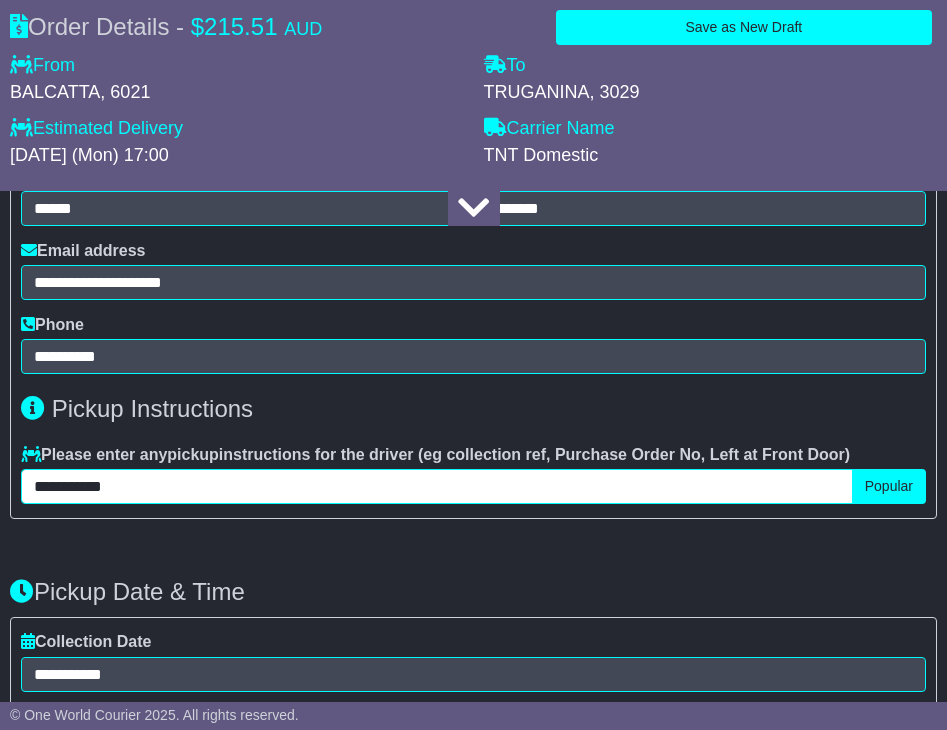 paste on "**********" 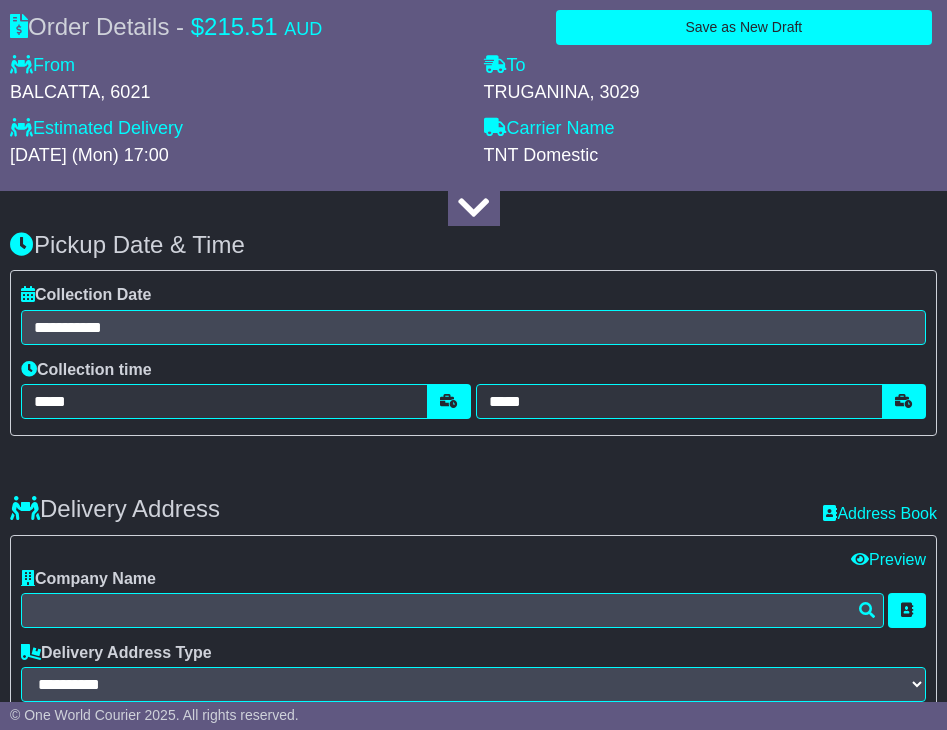 scroll, scrollTop: 1572, scrollLeft: 0, axis: vertical 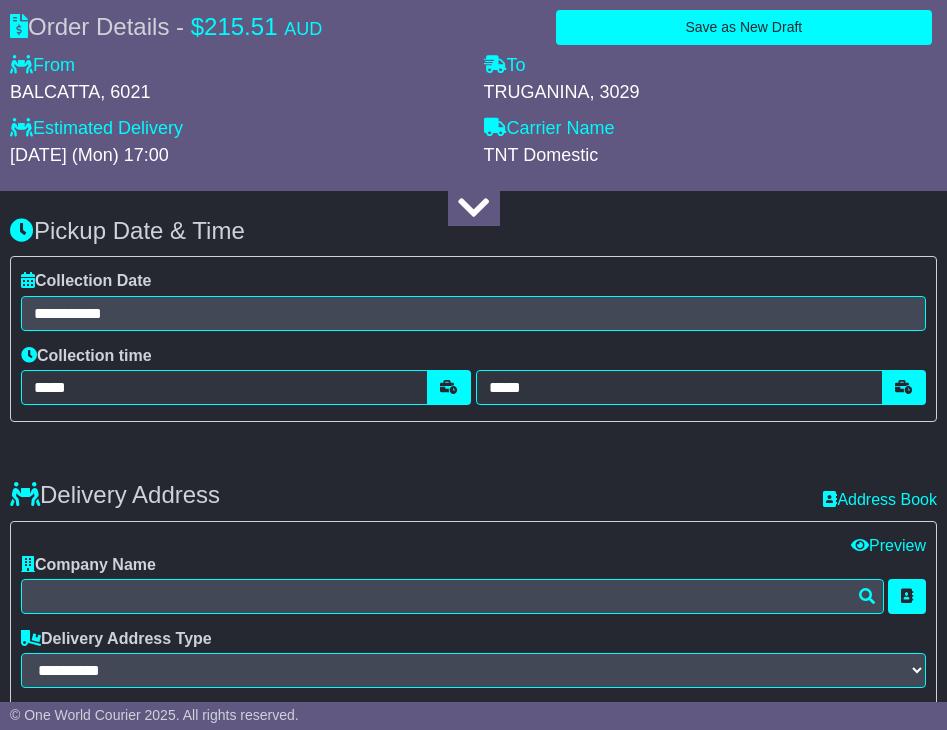 type on "**********" 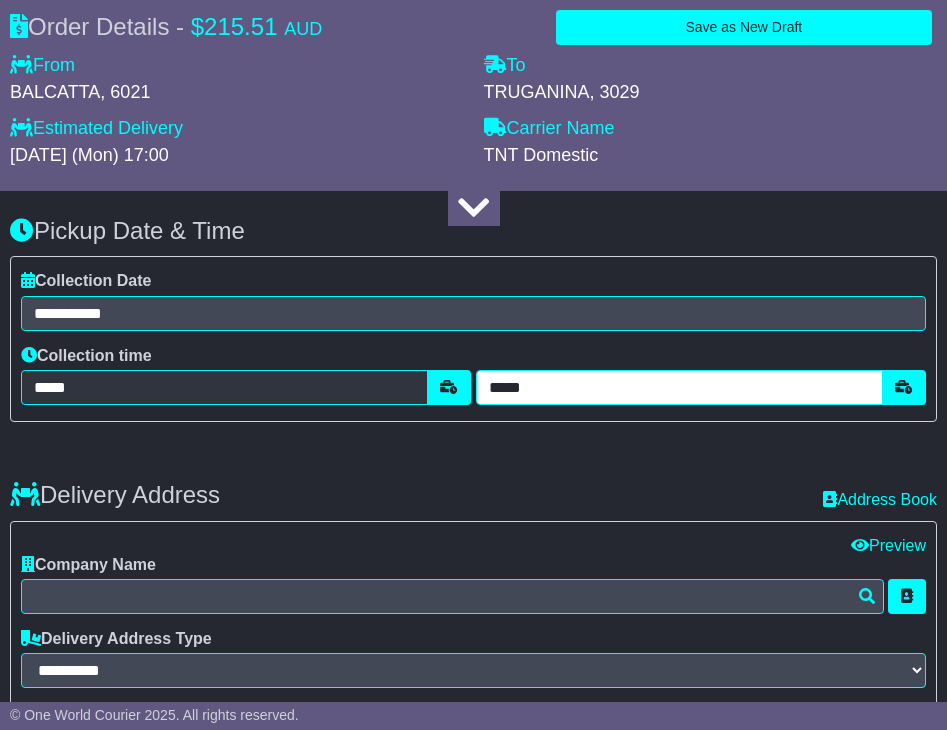 click on "*****" at bounding box center (679, 387) 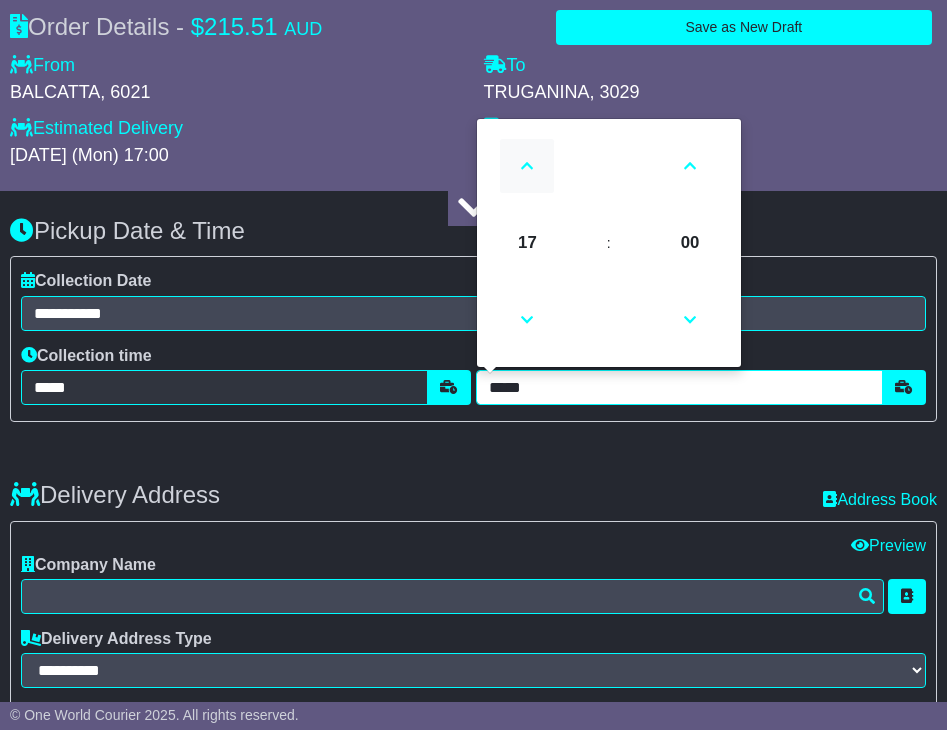 click at bounding box center [527, 166] 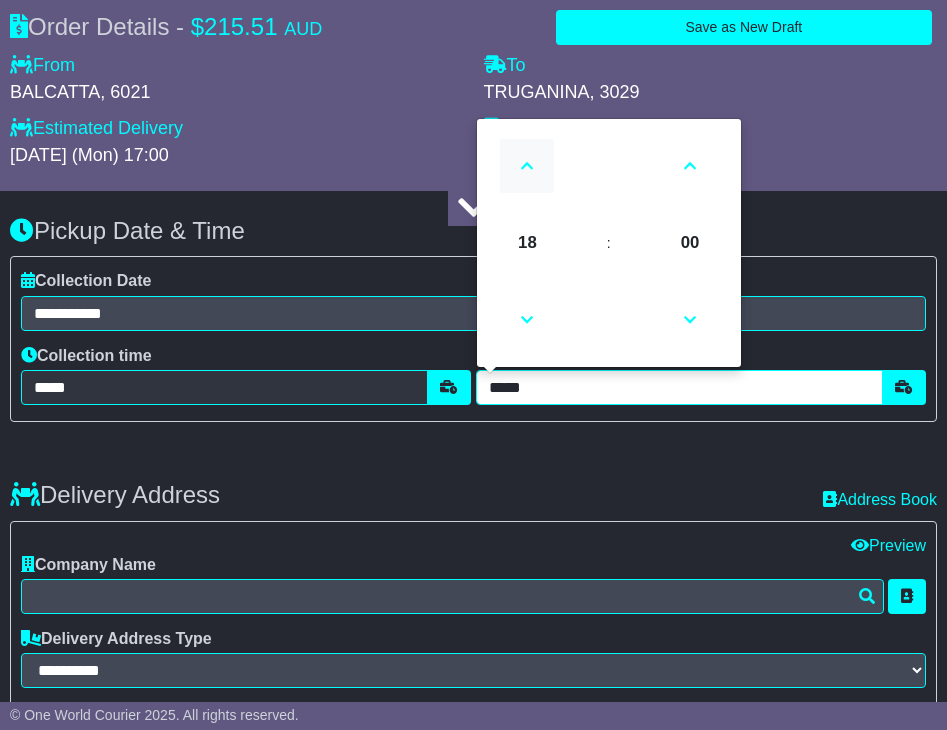 click at bounding box center (527, 166) 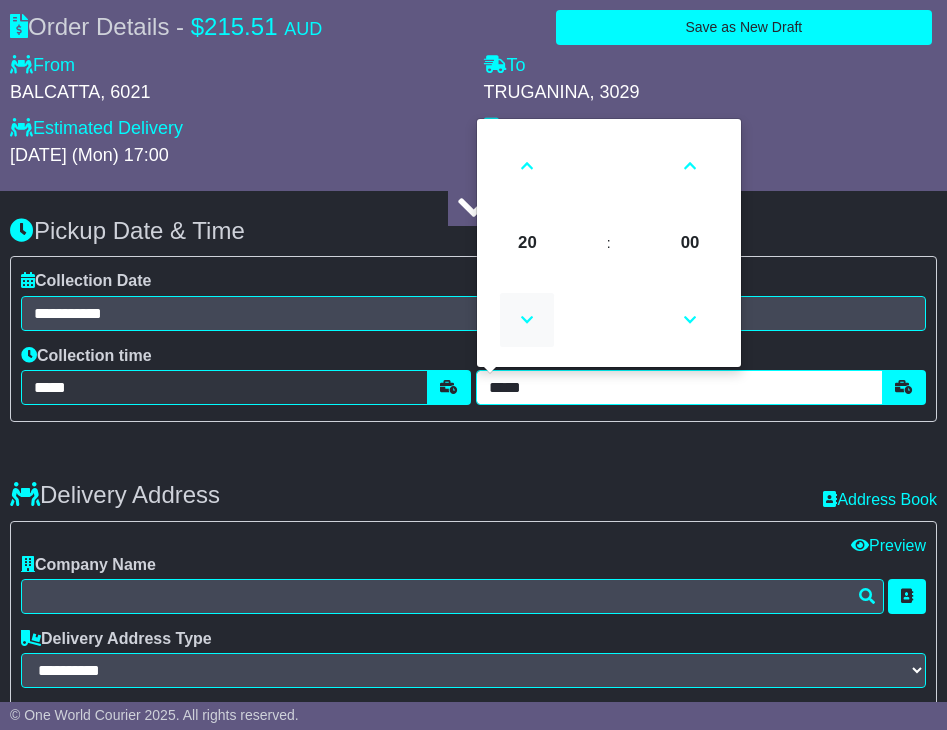 click at bounding box center (527, 320) 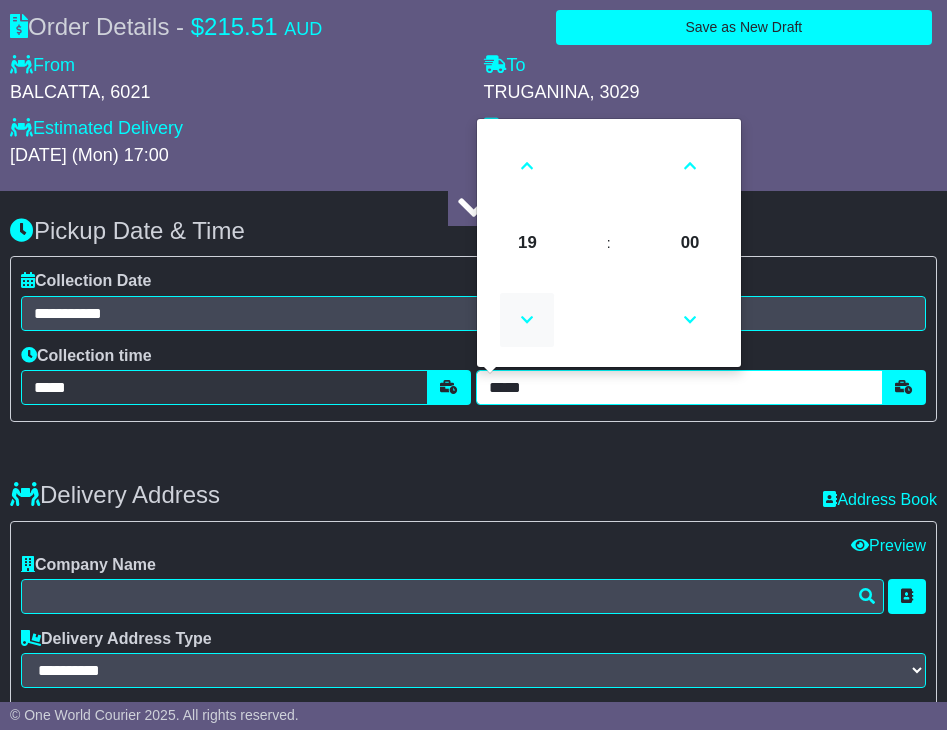 click at bounding box center [527, 320] 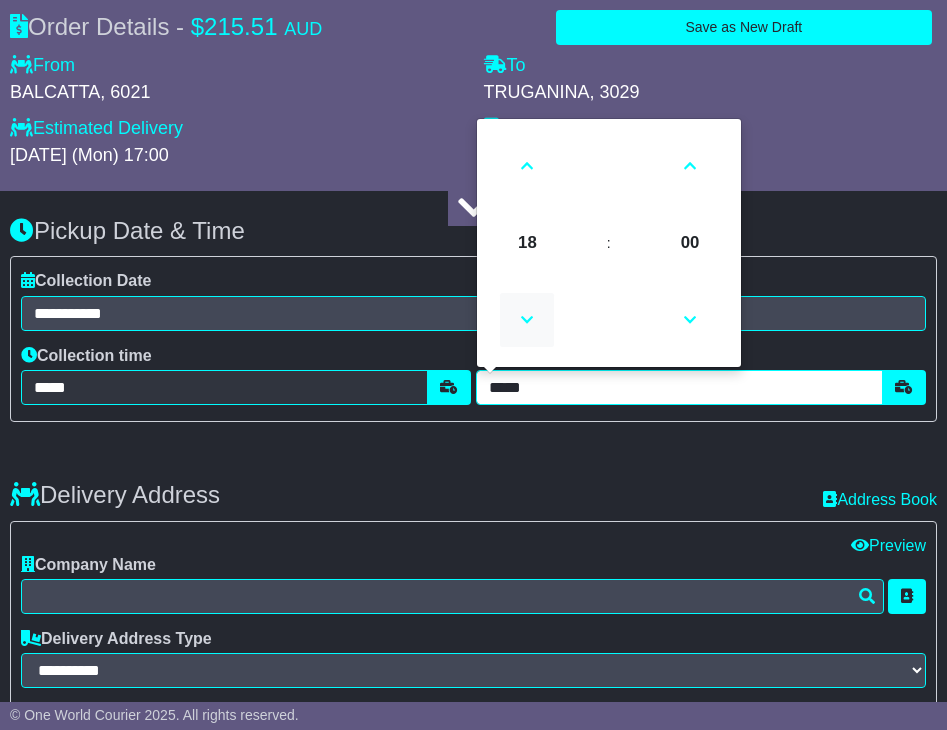 click at bounding box center (527, 320) 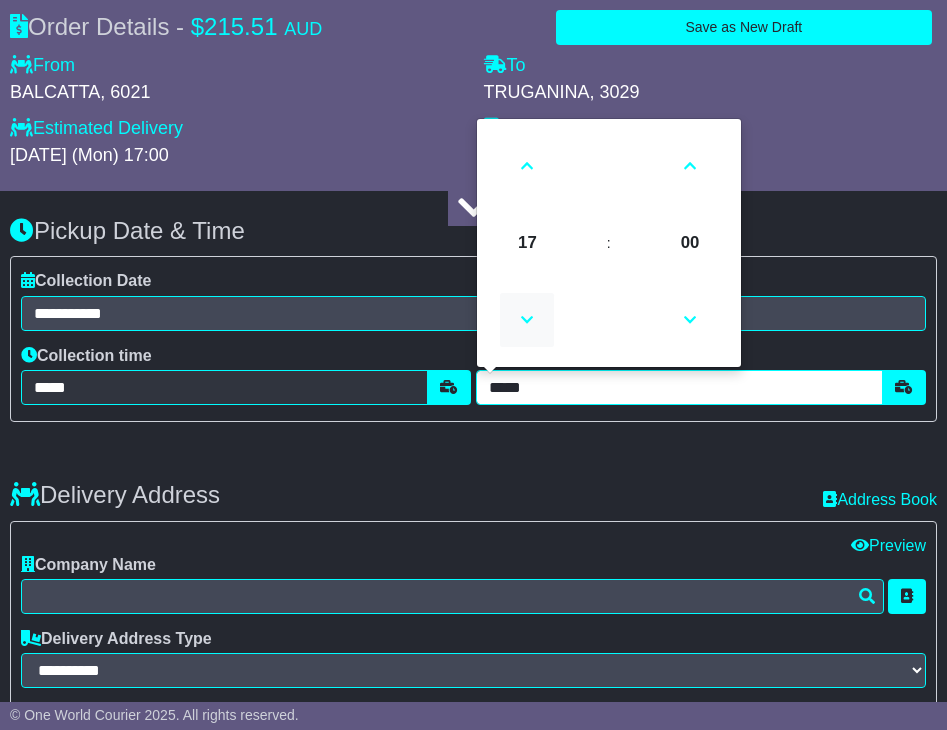 click at bounding box center [527, 320] 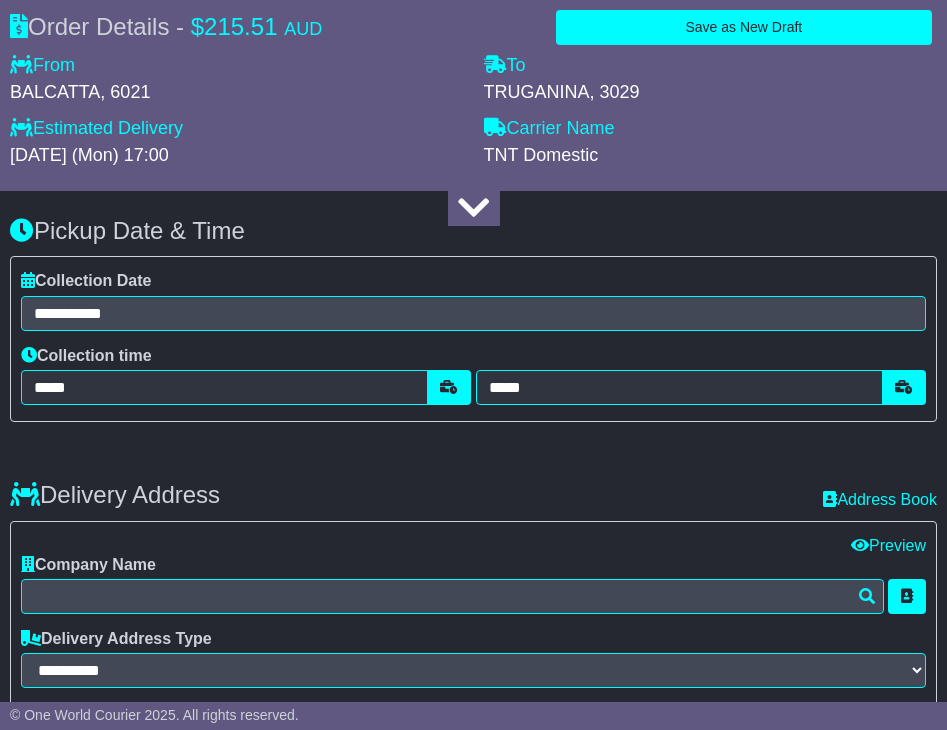 click on "**********" at bounding box center (473, 958) 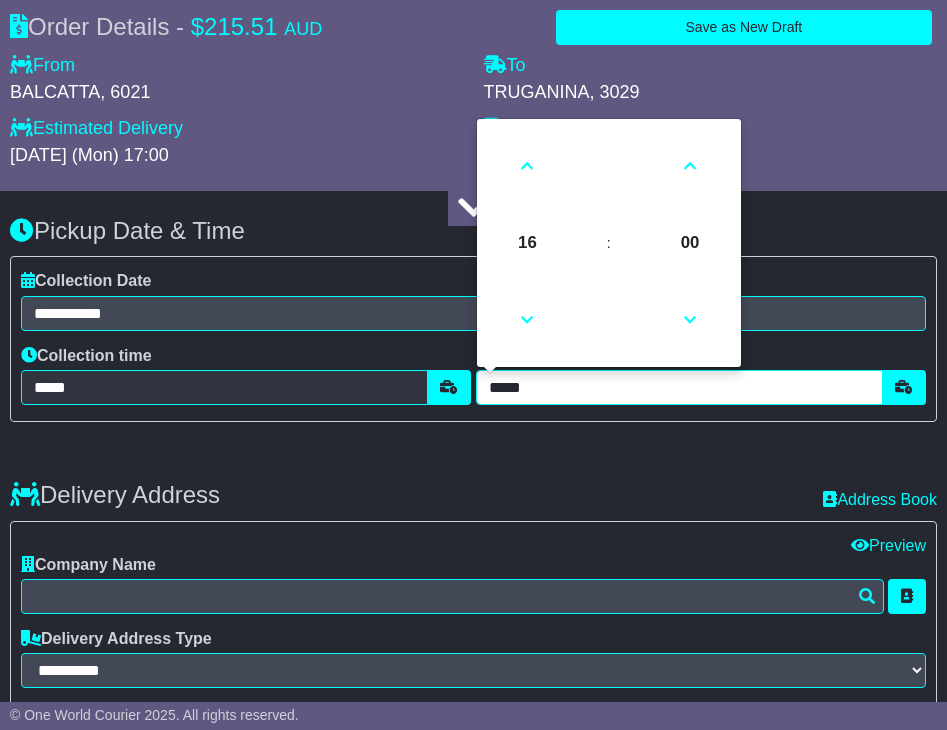 click on "*****" at bounding box center (679, 387) 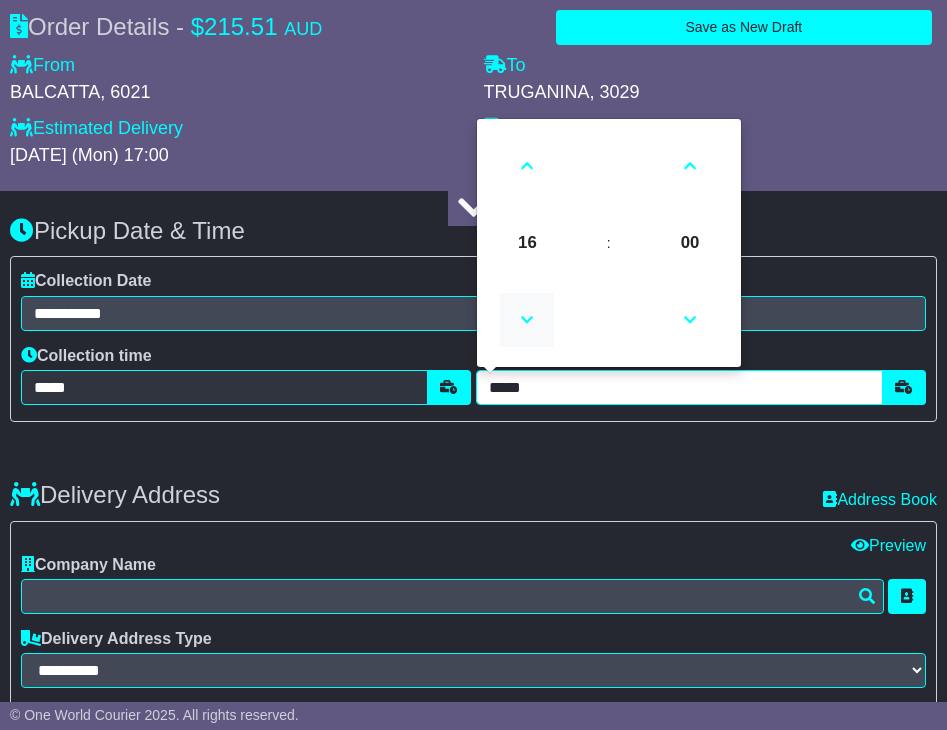 click at bounding box center [527, 320] 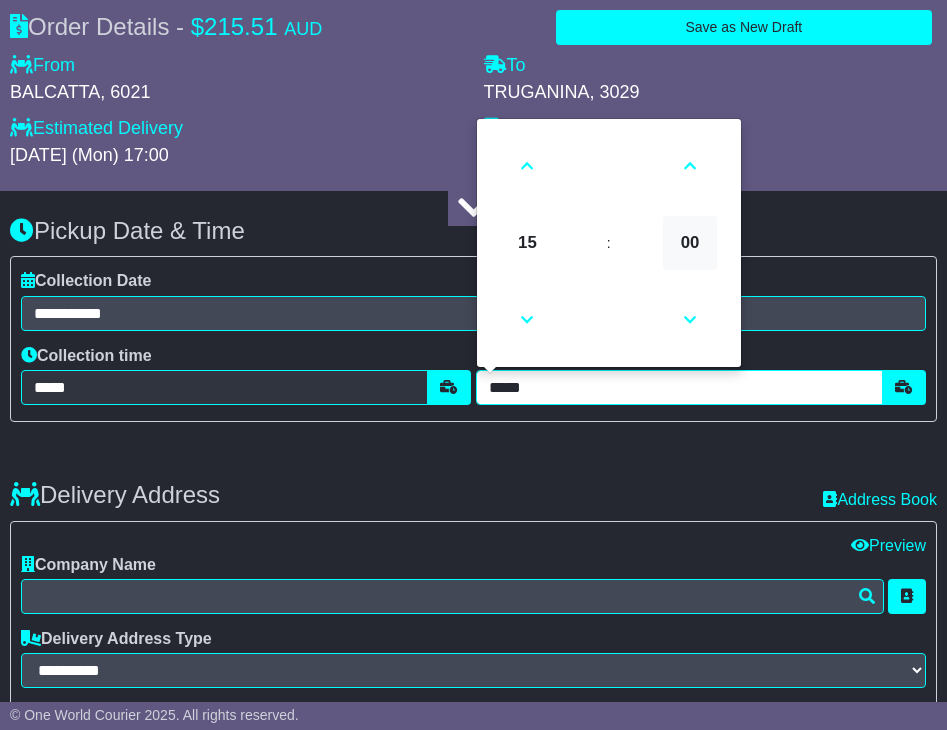click on "00" at bounding box center [690, 243] 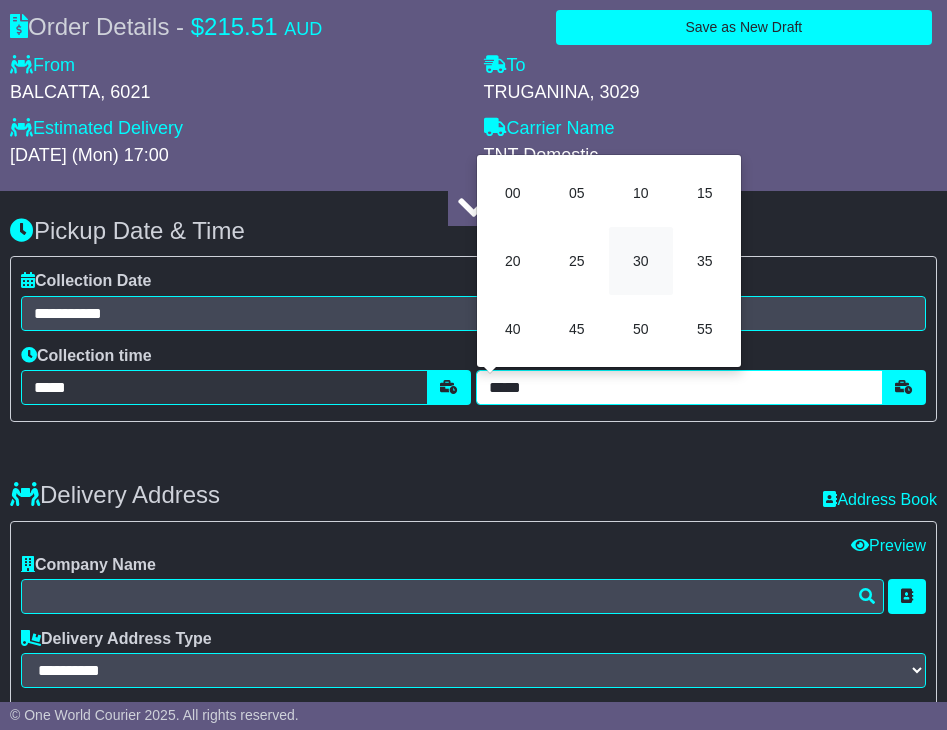 click on "30" at bounding box center (641, 261) 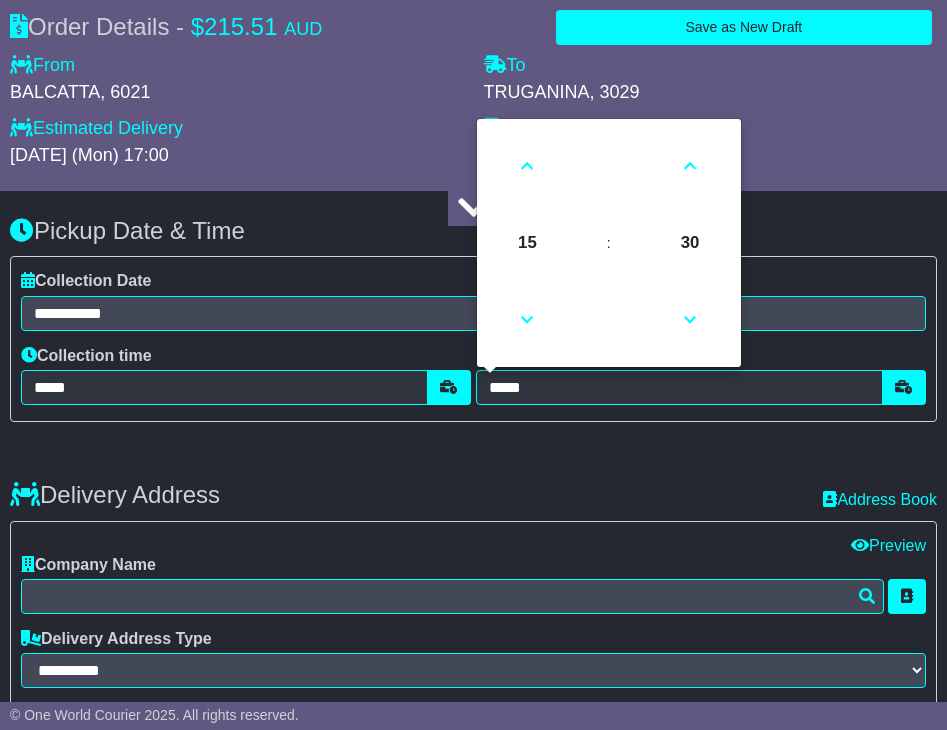 click on "Delivery Address
Recent:
Address Book" at bounding box center [473, 480] 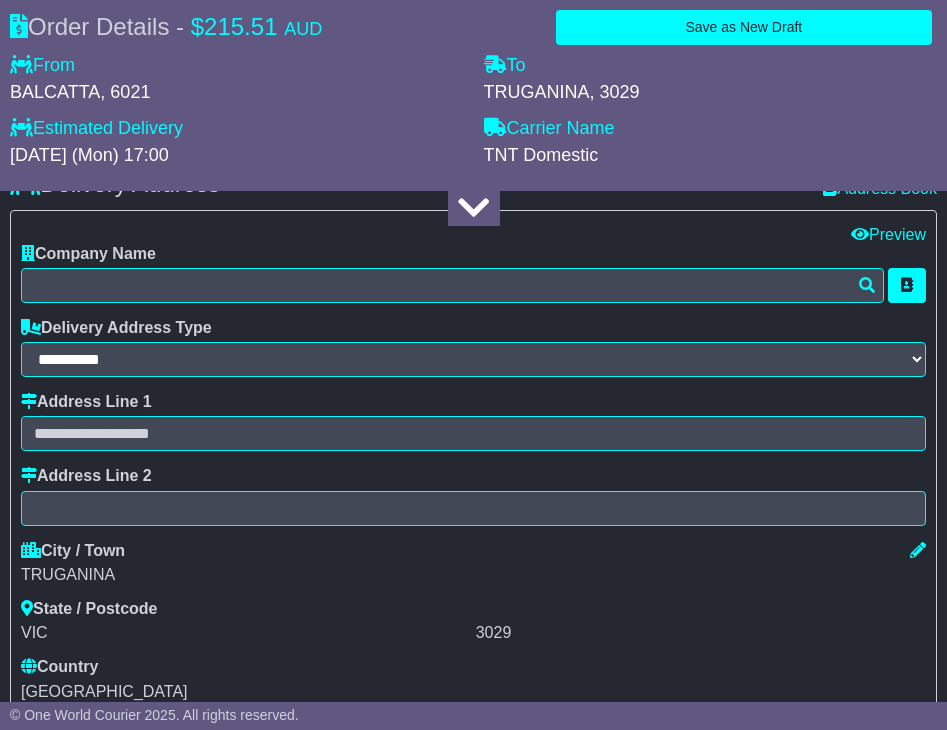 scroll, scrollTop: 1884, scrollLeft: 0, axis: vertical 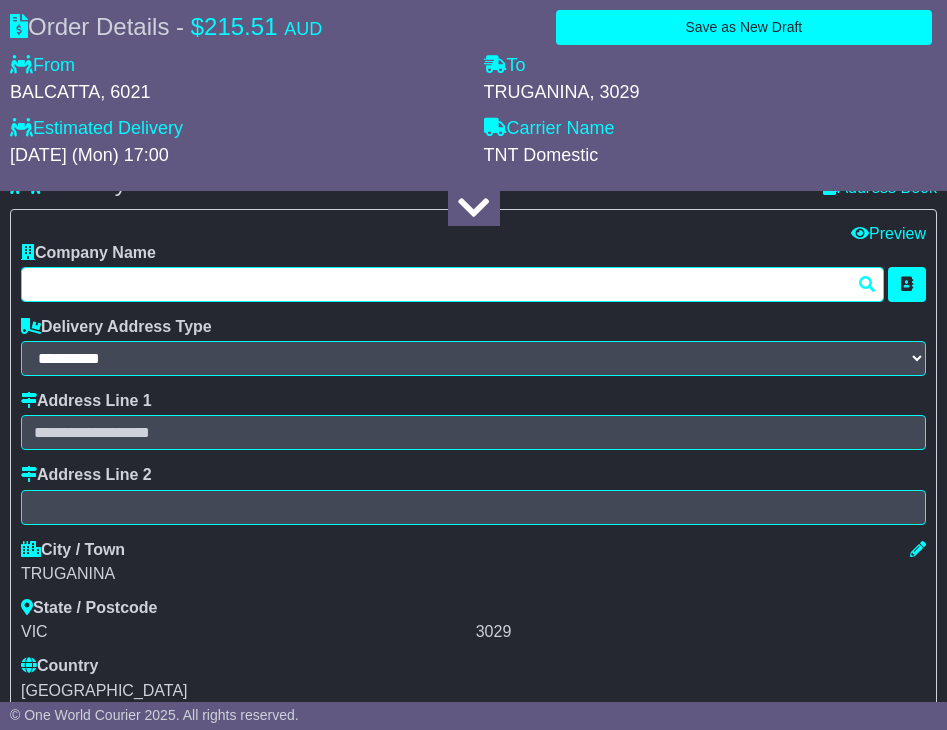 click at bounding box center (452, 284) 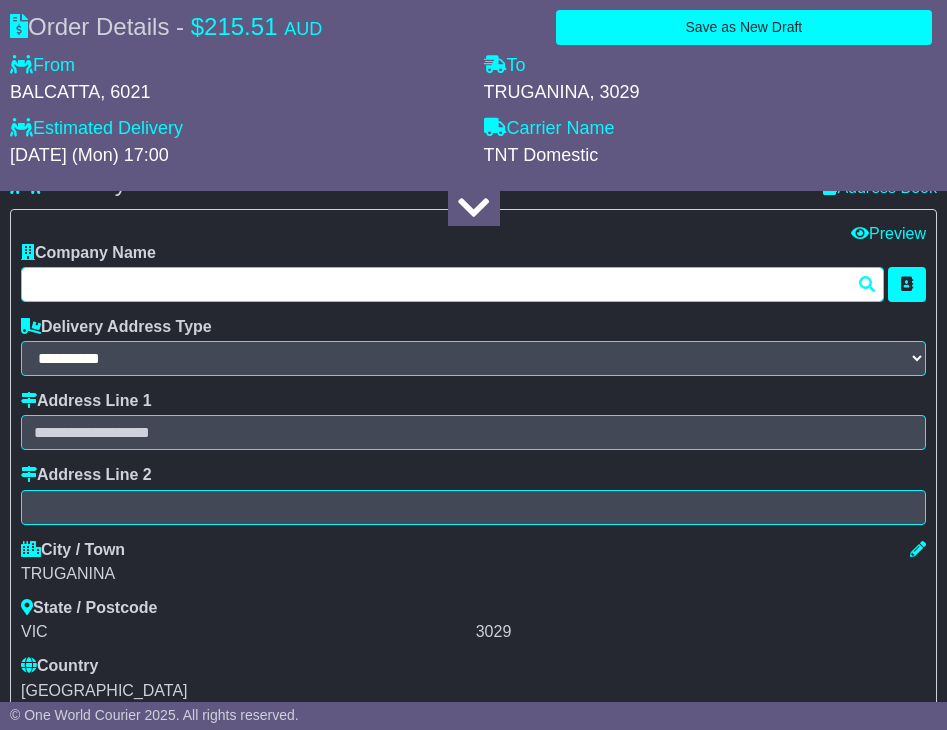 type on "*" 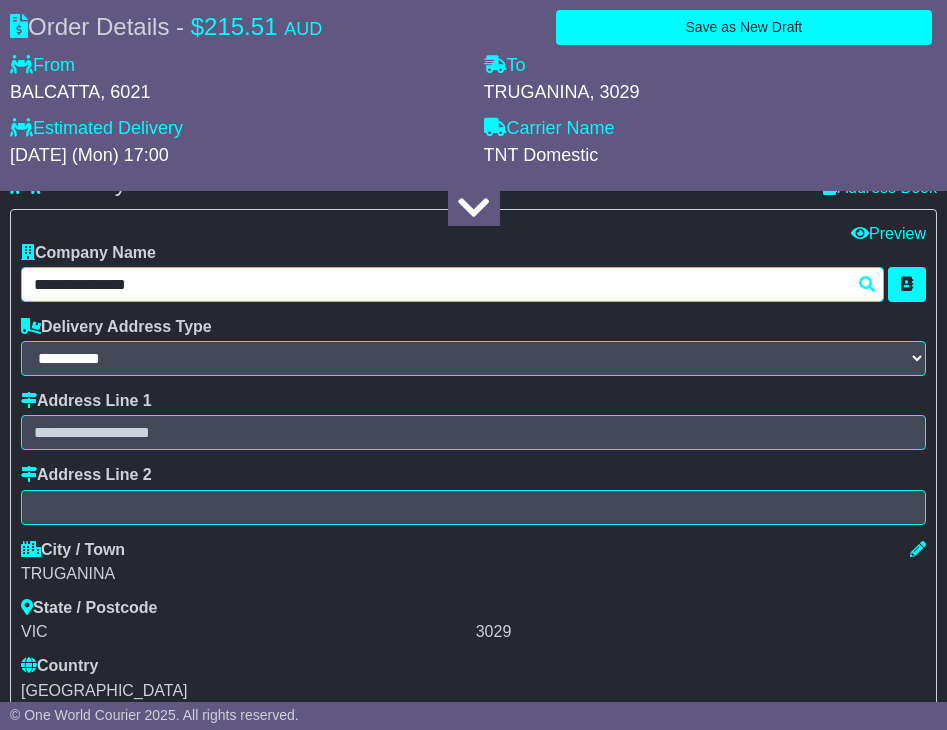 type on "**********" 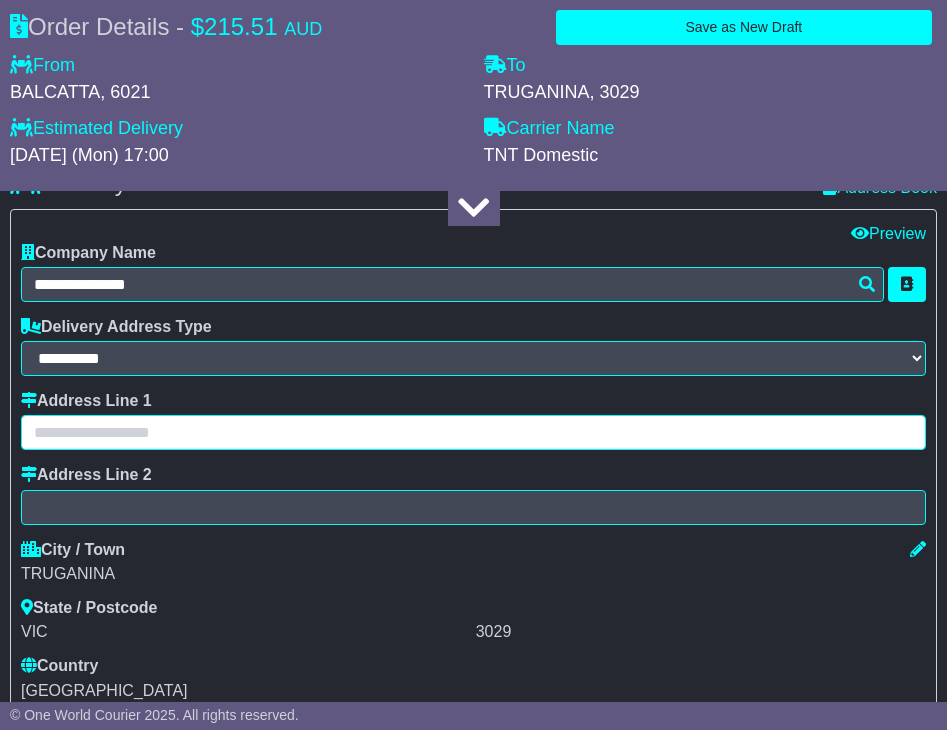 click at bounding box center (473, 432) 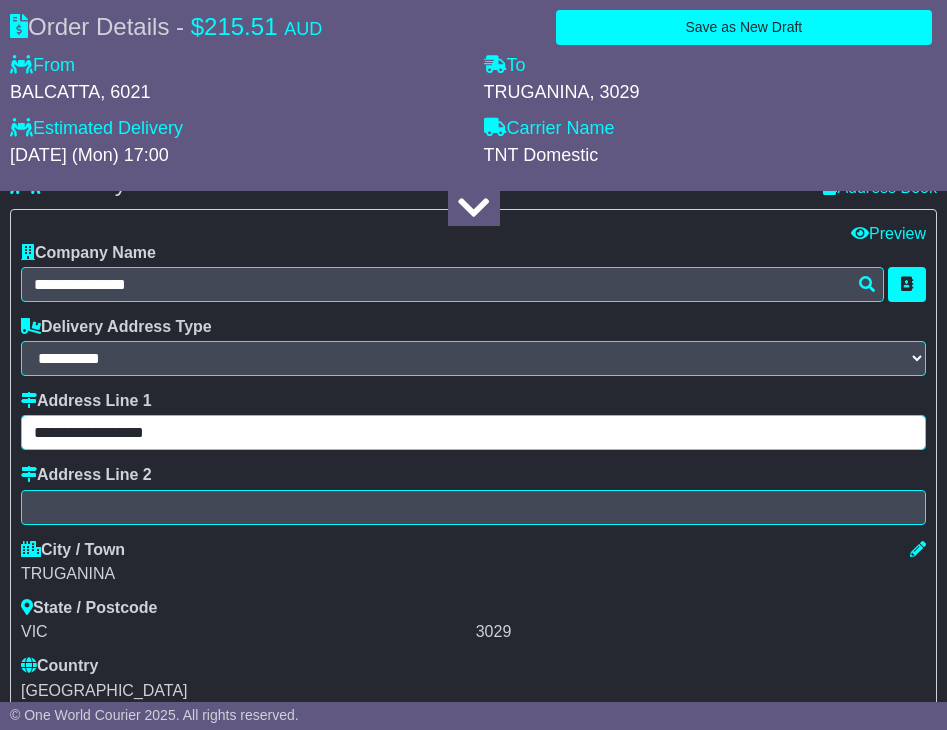 type on "**********" 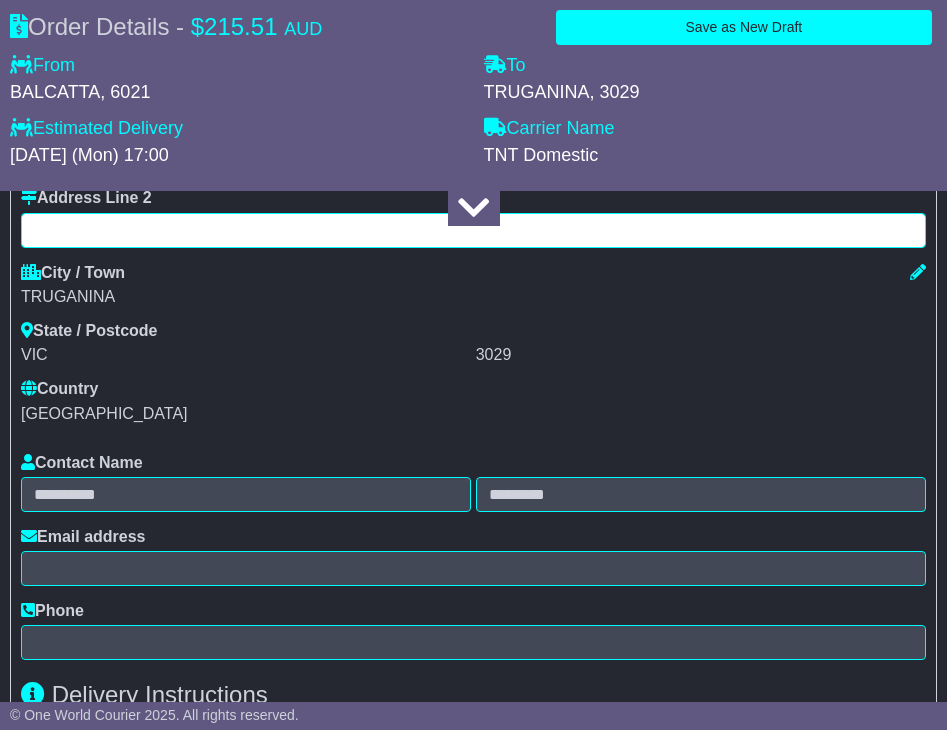 scroll, scrollTop: 2163, scrollLeft: 0, axis: vertical 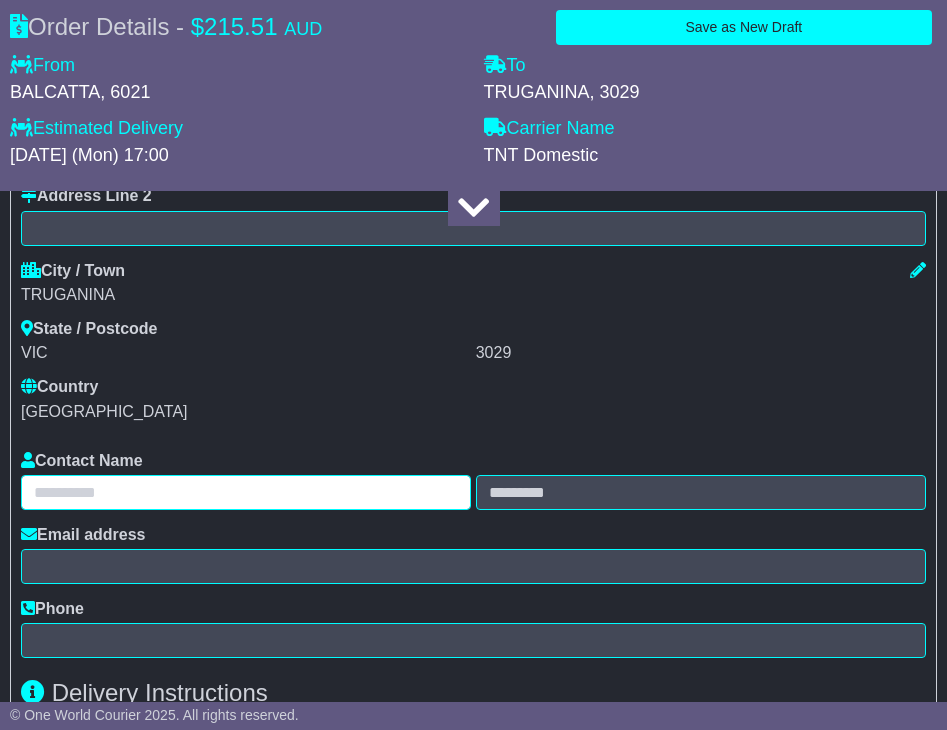click at bounding box center (246, 492) 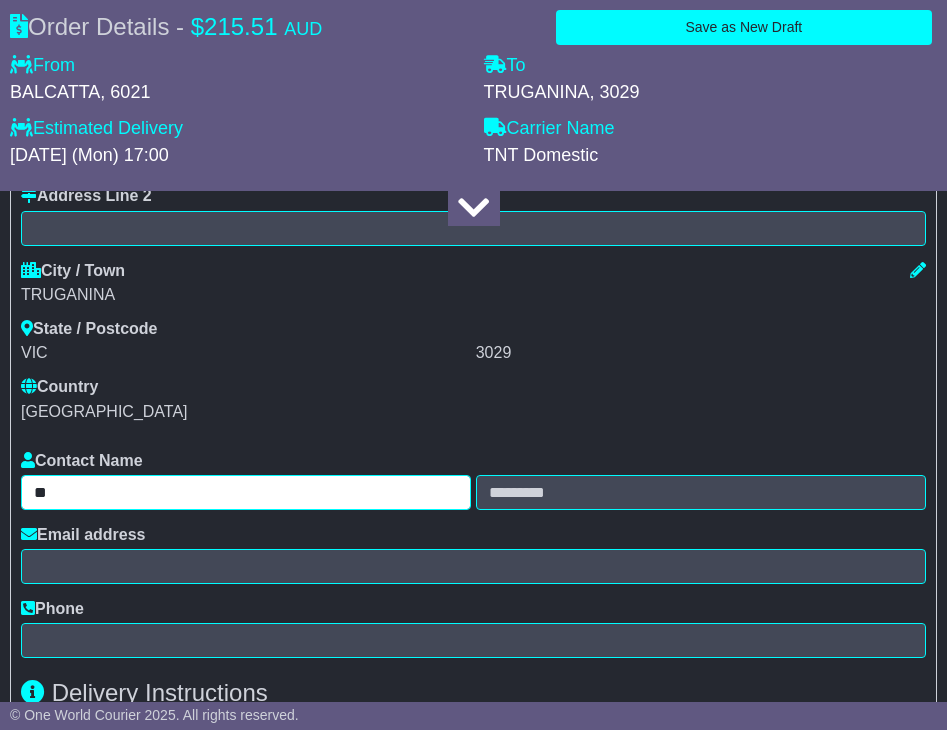 type on "*" 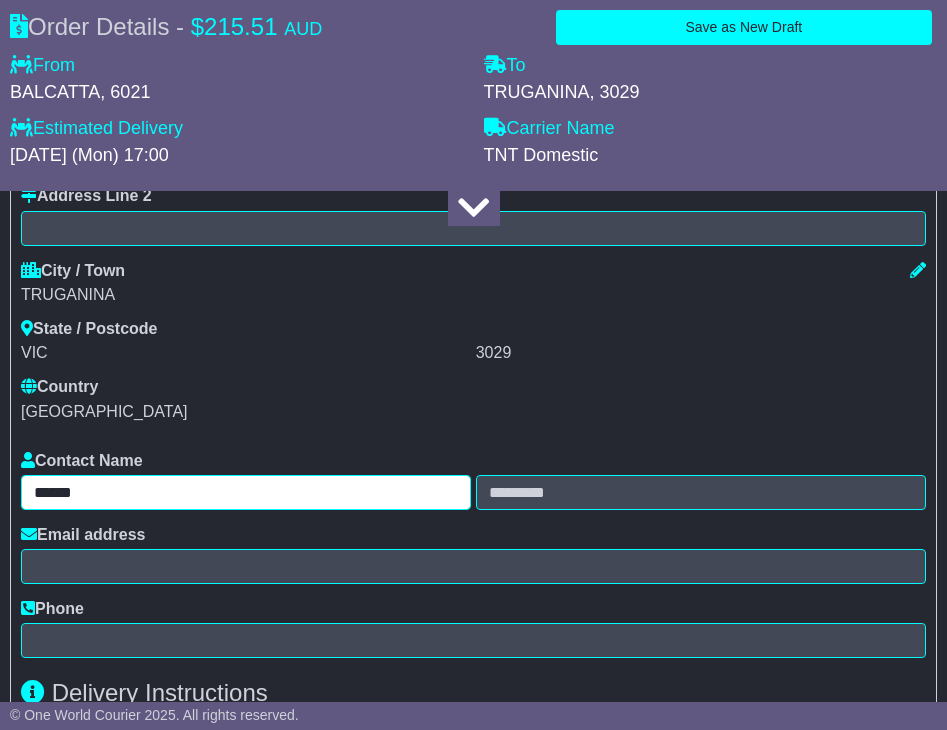 type on "******" 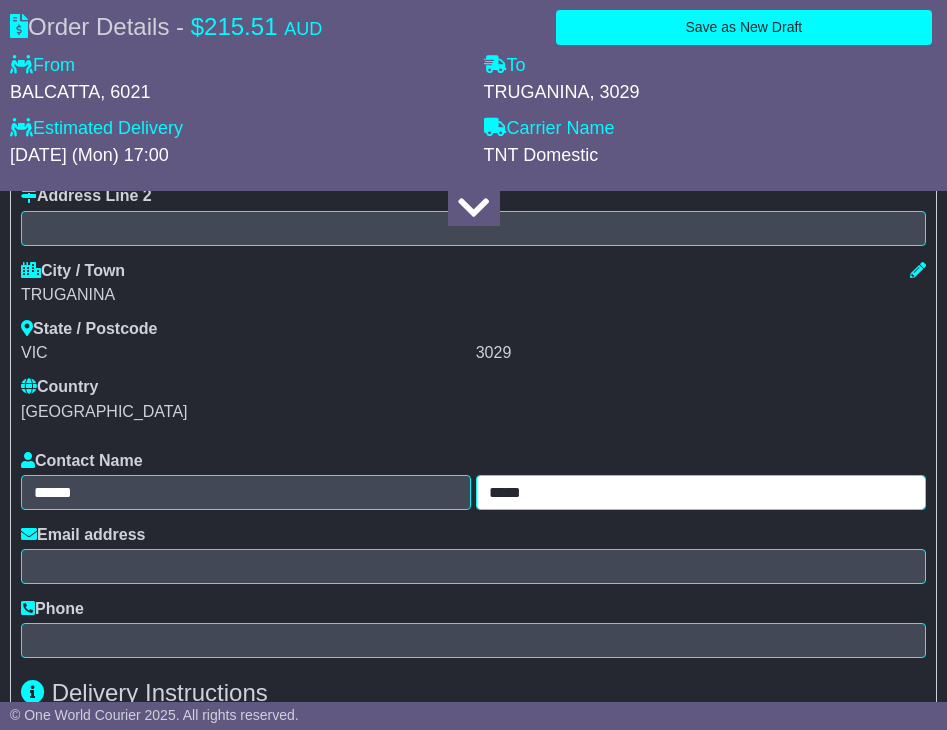 type on "*****" 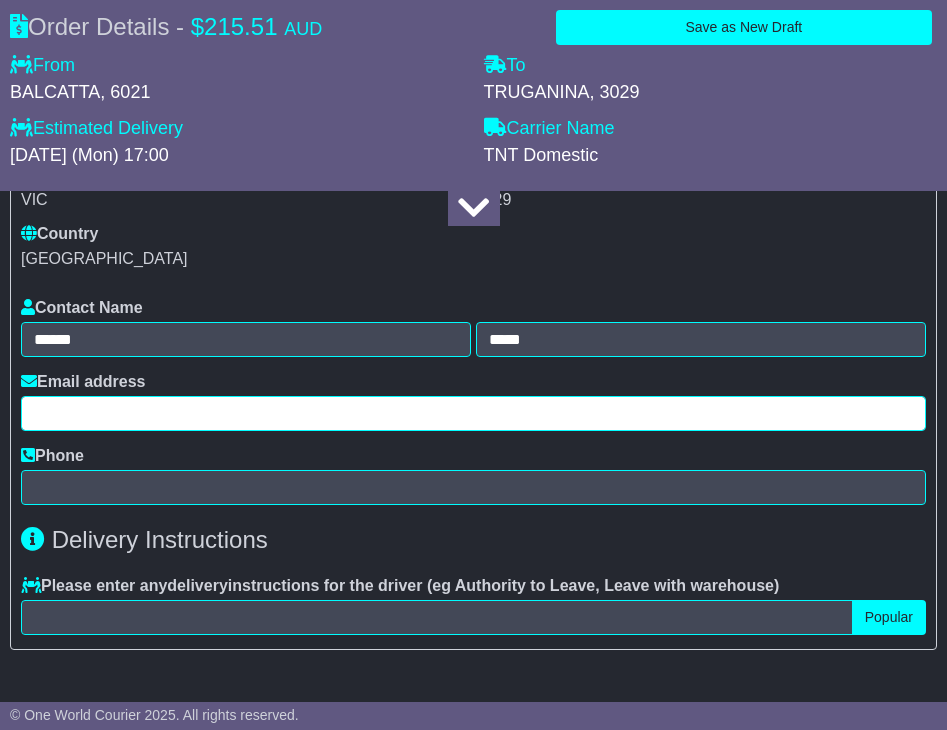 scroll, scrollTop: 2319, scrollLeft: 0, axis: vertical 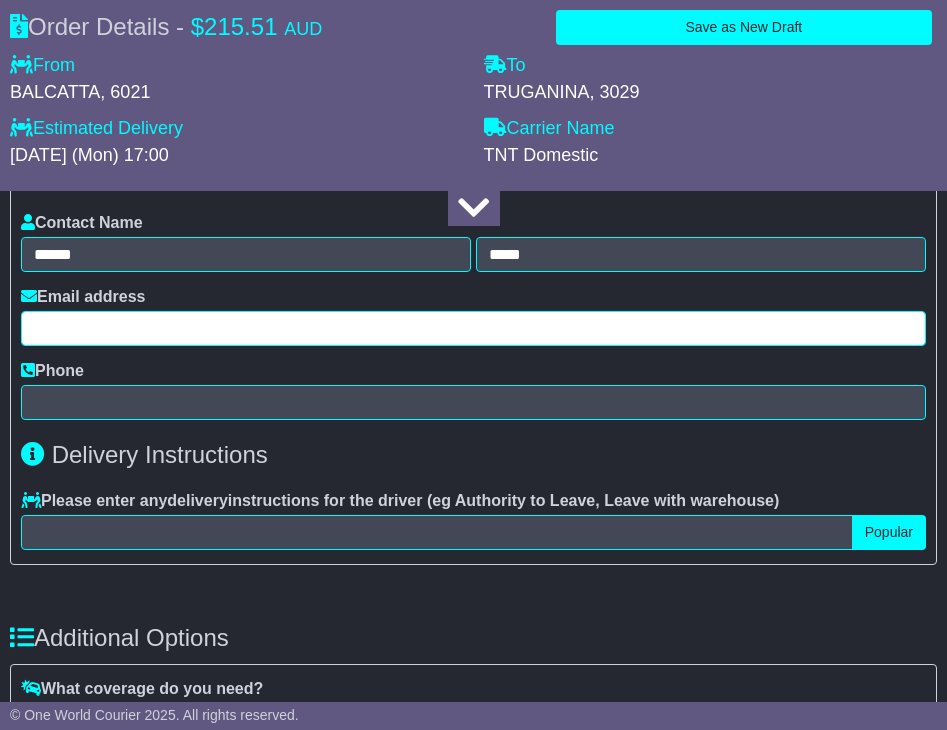 paste on "**********" 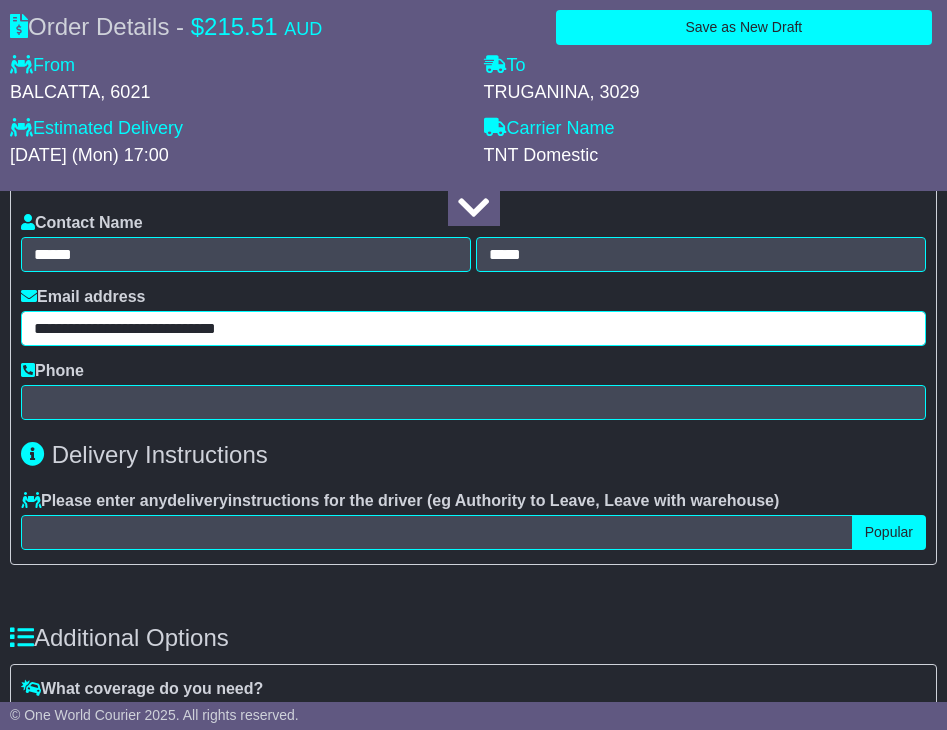 type on "**********" 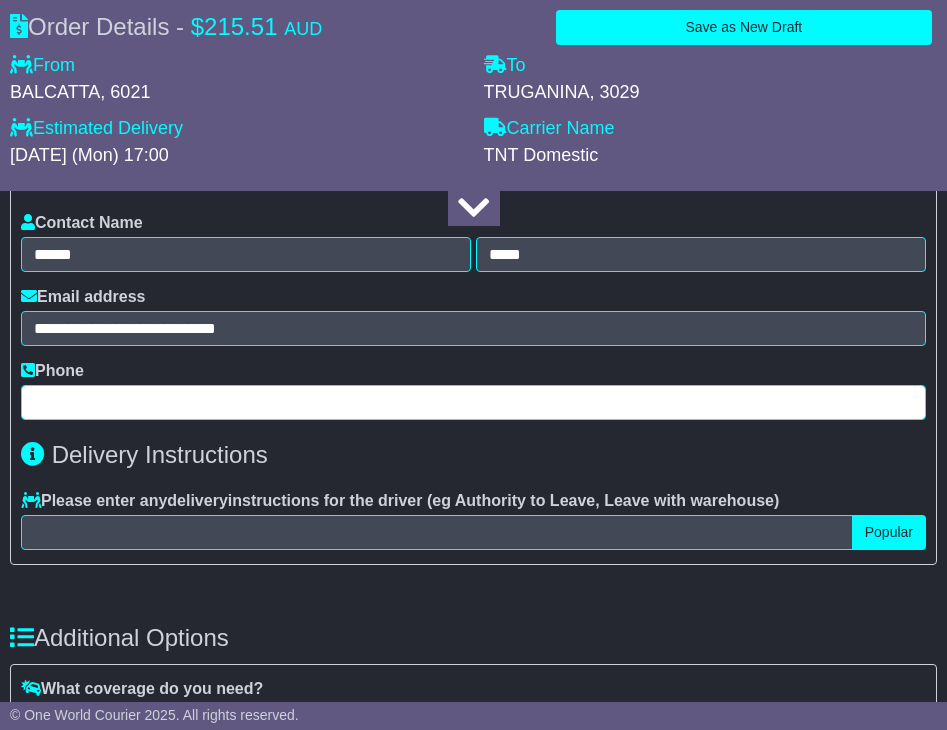 click at bounding box center (473, 402) 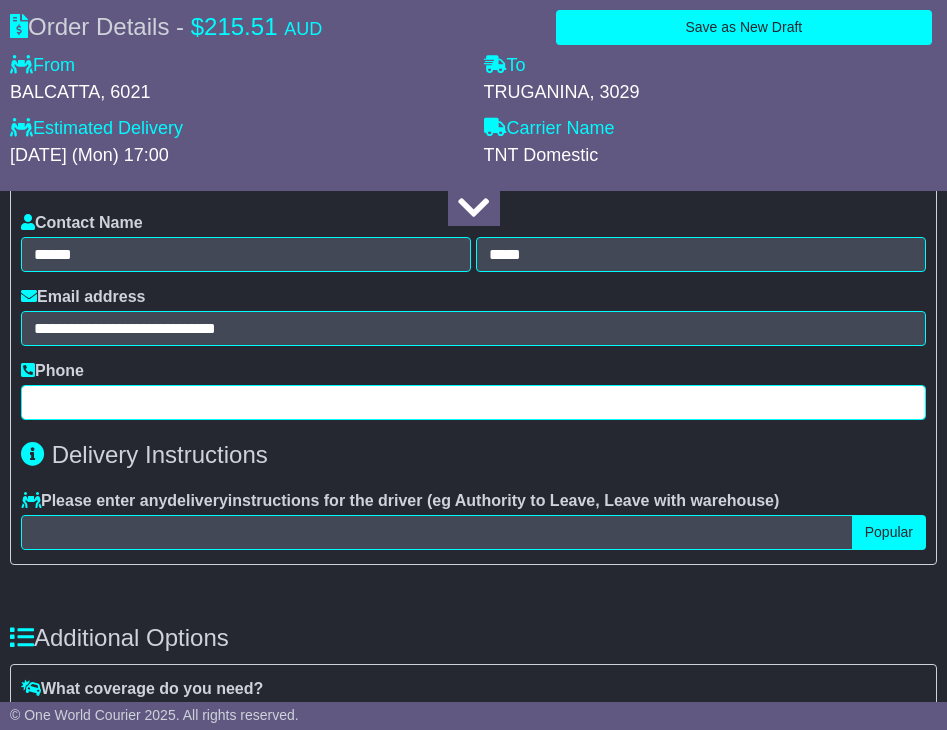paste on "**********" 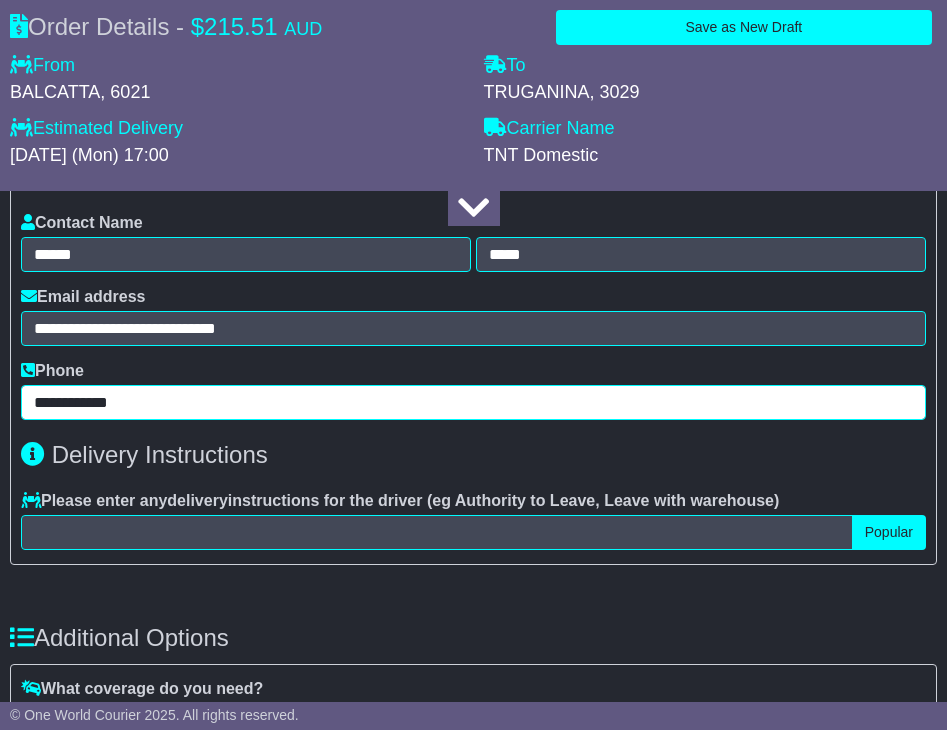 scroll, scrollTop: 2471, scrollLeft: 0, axis: vertical 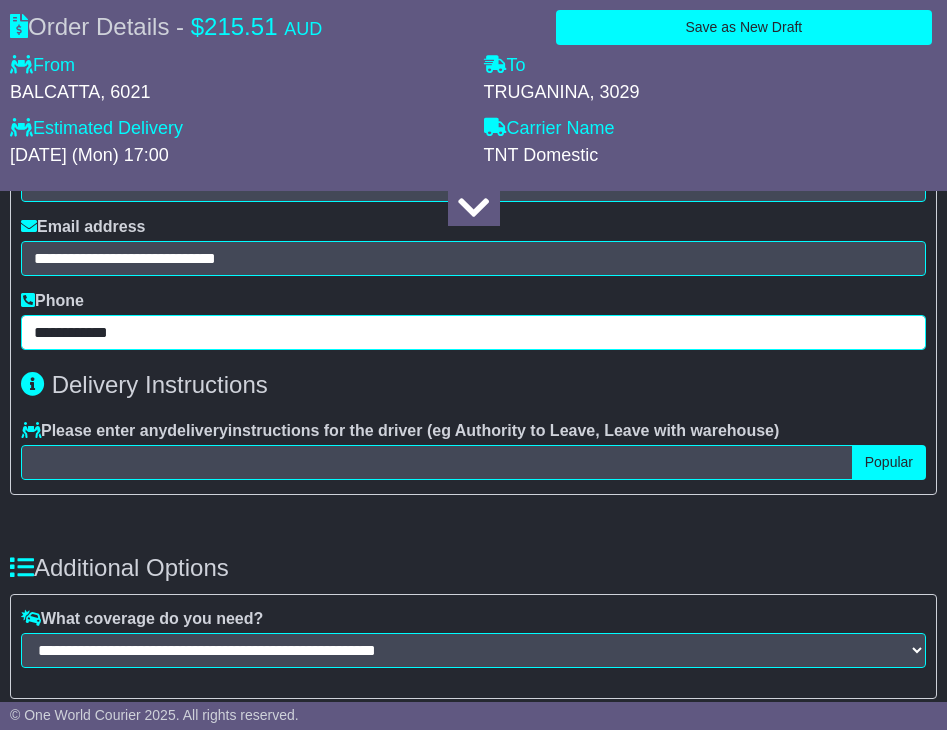 type on "**********" 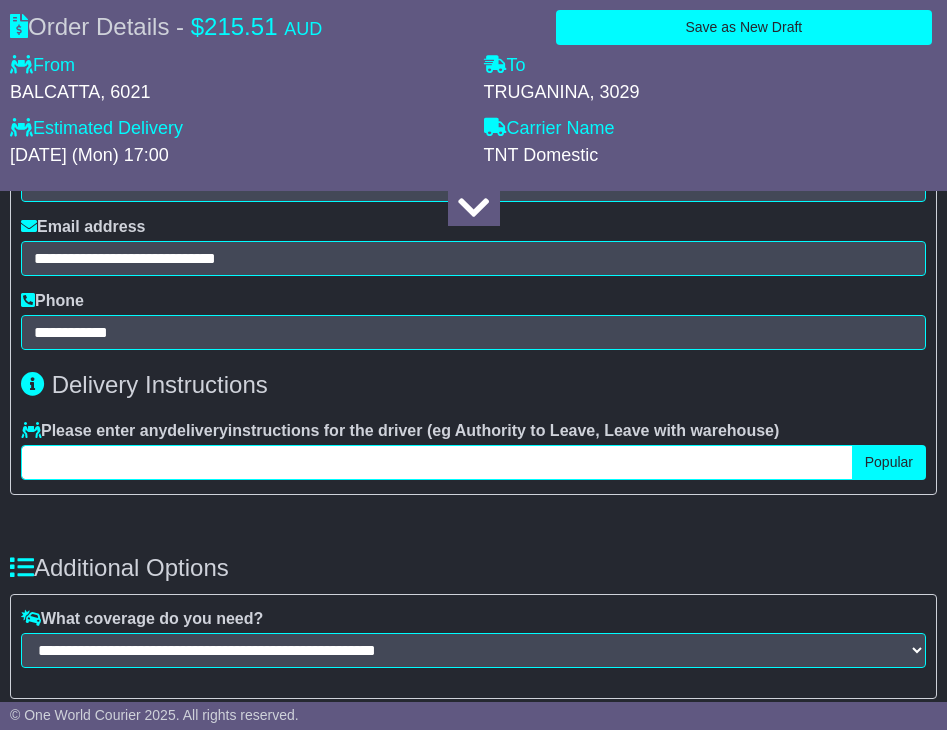 click at bounding box center (437, 462) 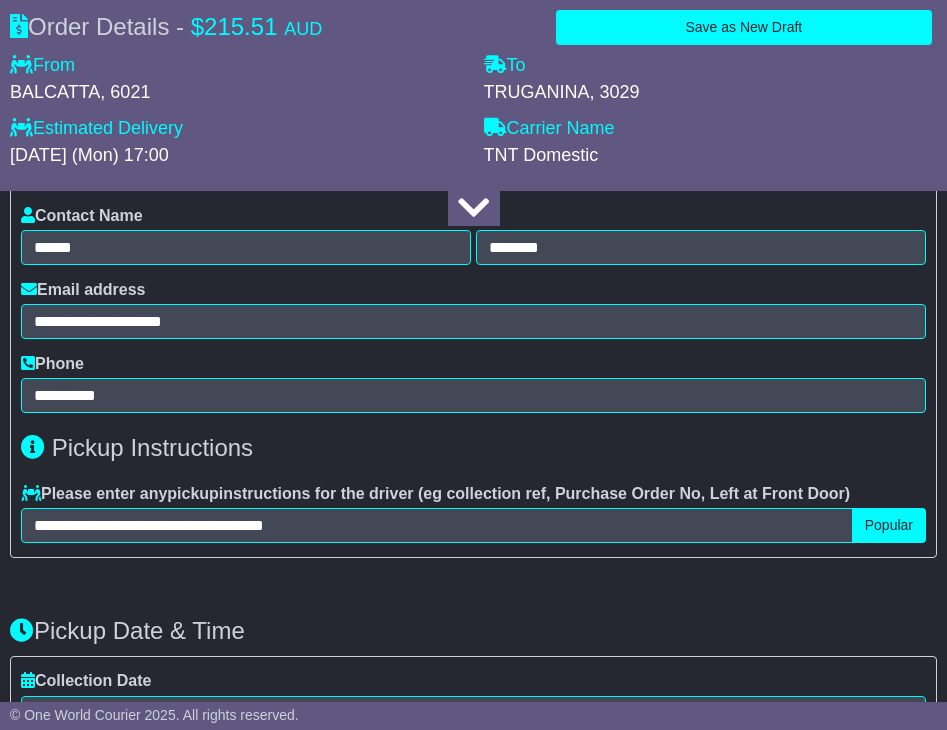 scroll, scrollTop: 1173, scrollLeft: 0, axis: vertical 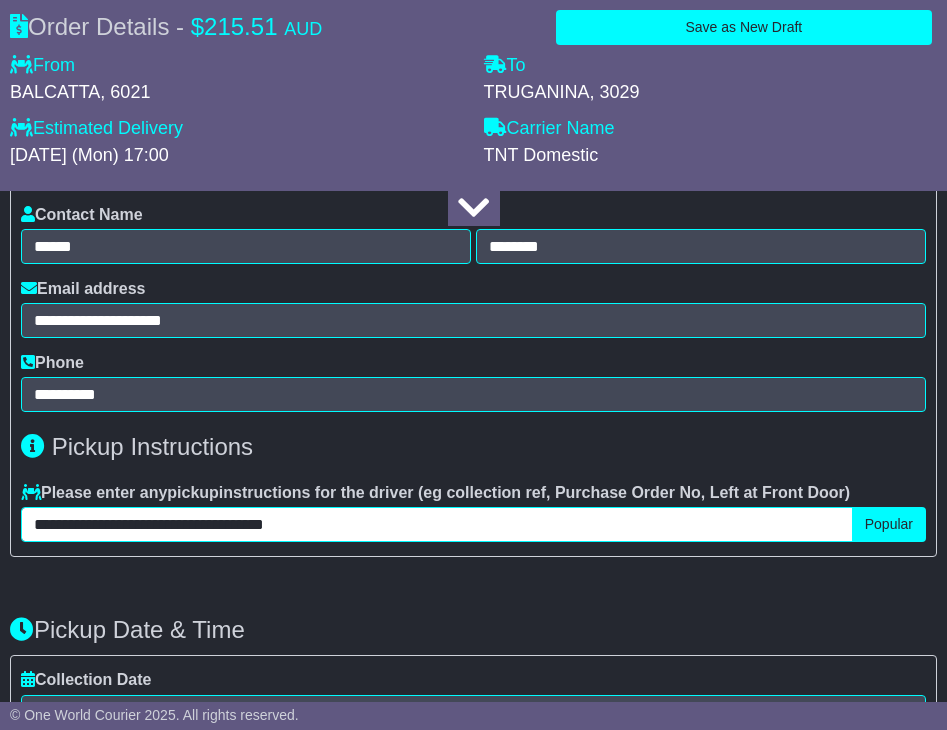 drag, startPoint x: 334, startPoint y: 536, endPoint x: -51, endPoint y: 531, distance: 385.03247 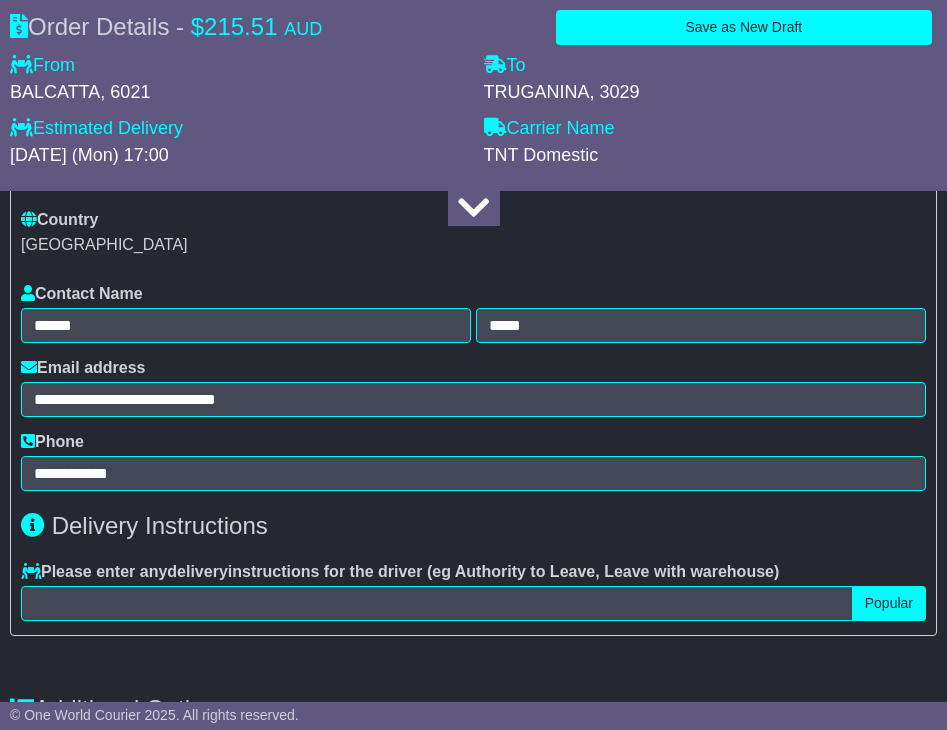 scroll, scrollTop: 2332, scrollLeft: 0, axis: vertical 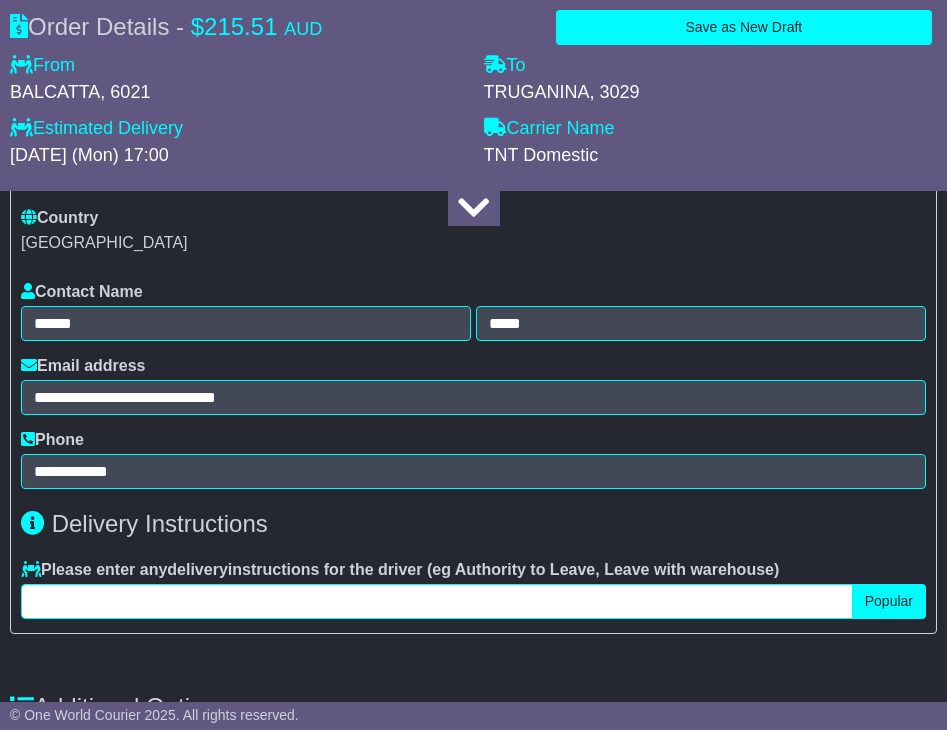 click at bounding box center (437, 601) 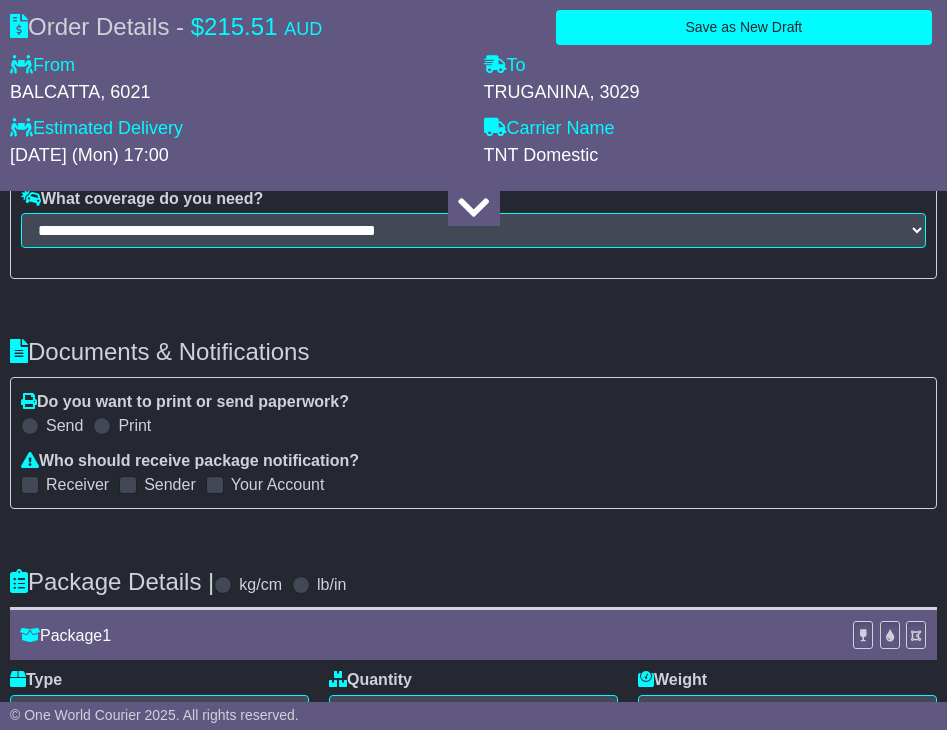 scroll, scrollTop: 2896, scrollLeft: 0, axis: vertical 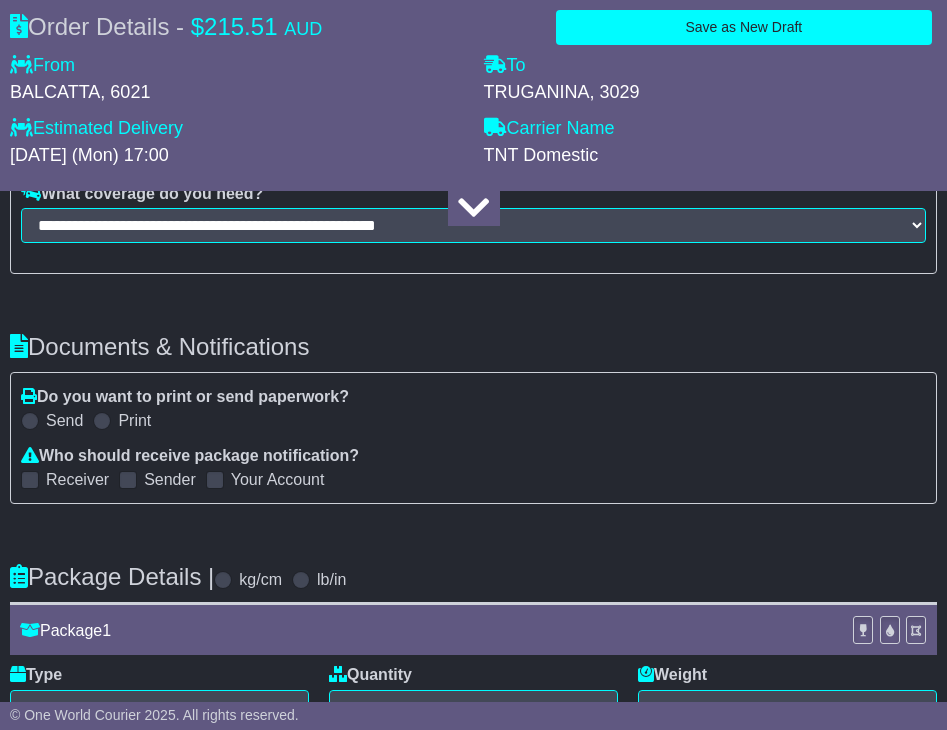 type on "**********" 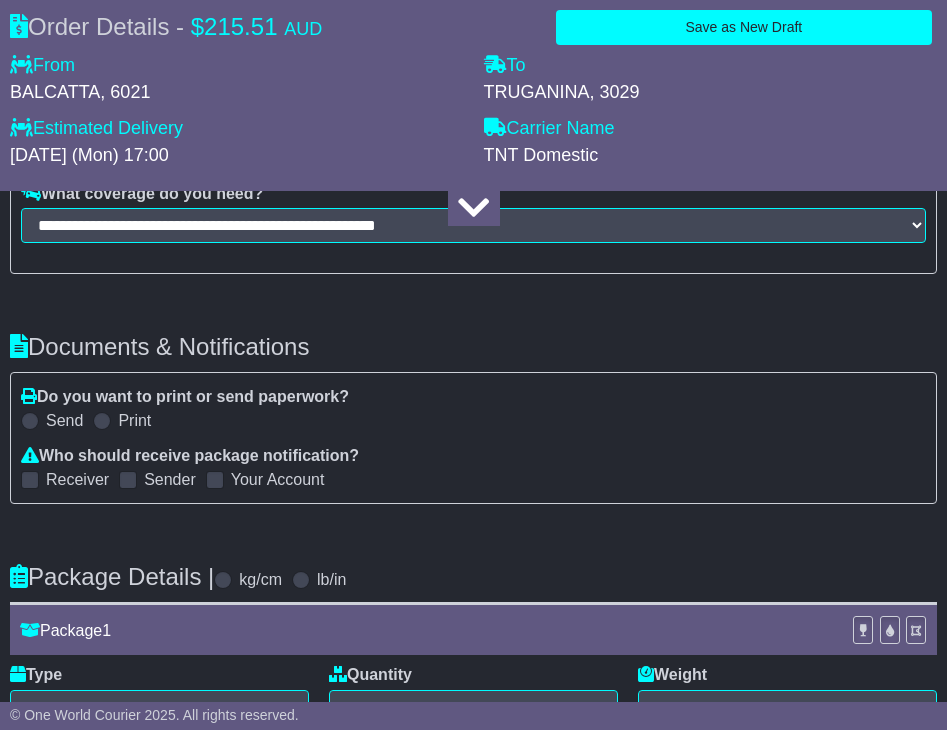 click at bounding box center (30, 480) 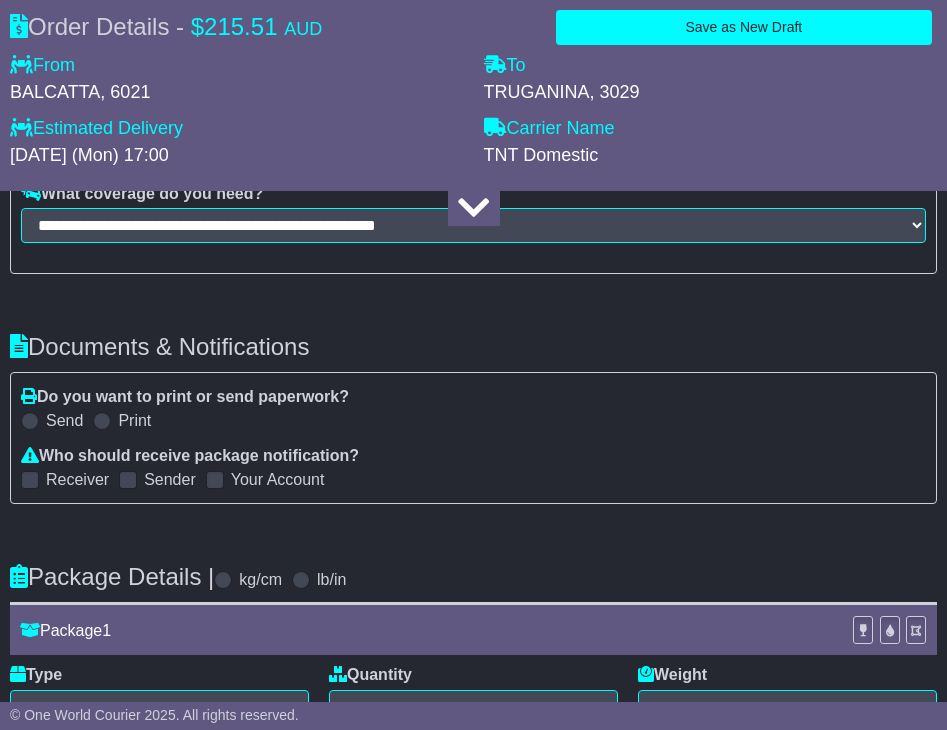 click at bounding box center (128, 480) 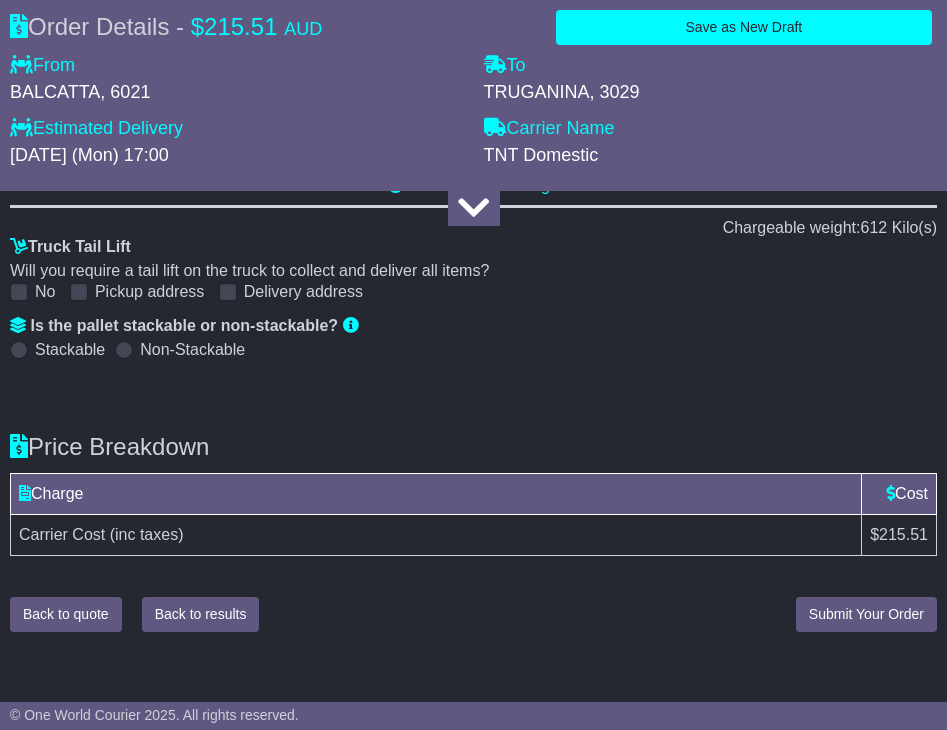 scroll, scrollTop: 3606, scrollLeft: 0, axis: vertical 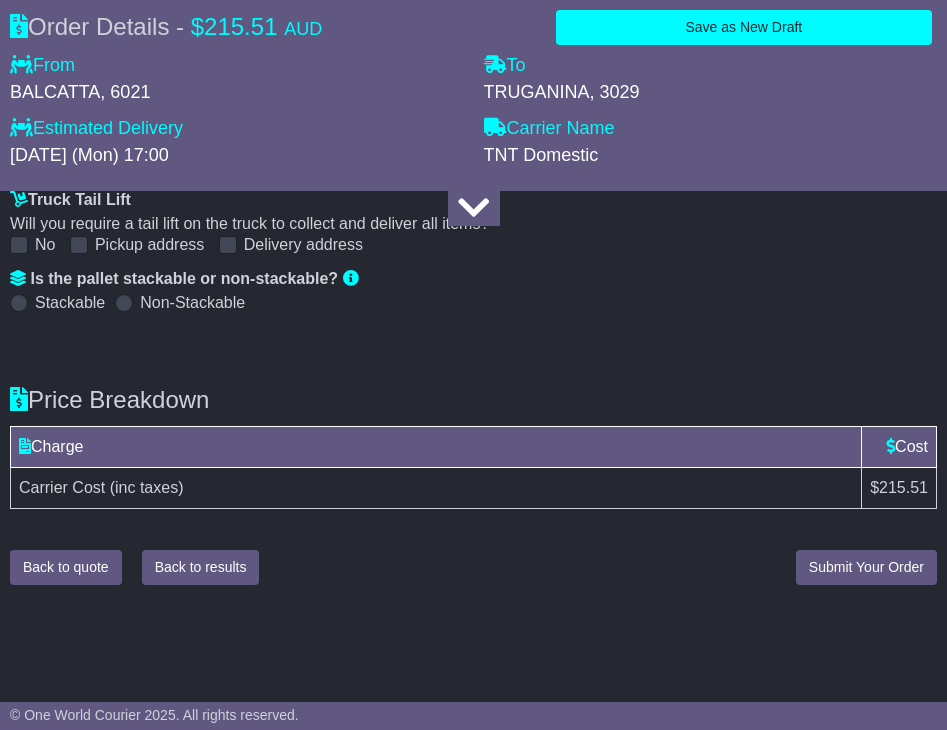 click on "Carrier Cost
(inc taxes)" at bounding box center [436, 487] 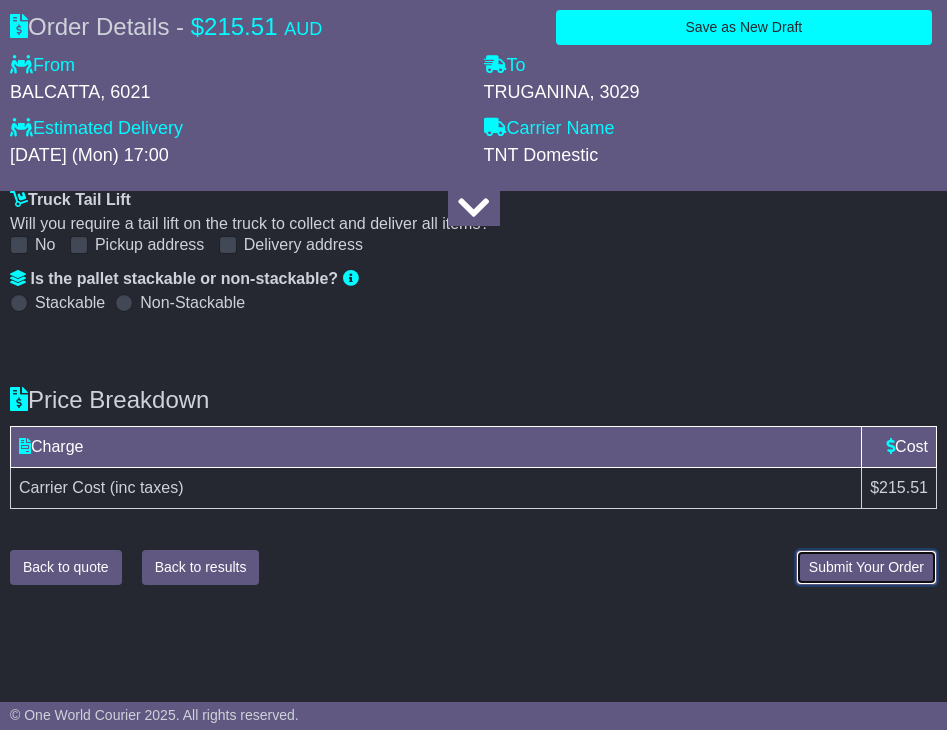 click on "Submit Your Order" at bounding box center (866, 567) 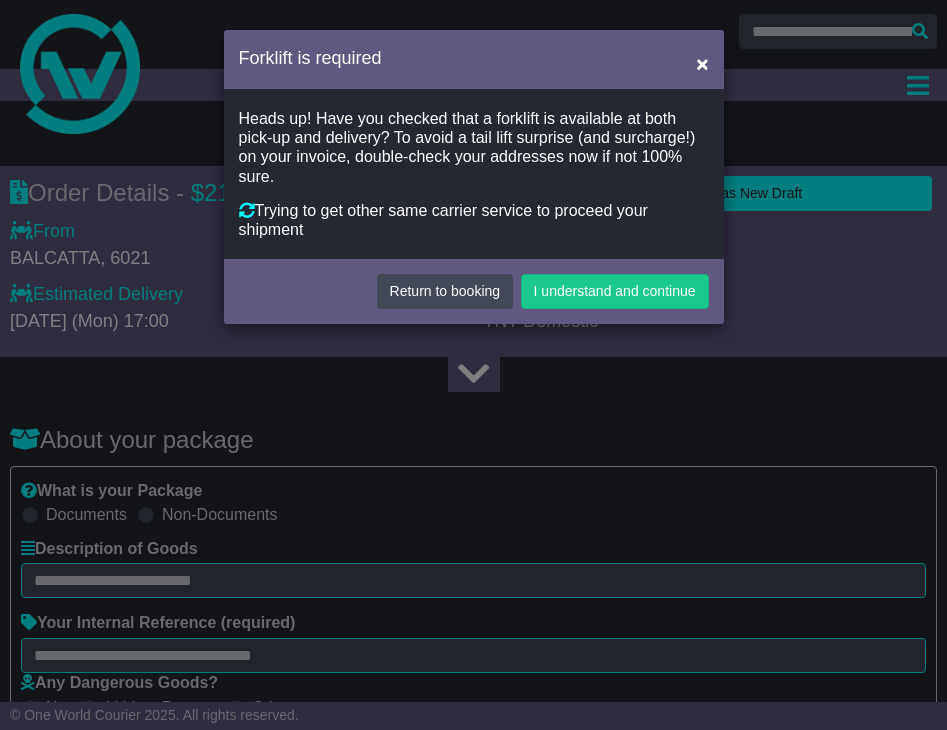 scroll, scrollTop: 0, scrollLeft: 0, axis: both 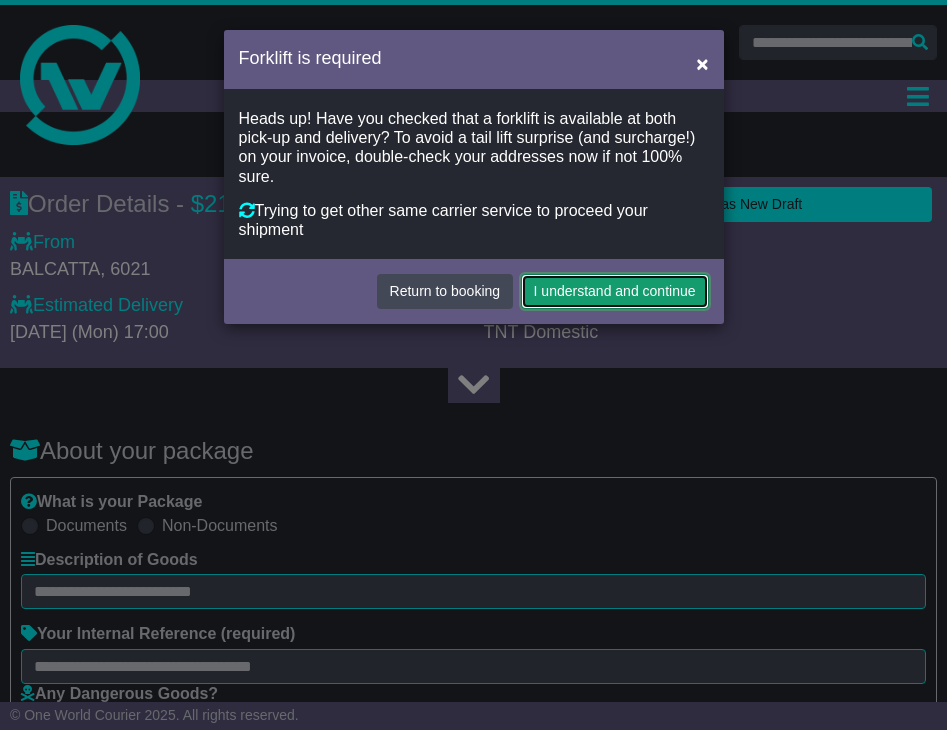 click on "I understand and continue" at bounding box center (615, 291) 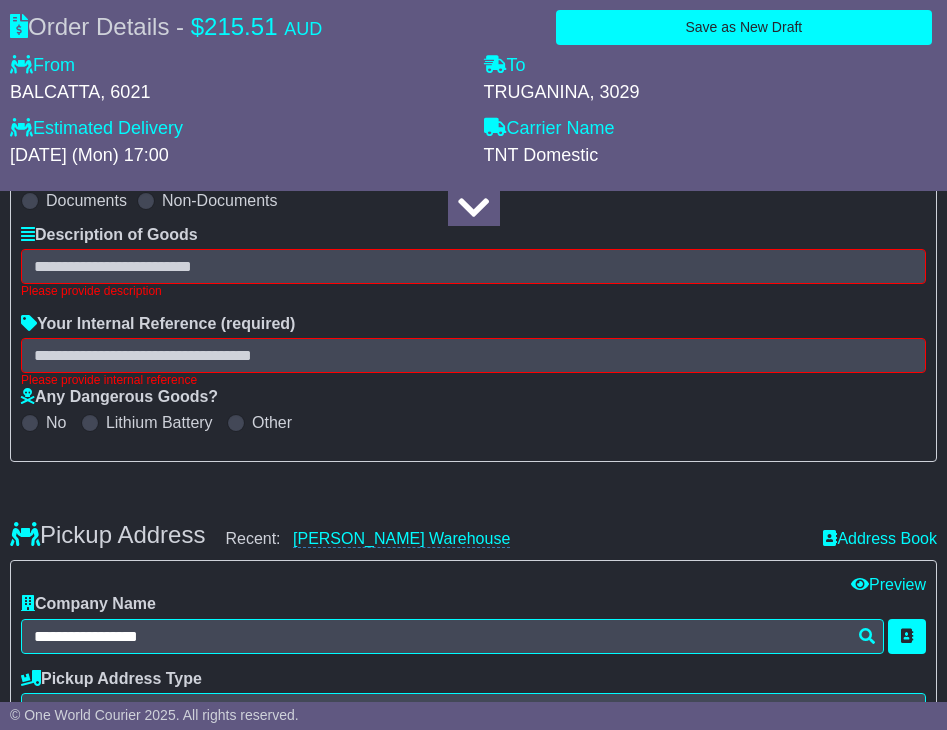 scroll, scrollTop: 333, scrollLeft: 0, axis: vertical 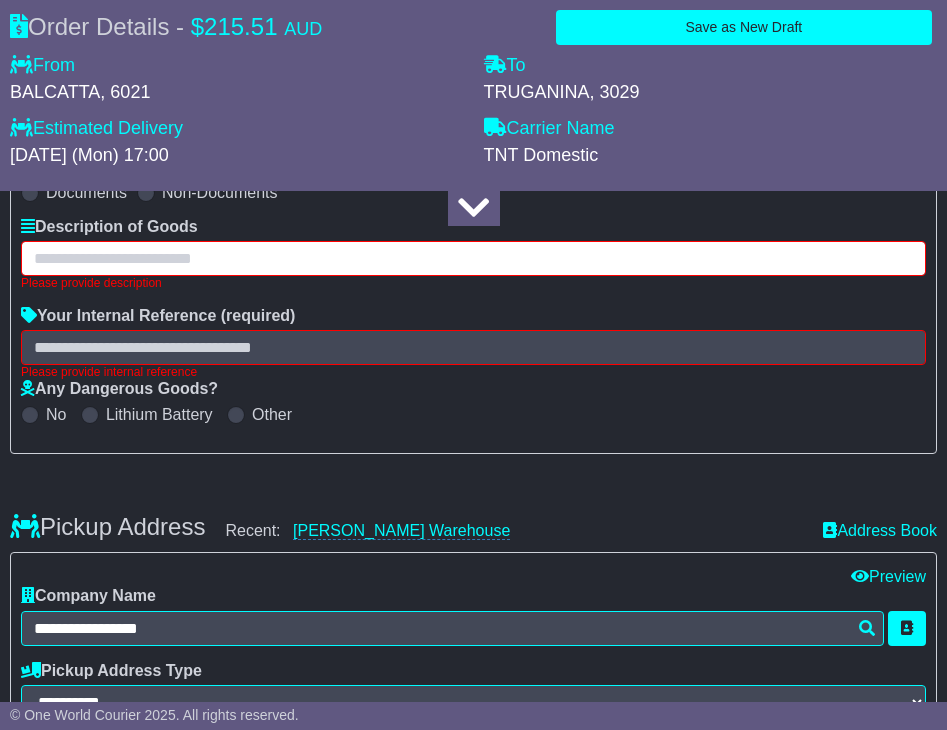 click at bounding box center (473, 258) 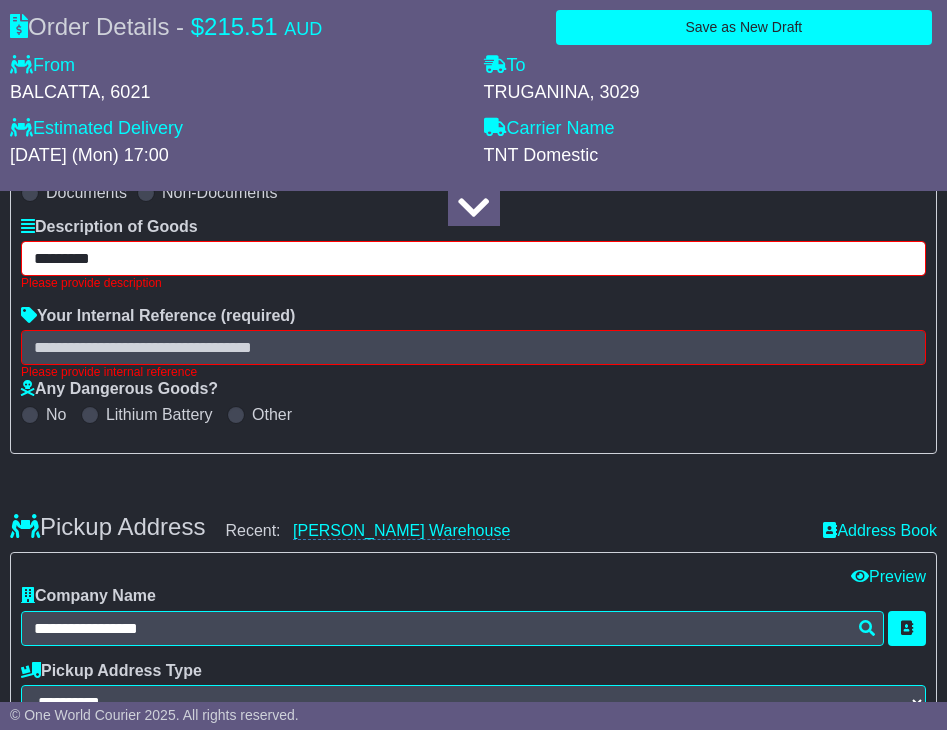 type on "*********" 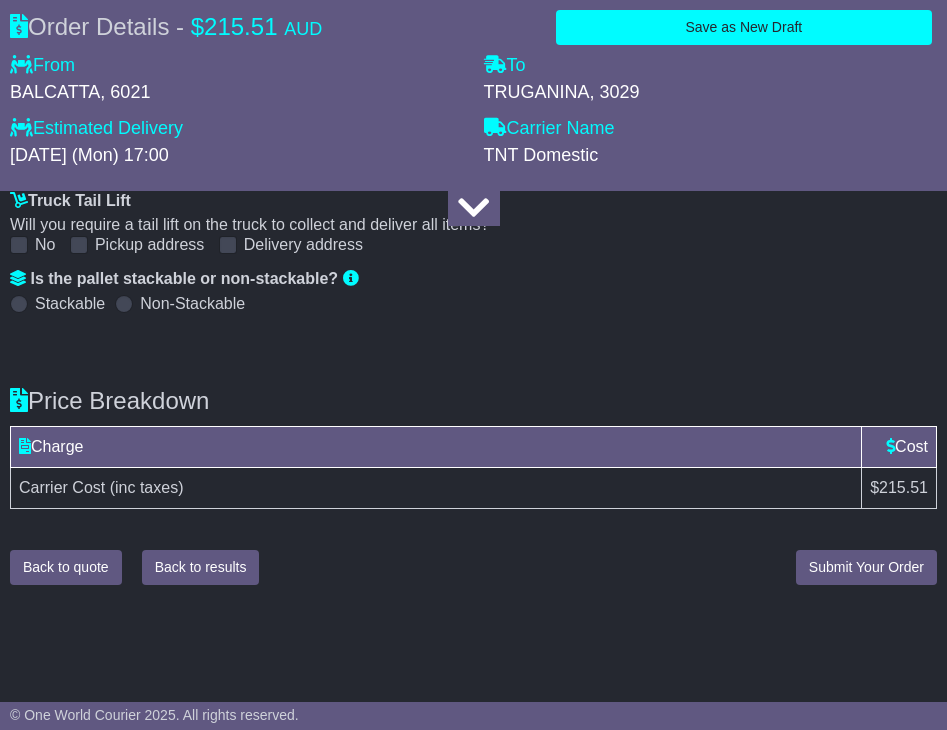 type on "****" 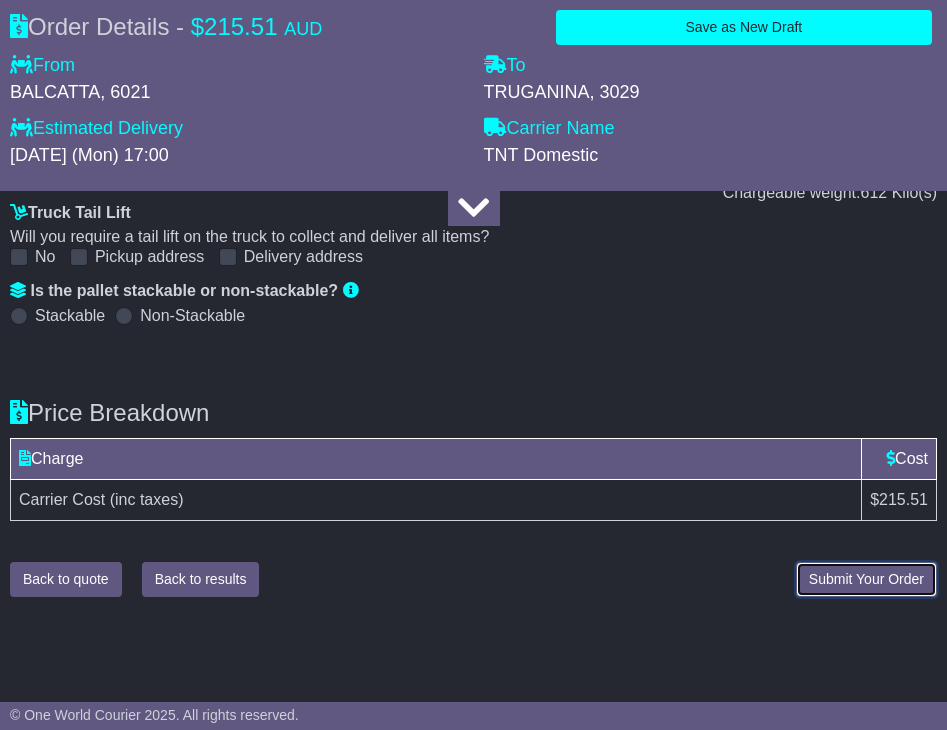 click on "Submit Your Order" at bounding box center [866, 579] 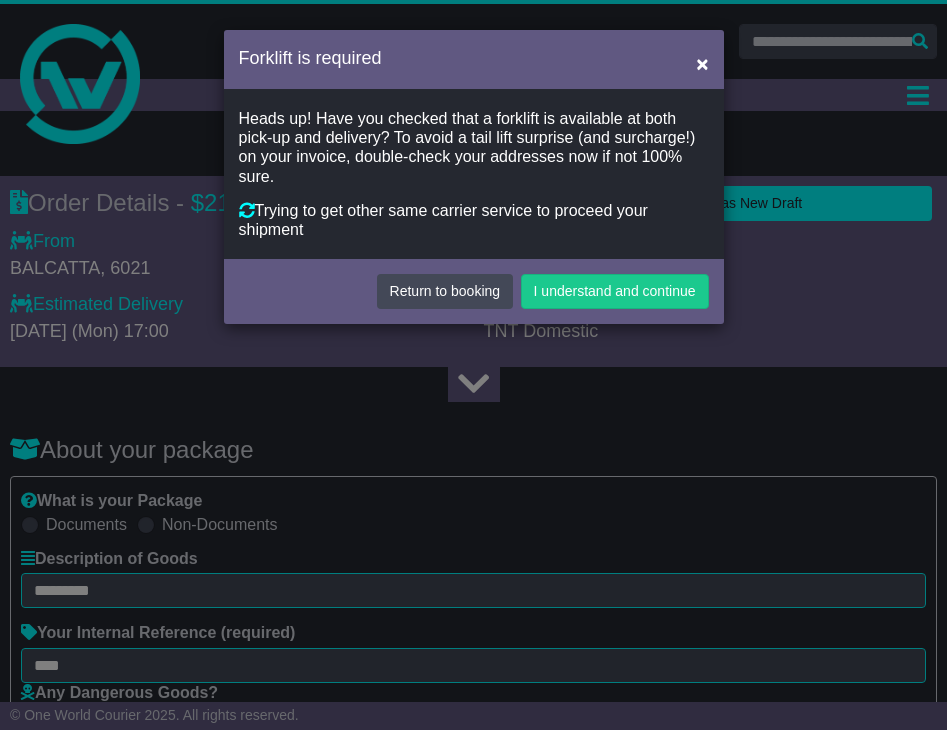 scroll, scrollTop: 0, scrollLeft: 0, axis: both 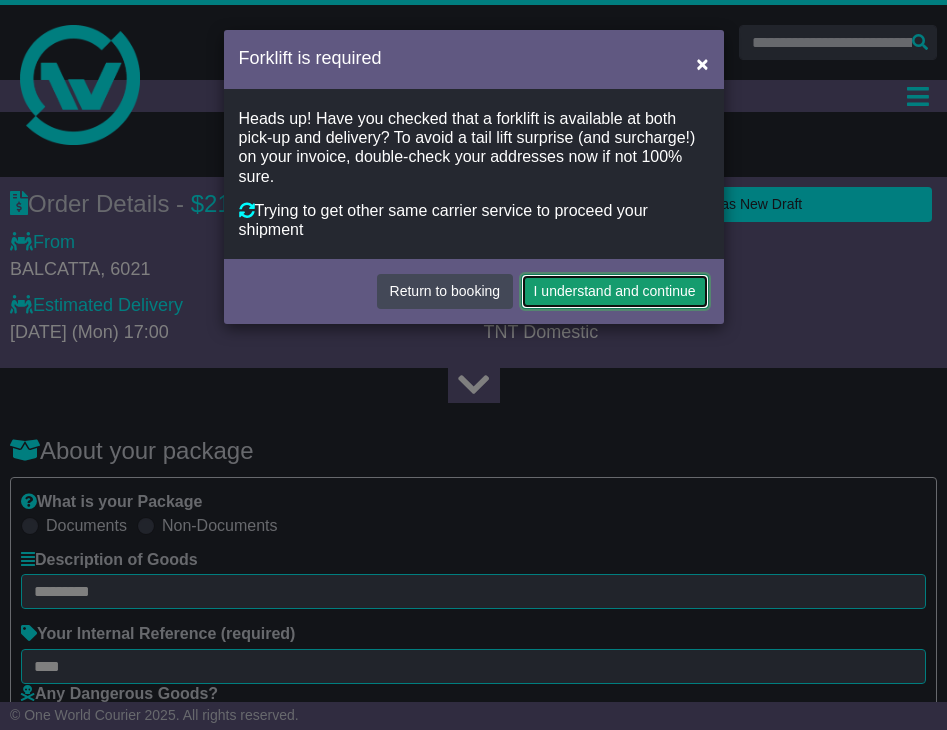 click on "I understand and continue" at bounding box center [615, 291] 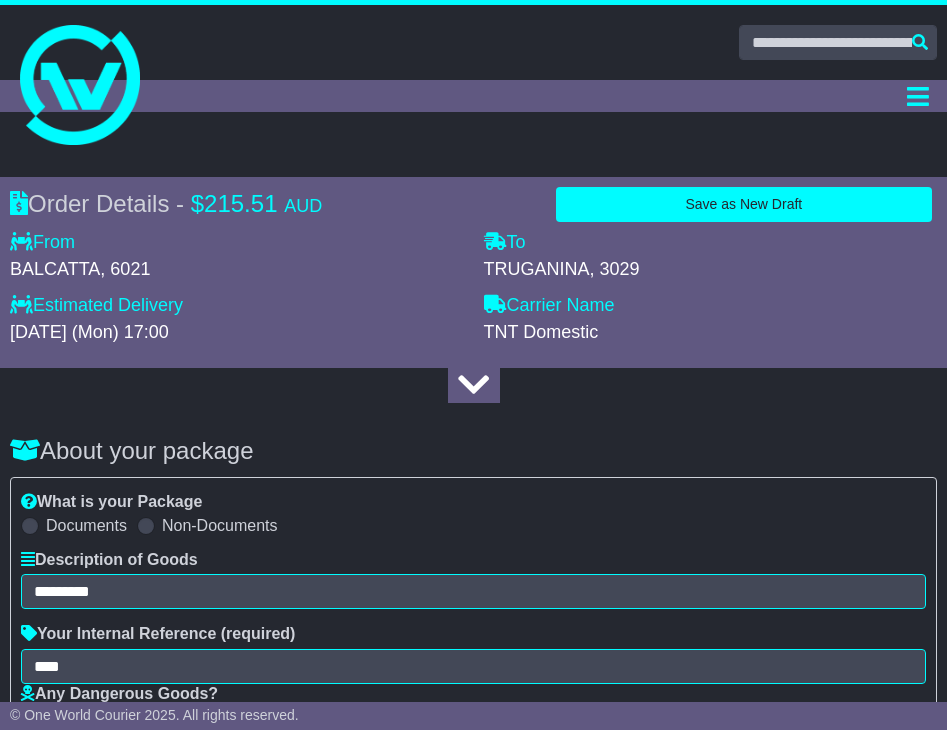 scroll, scrollTop: 2, scrollLeft: 0, axis: vertical 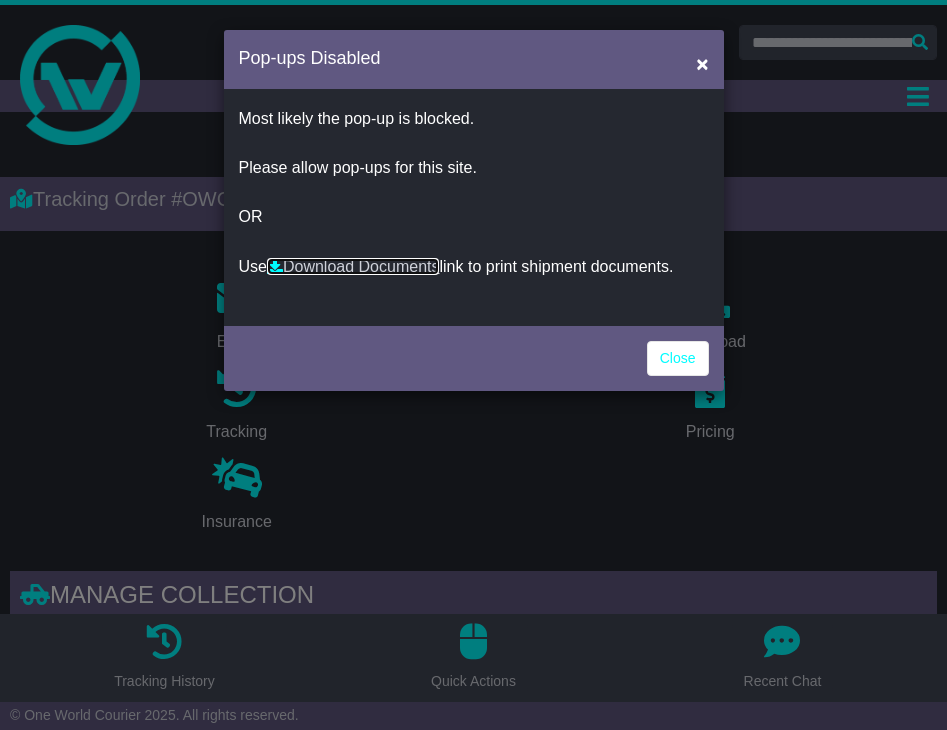 click on "Download Documents" at bounding box center (353, 266) 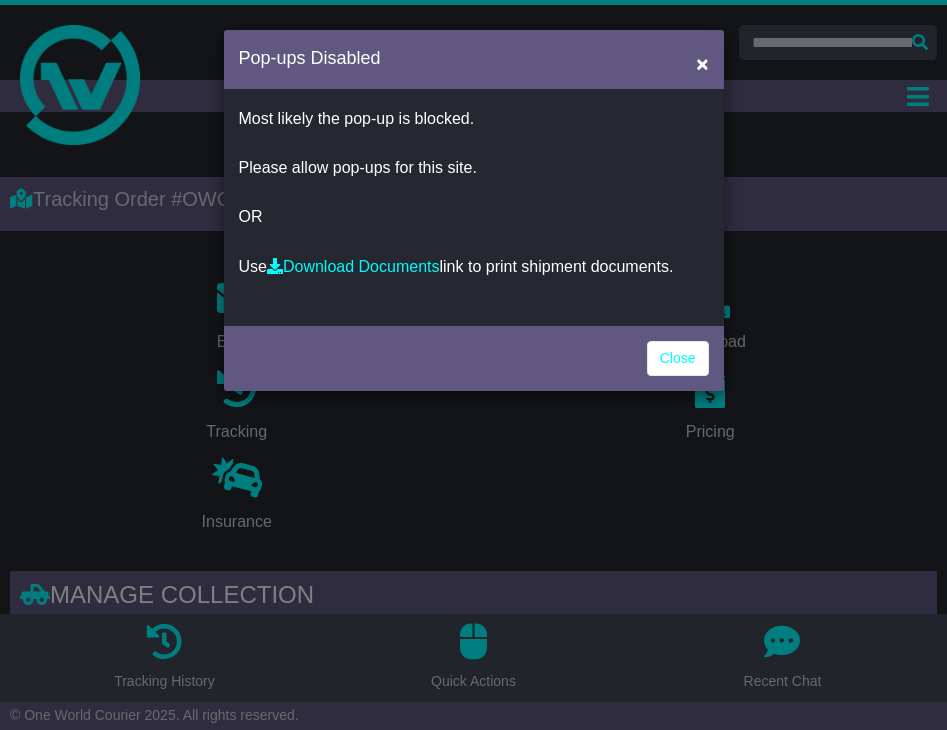 click on "Pop-ups Disabled
×
Most likely the pop-up is blocked.
Please allow pop-ups for this site.
OR
Use   Download Documents  link to print shipment documents.
Close" at bounding box center [473, 365] 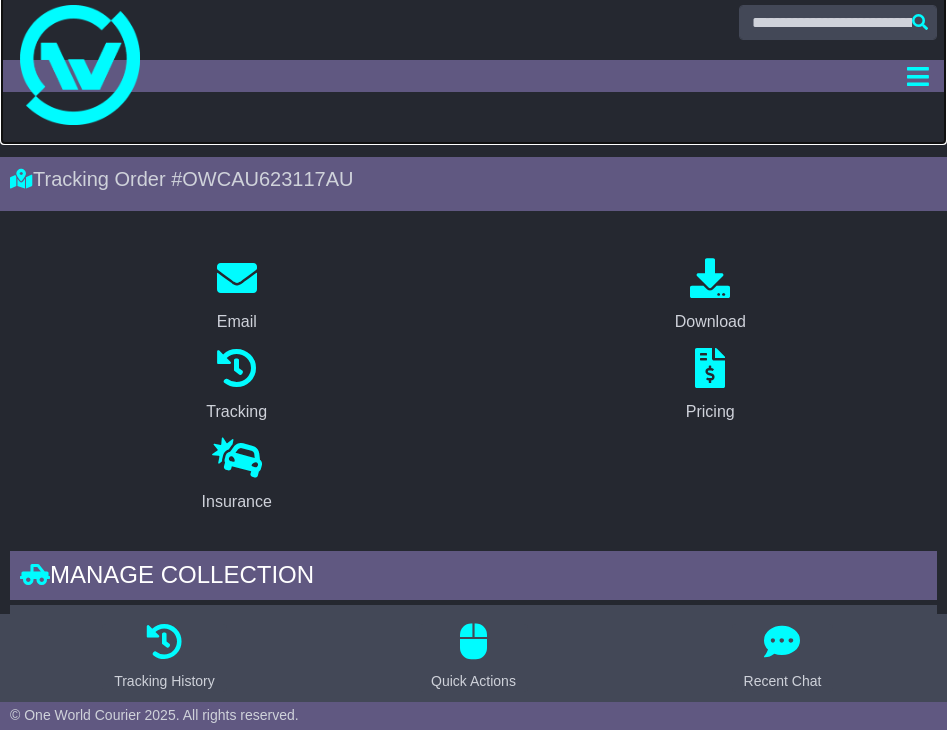 scroll, scrollTop: 21, scrollLeft: 0, axis: vertical 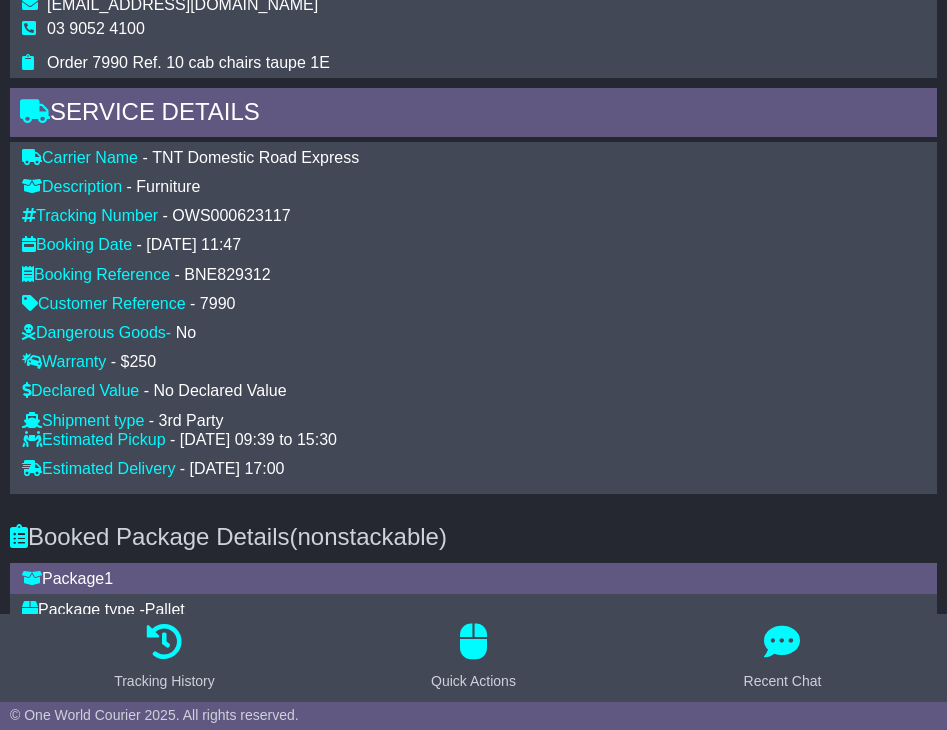 click on "BNE829312" at bounding box center [227, 274] 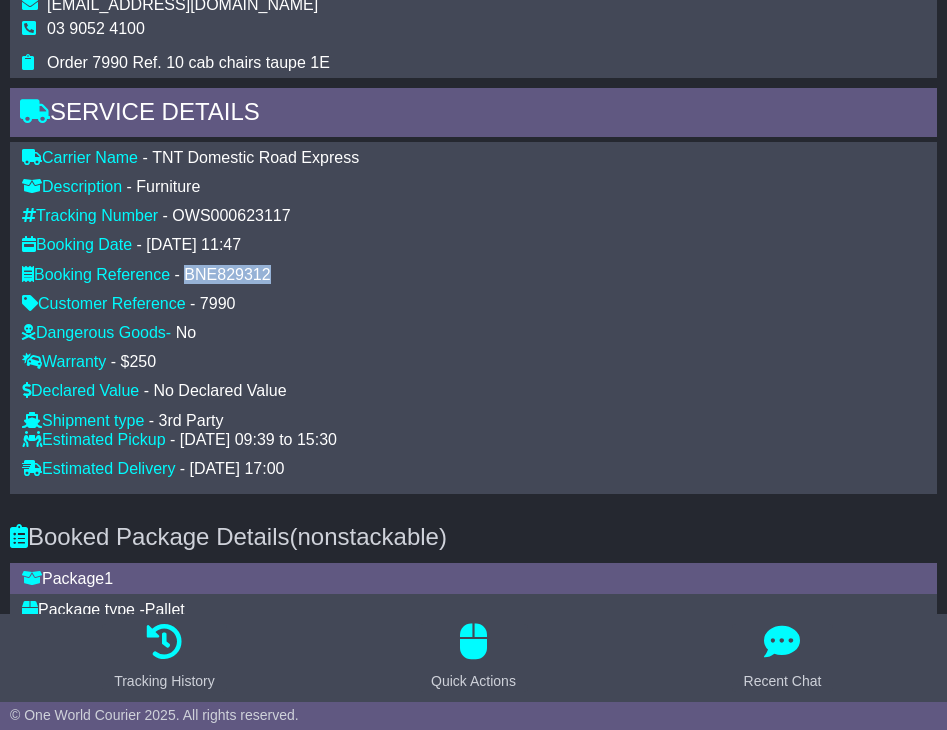 click on "BNE829312" at bounding box center [227, 274] 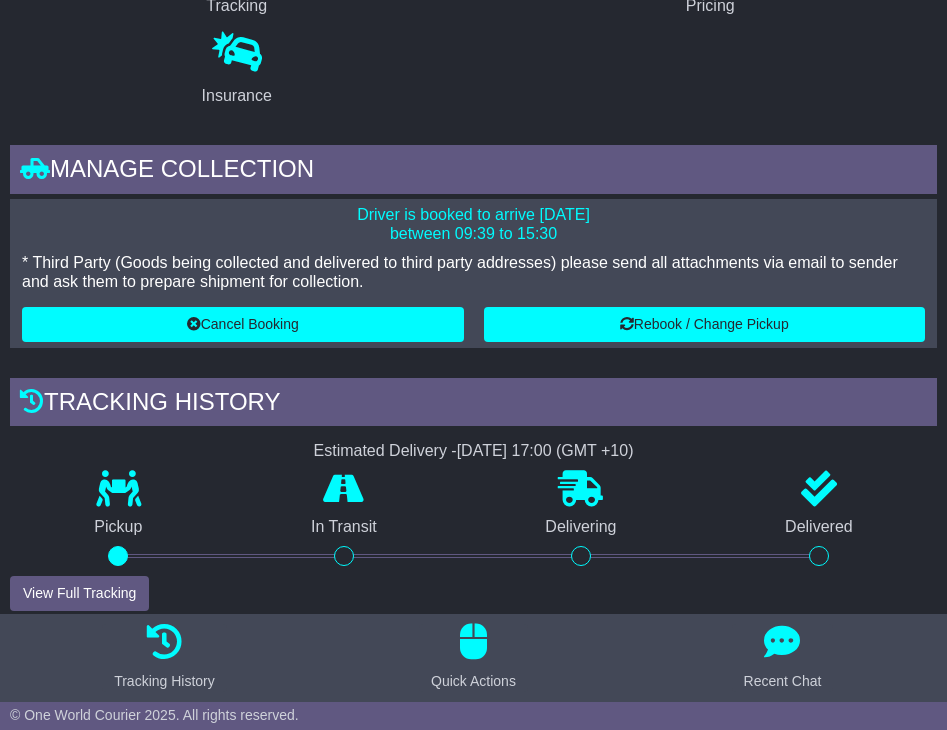 scroll, scrollTop: 0, scrollLeft: 0, axis: both 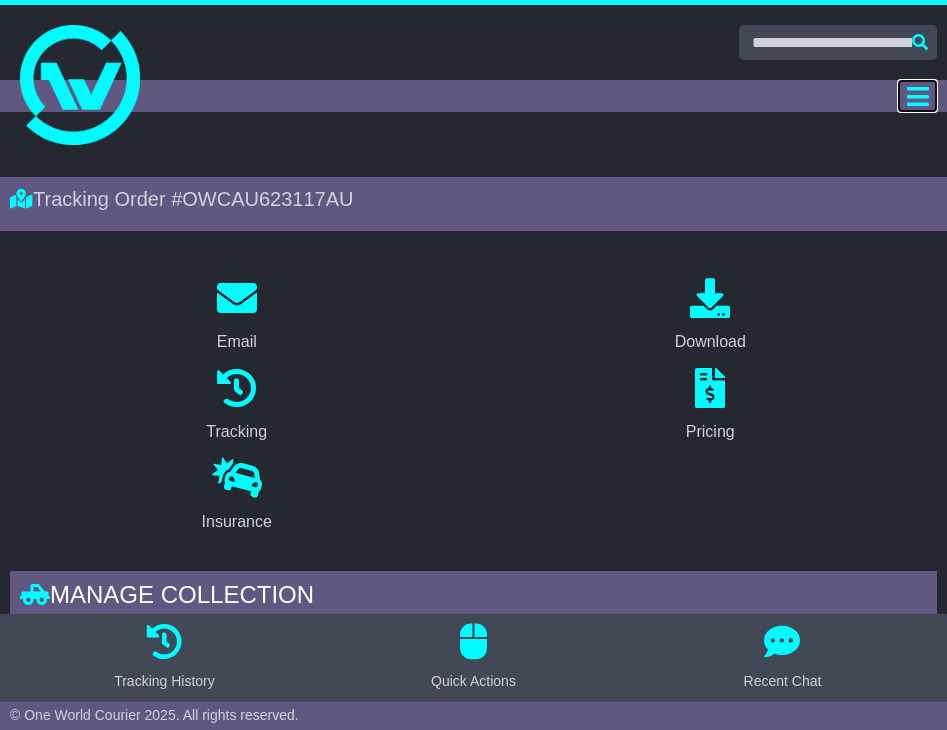 click at bounding box center (917, 96) 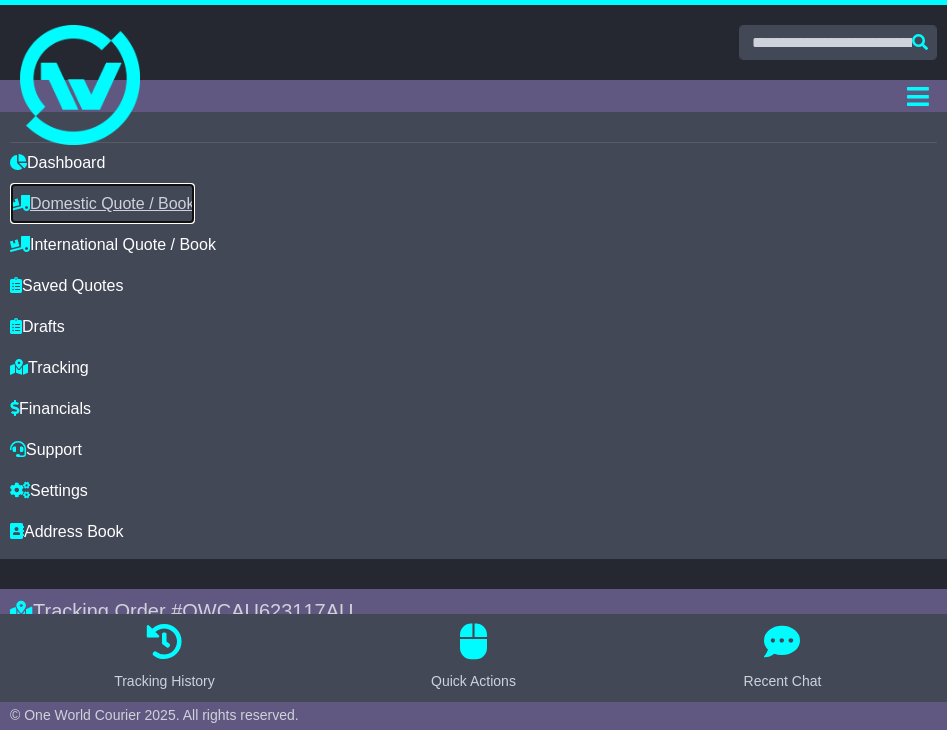 click on "Domestic Quote / Book" at bounding box center [102, 203] 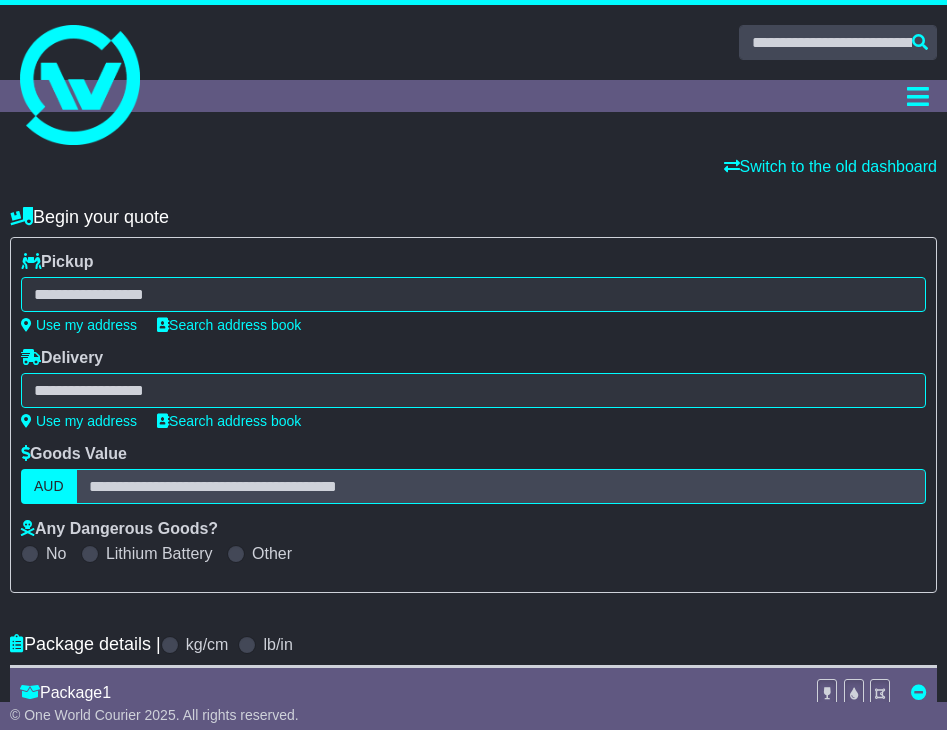 scroll, scrollTop: 0, scrollLeft: 0, axis: both 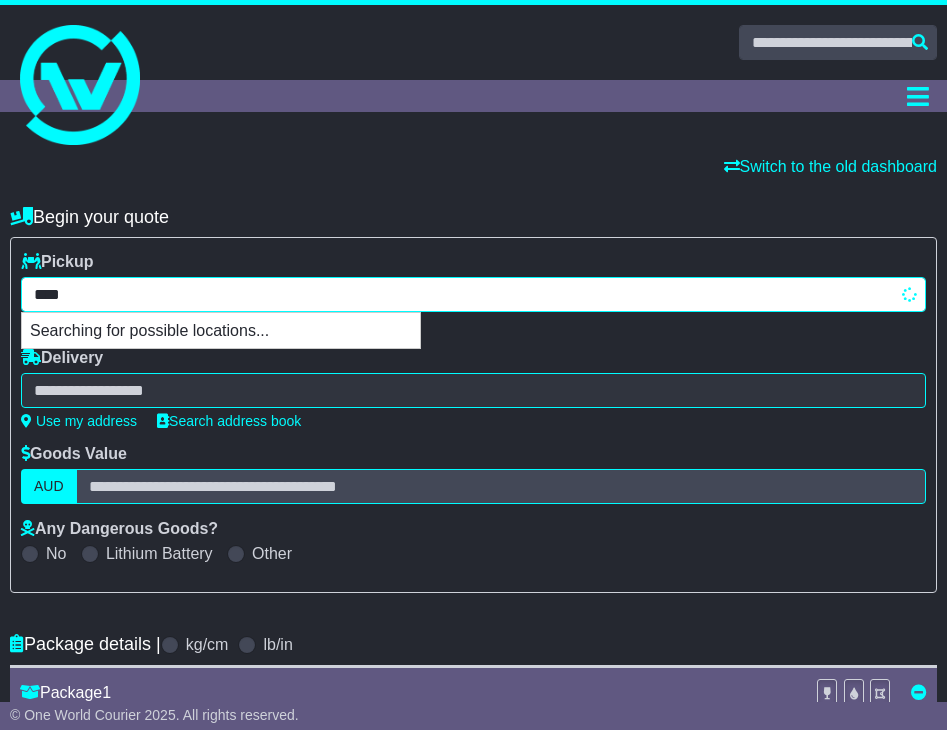 type on "*****" 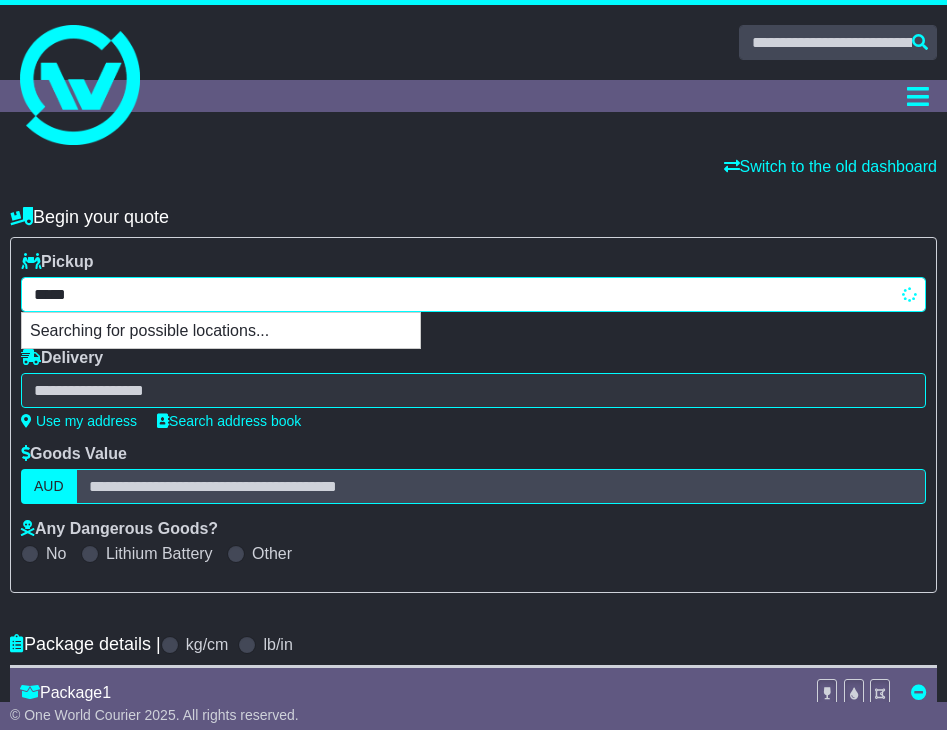 type on "*********" 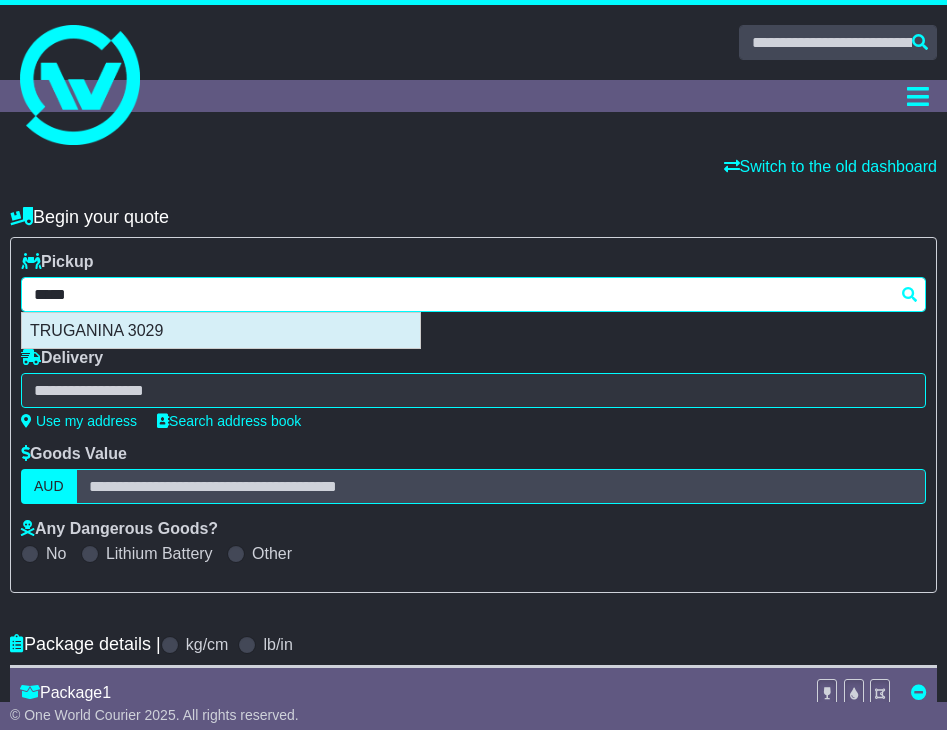 click on "TRUGANINA 3029" at bounding box center [221, 330] 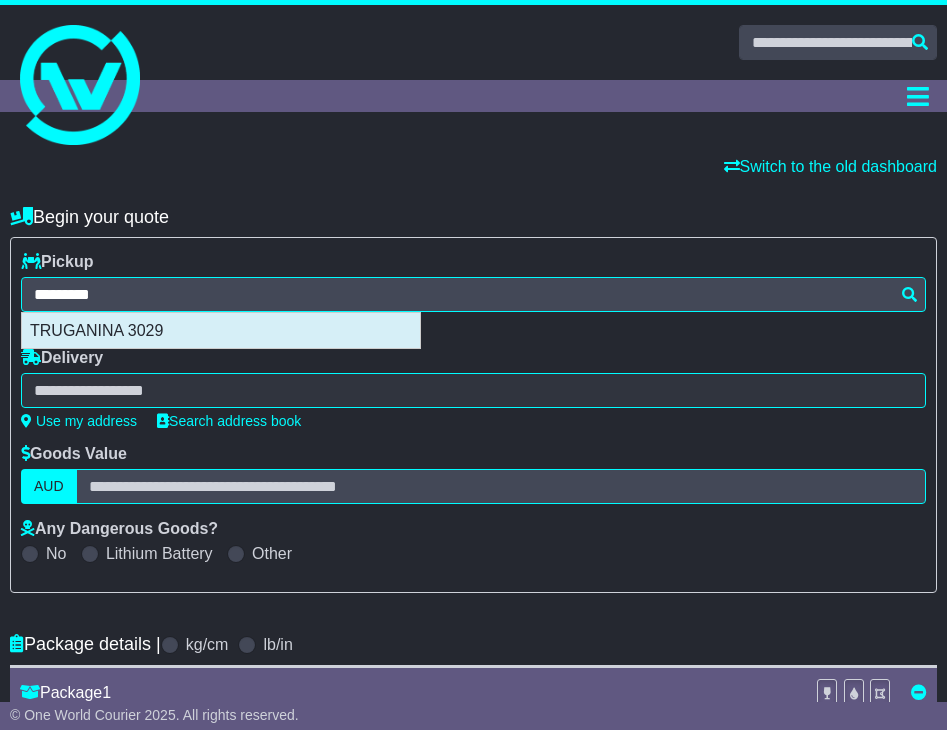type on "**********" 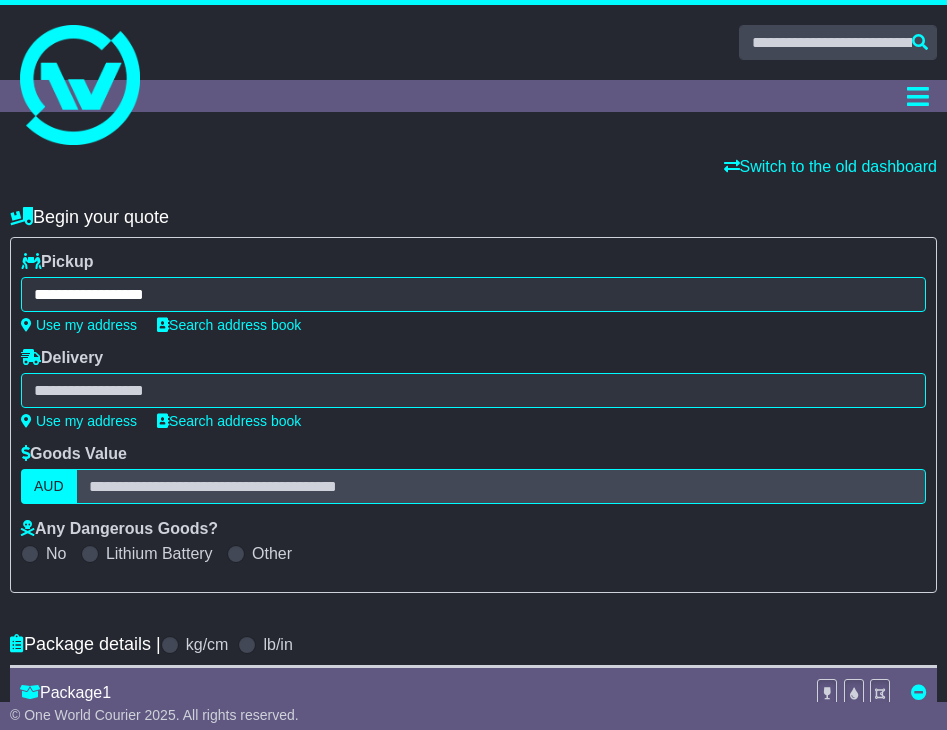 click at bounding box center [473, 390] 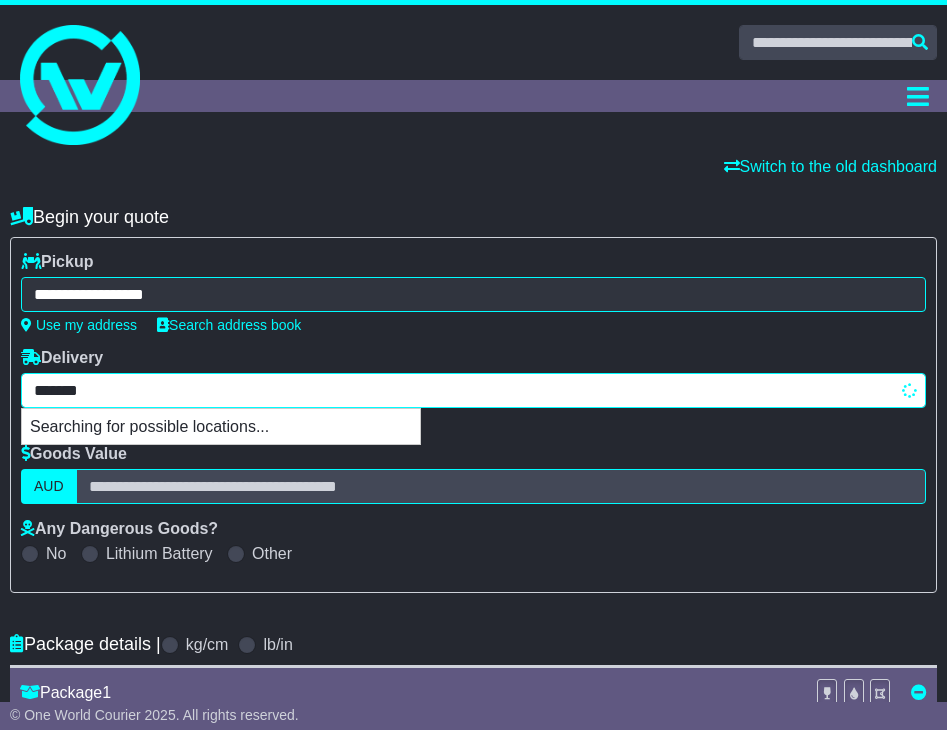 type on "********" 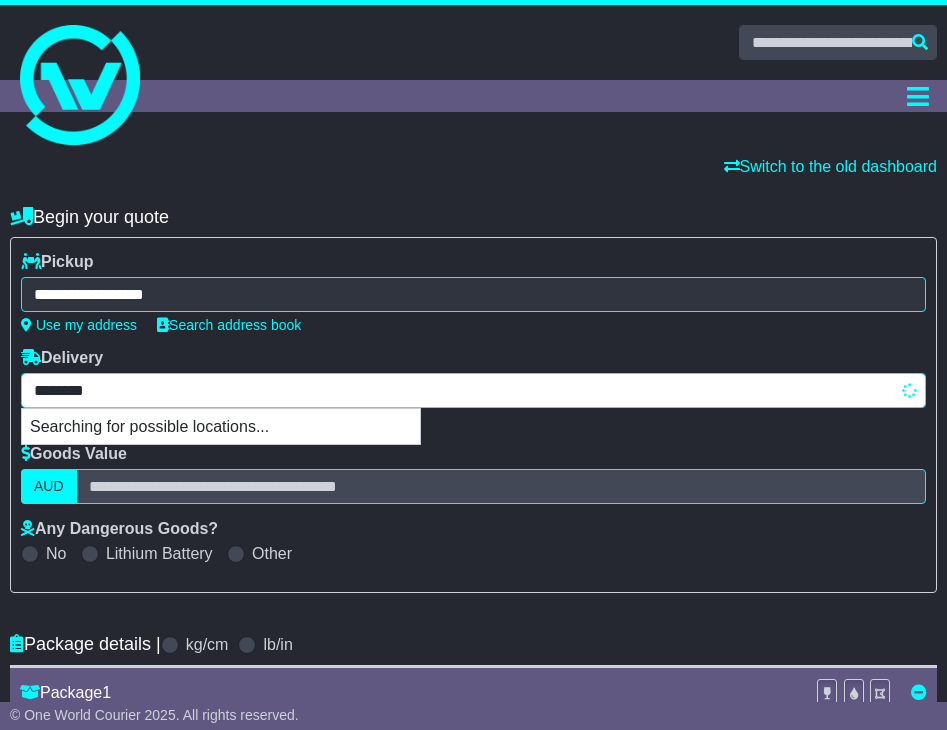 type on "**********" 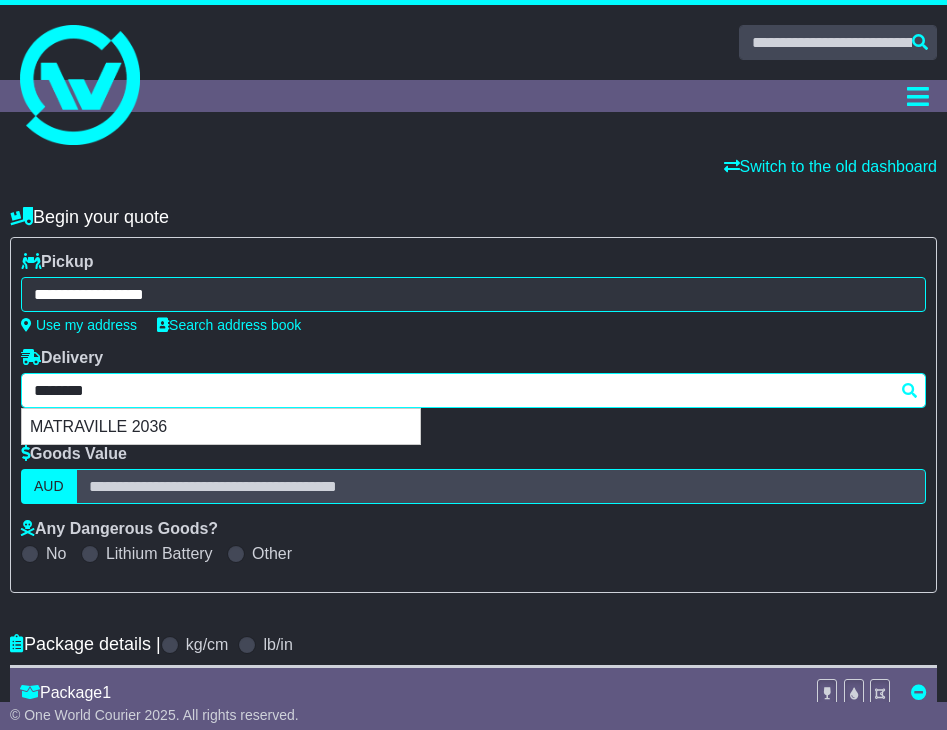 click on "MATRAVILLE 2036" at bounding box center (221, 426) 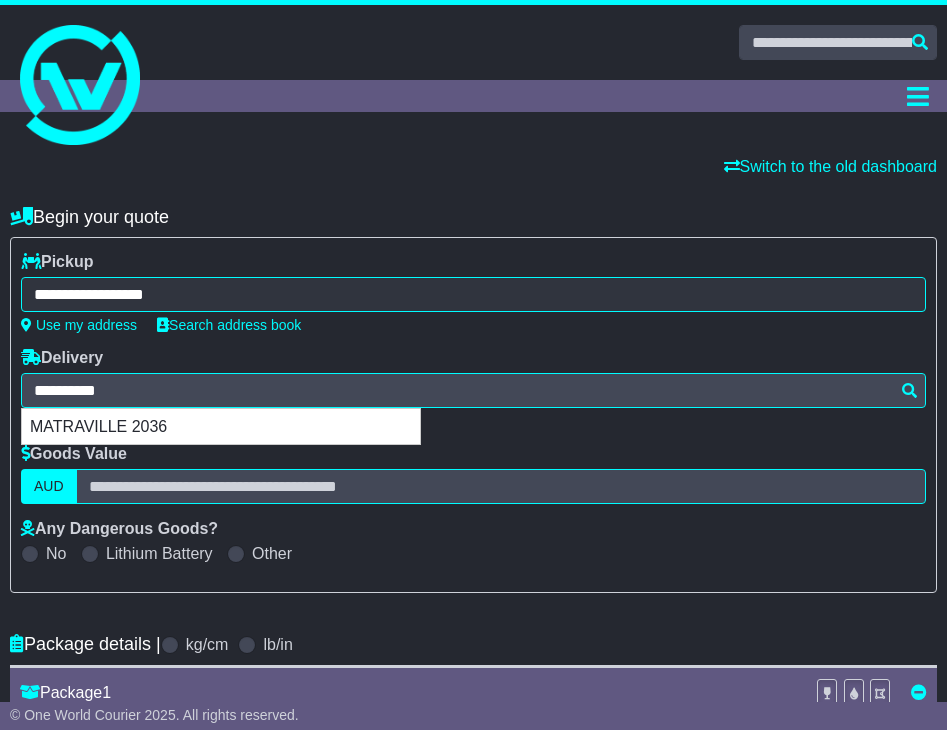 type on "**********" 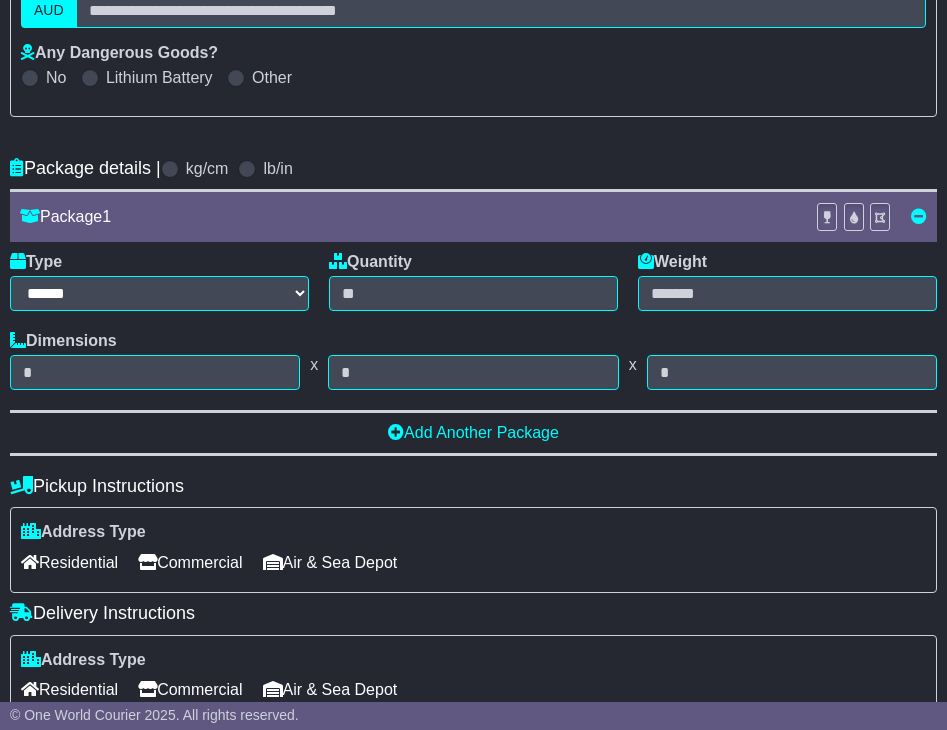 scroll, scrollTop: 482, scrollLeft: 0, axis: vertical 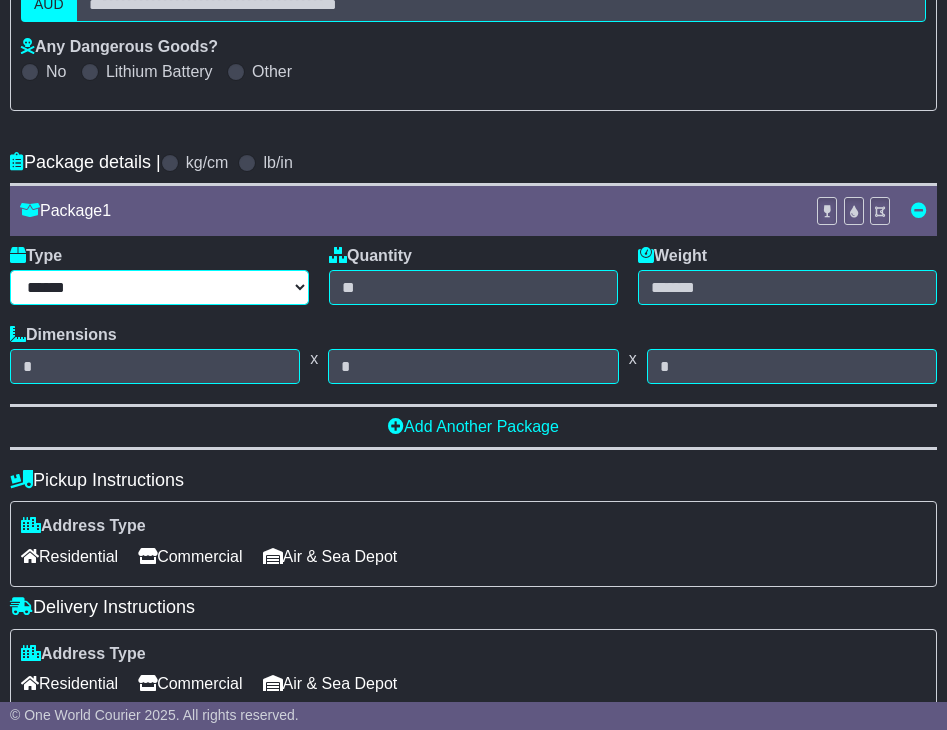 click on "****** ****** *** ******** ***** **** **** ****** *** *******" at bounding box center [159, 287] 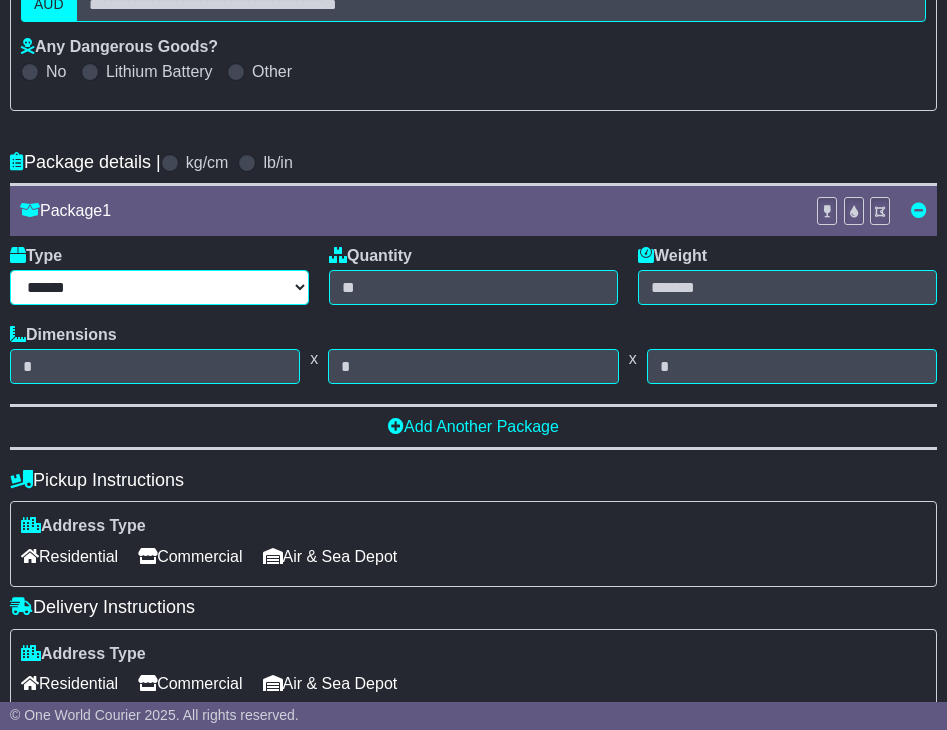 select on "*****" 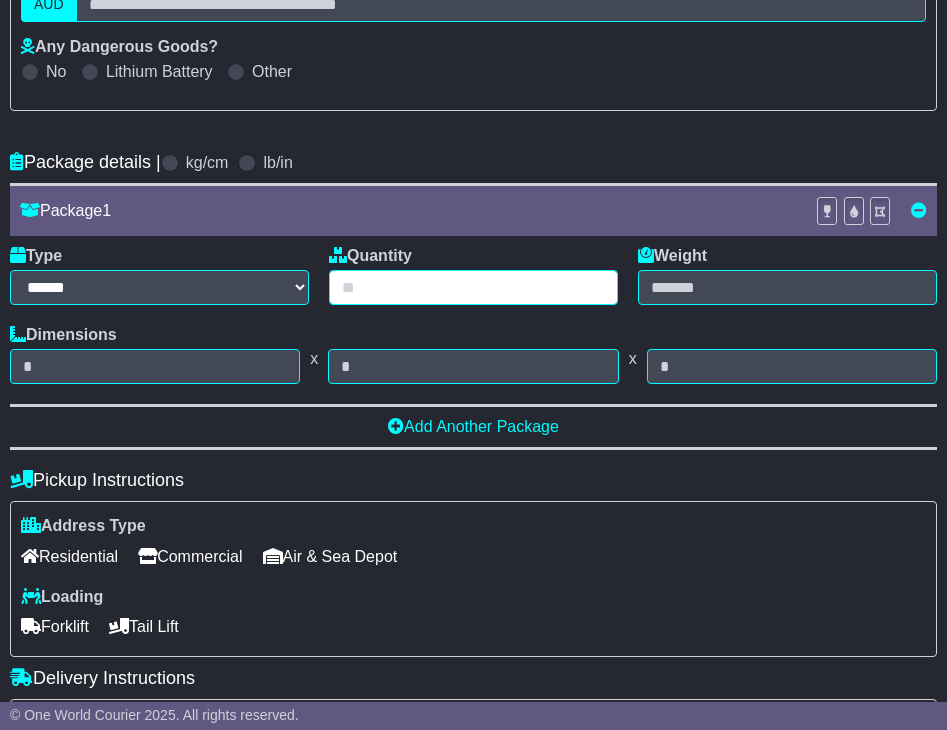 click at bounding box center (473, 287) 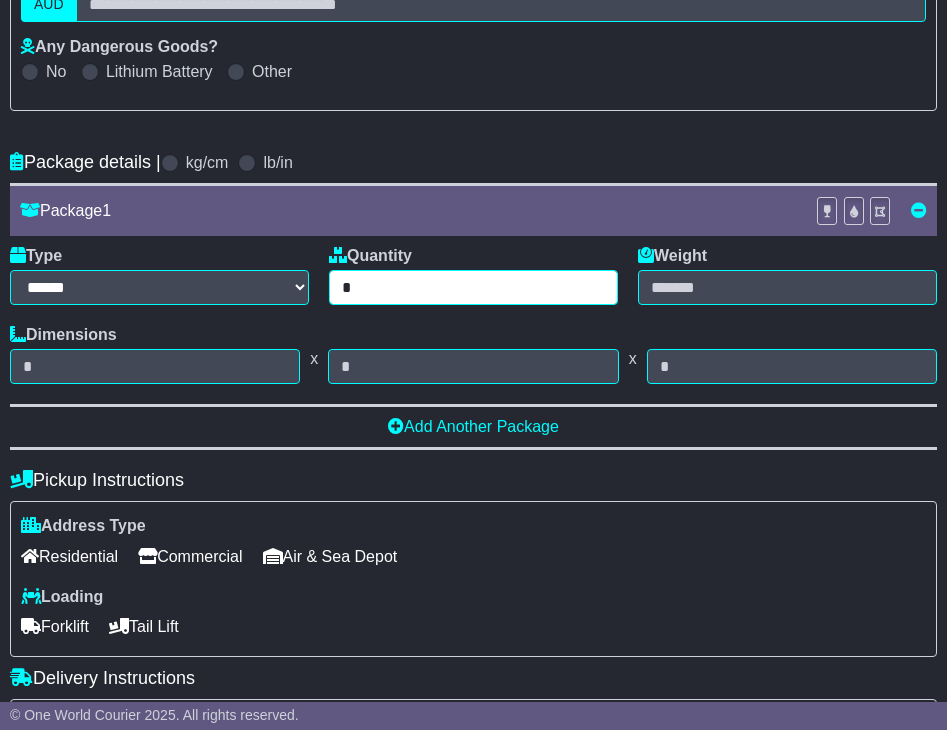 type on "*" 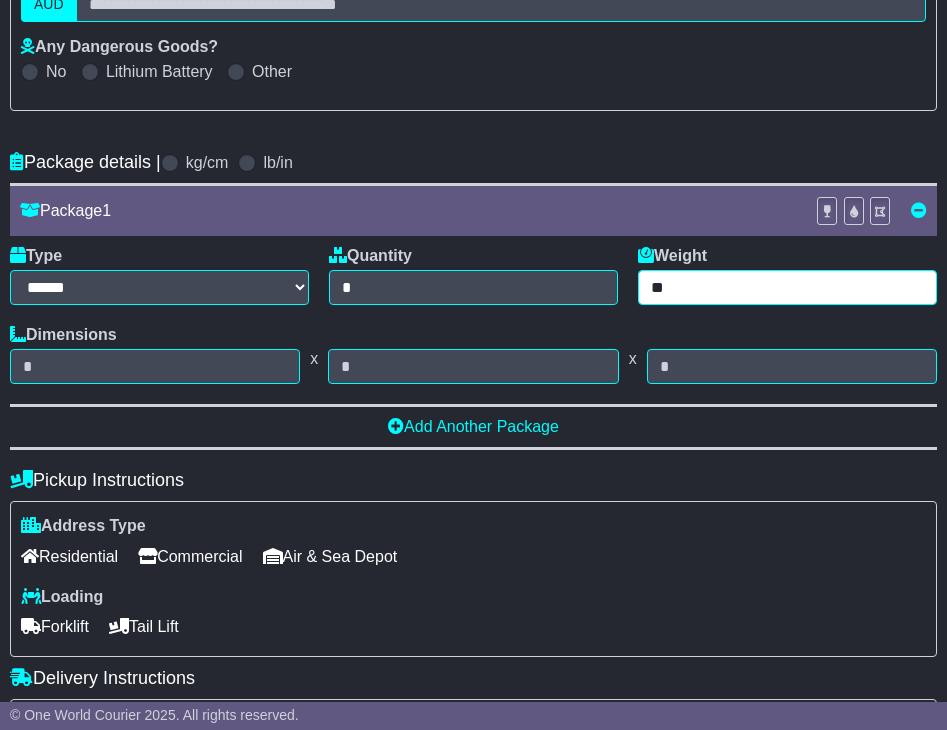 type on "**" 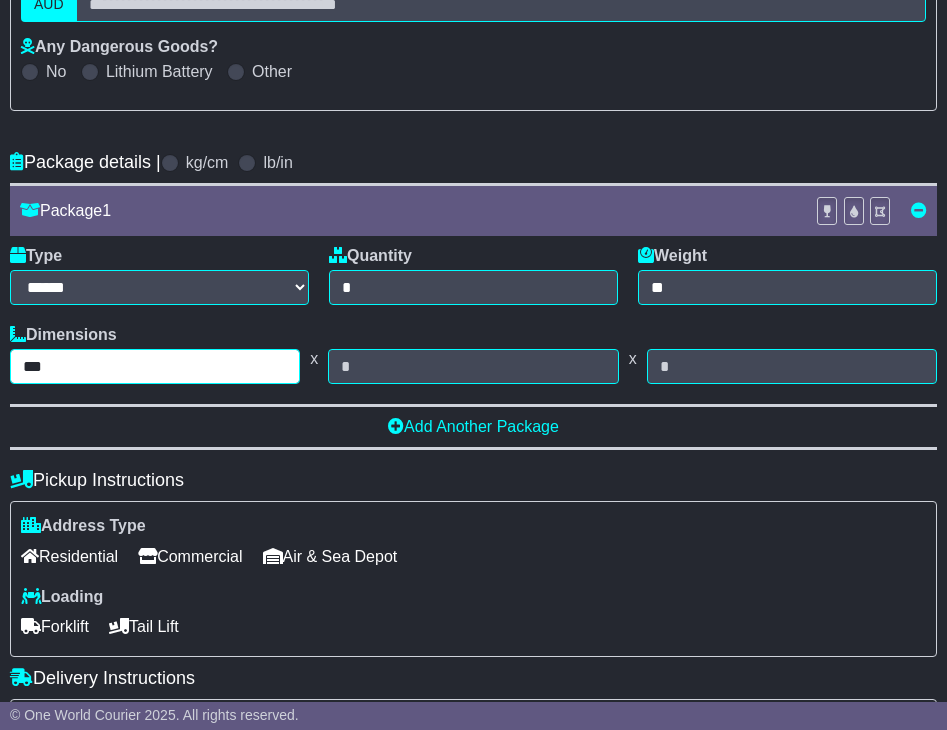 type on "***" 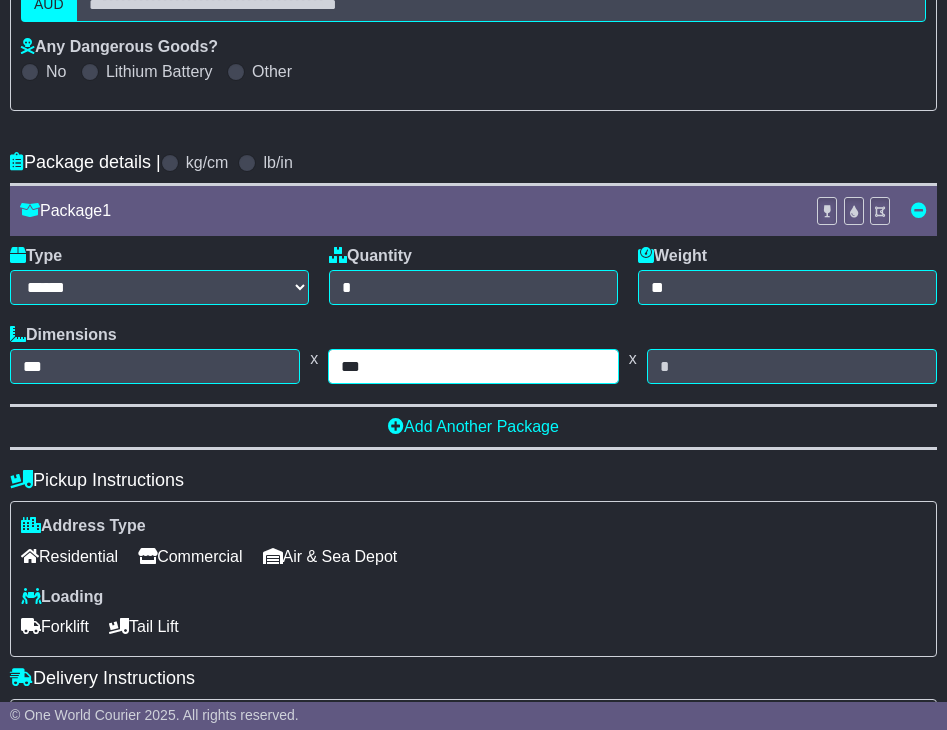 type on "***" 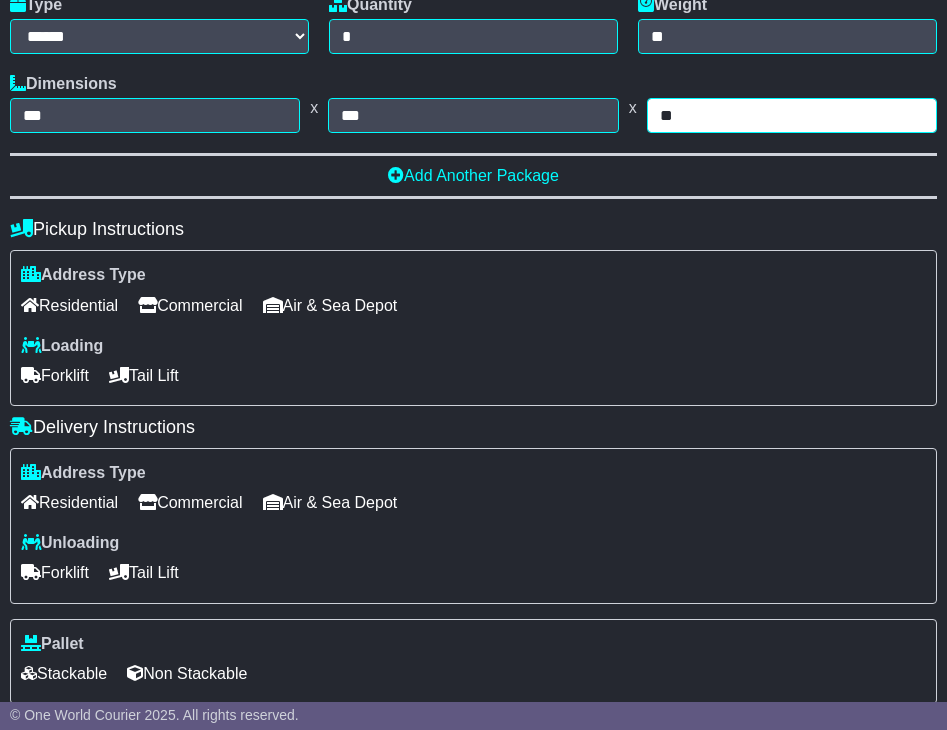 scroll, scrollTop: 741, scrollLeft: 0, axis: vertical 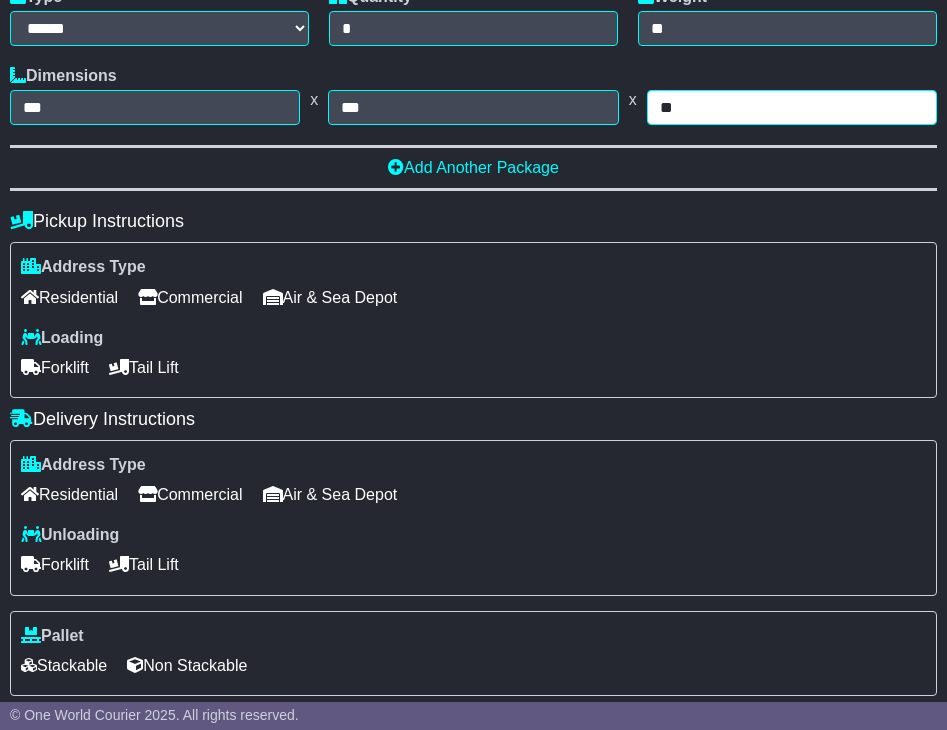 type on "**" 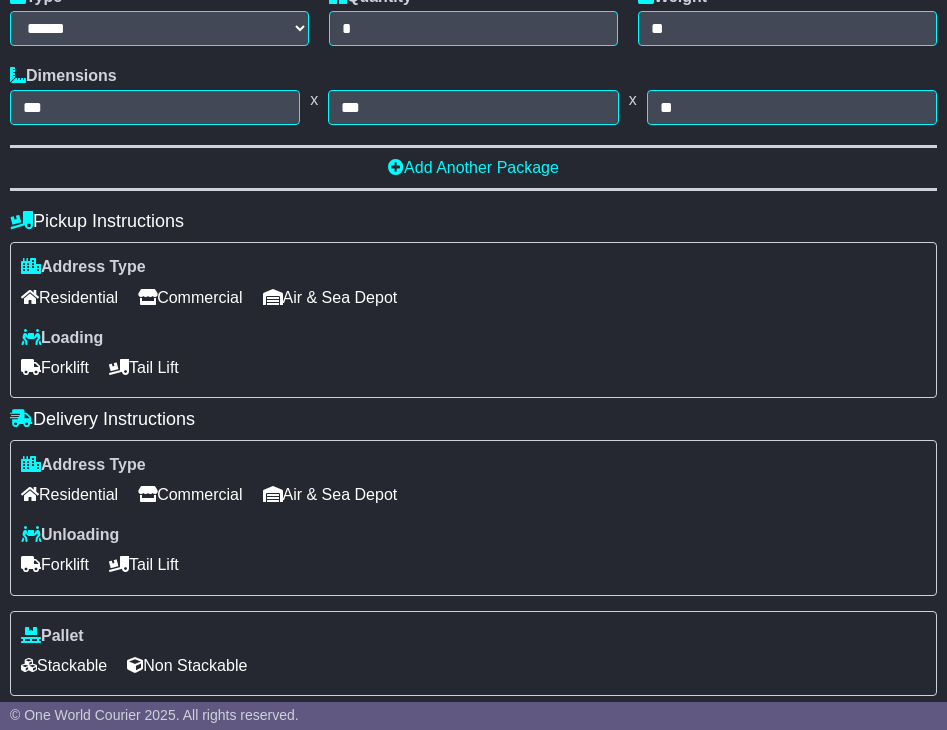click on "Commercial" at bounding box center (190, 297) 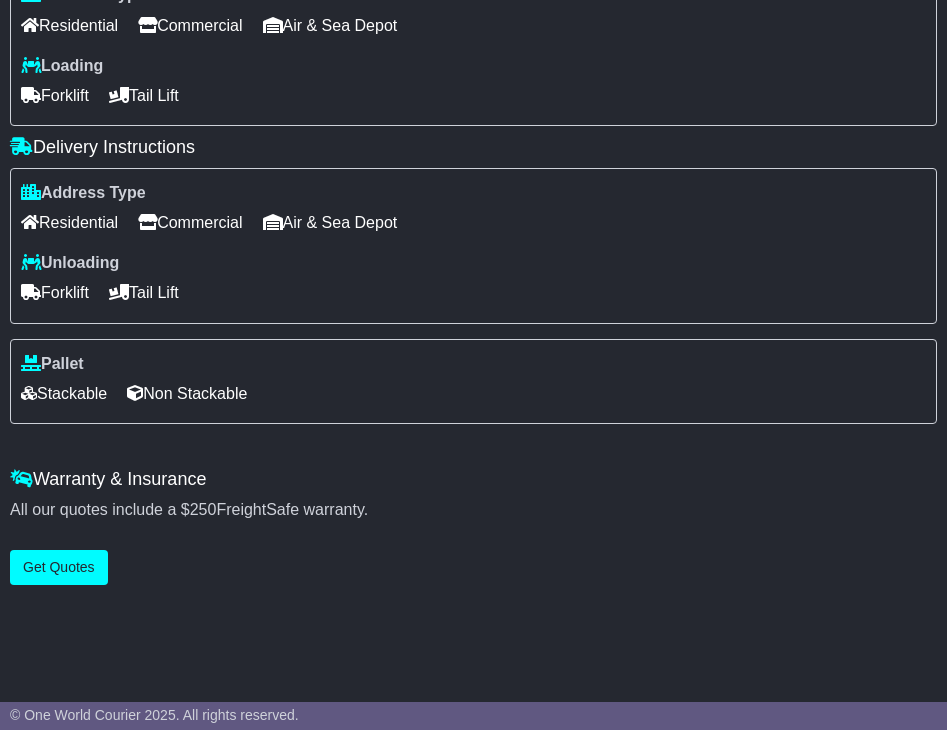 click on "Pallet
Stackable
Non Stackable" at bounding box center [473, 381] 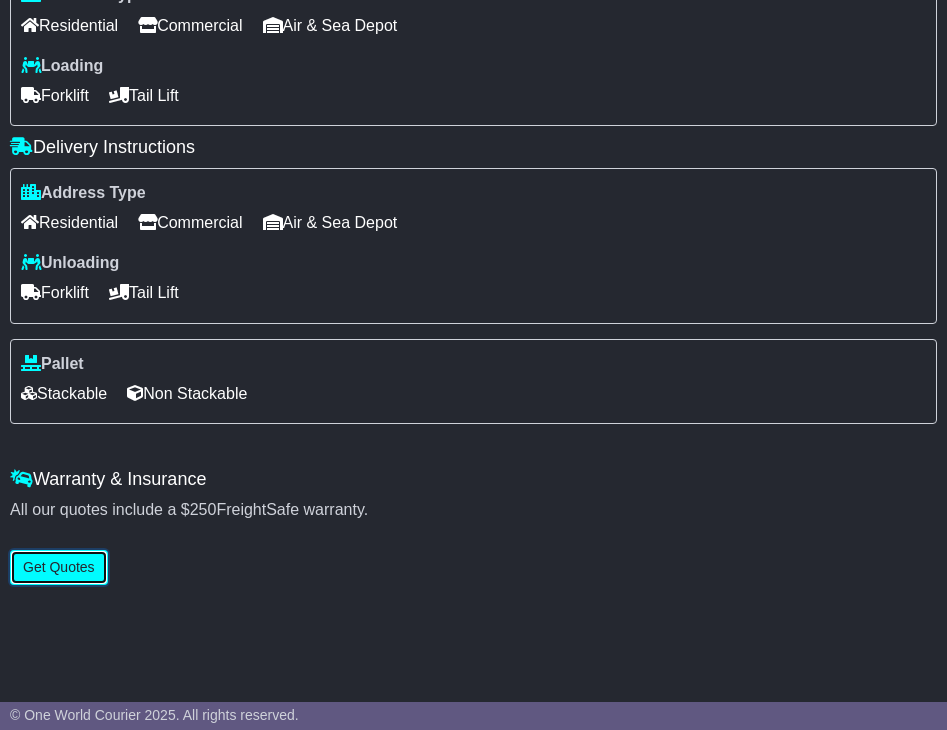 click on "Get Quotes" at bounding box center (59, 567) 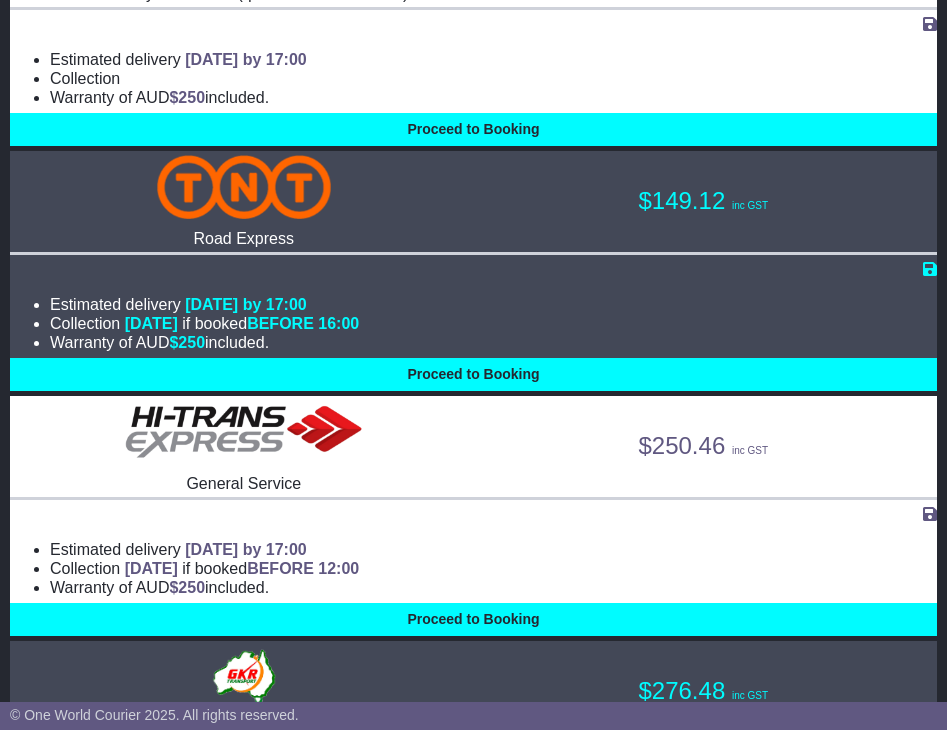 scroll, scrollTop: 562, scrollLeft: 0, axis: vertical 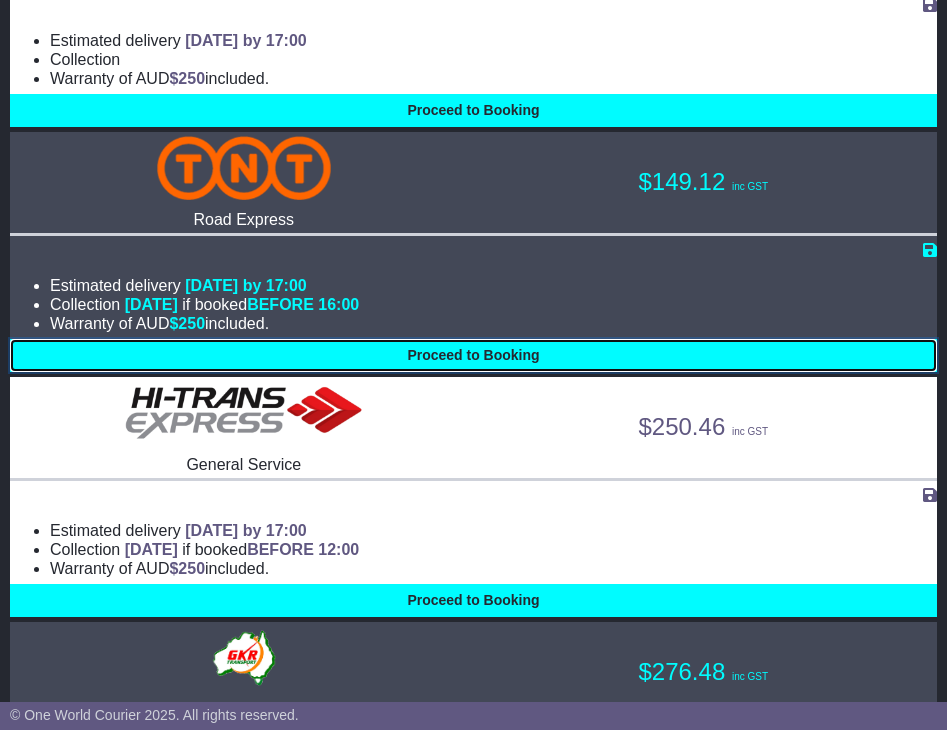 click on "Proceed to Booking" at bounding box center [473, 355] 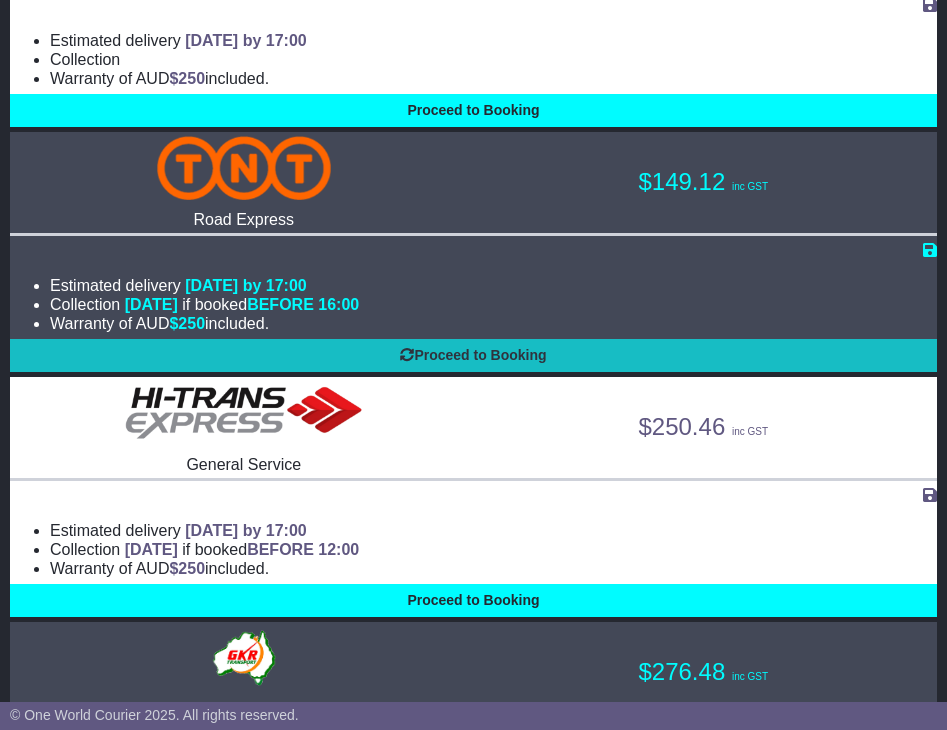 select on "*****" 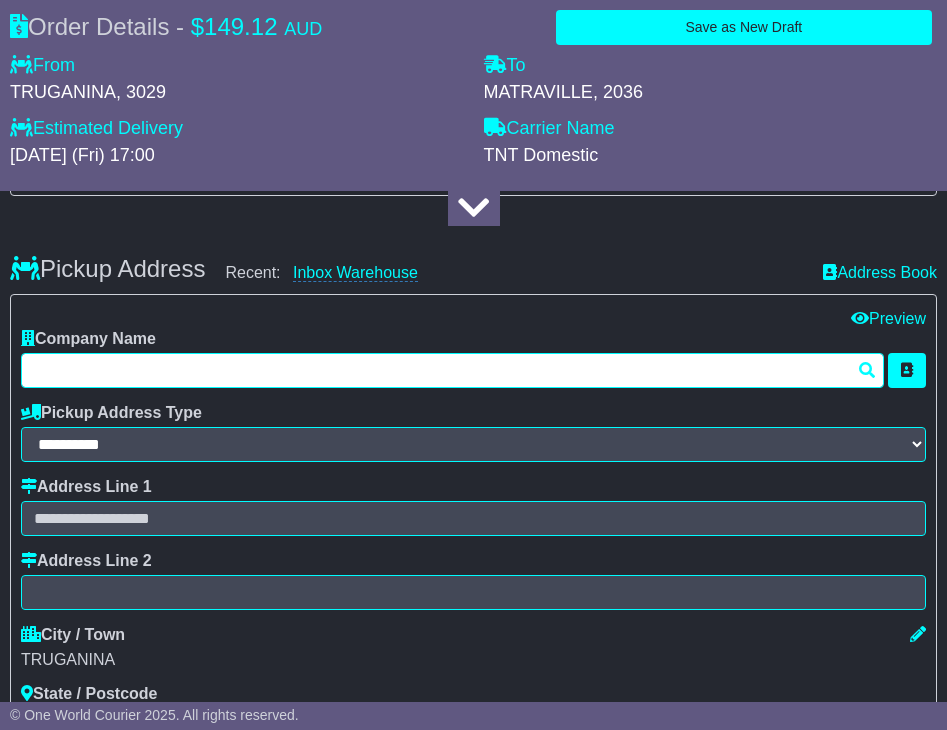 click at bounding box center (452, 370) 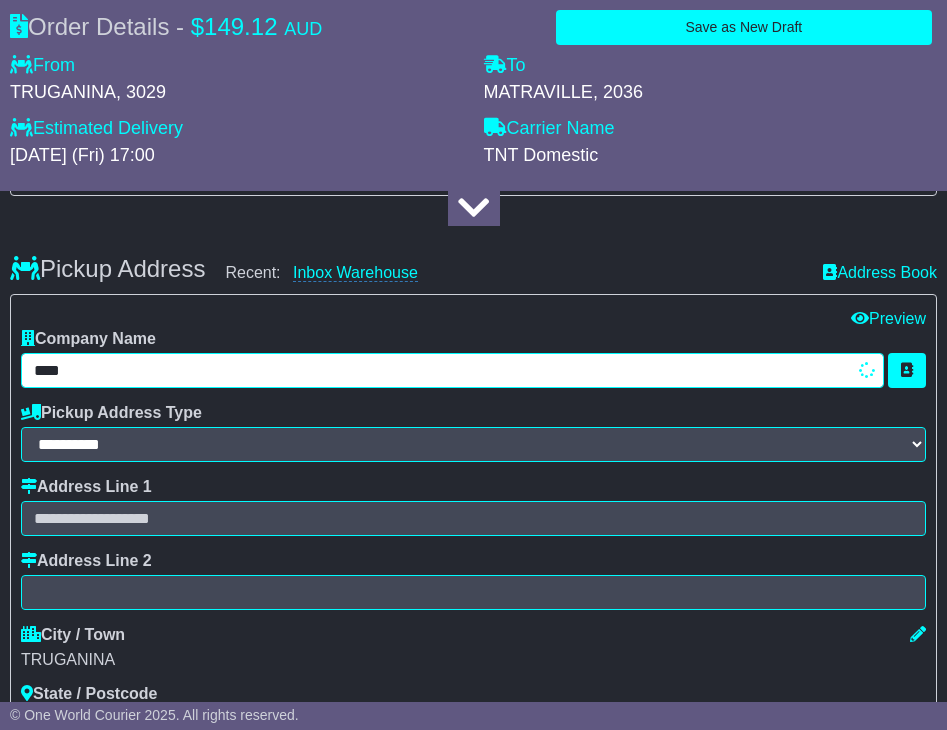 type on "*****" 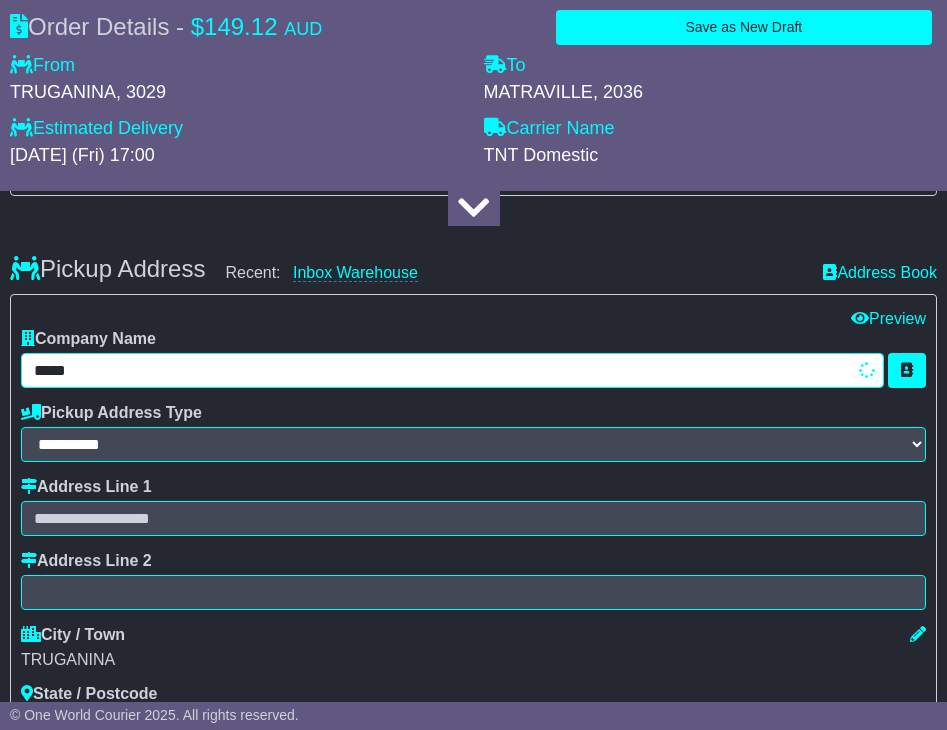 type on "**********" 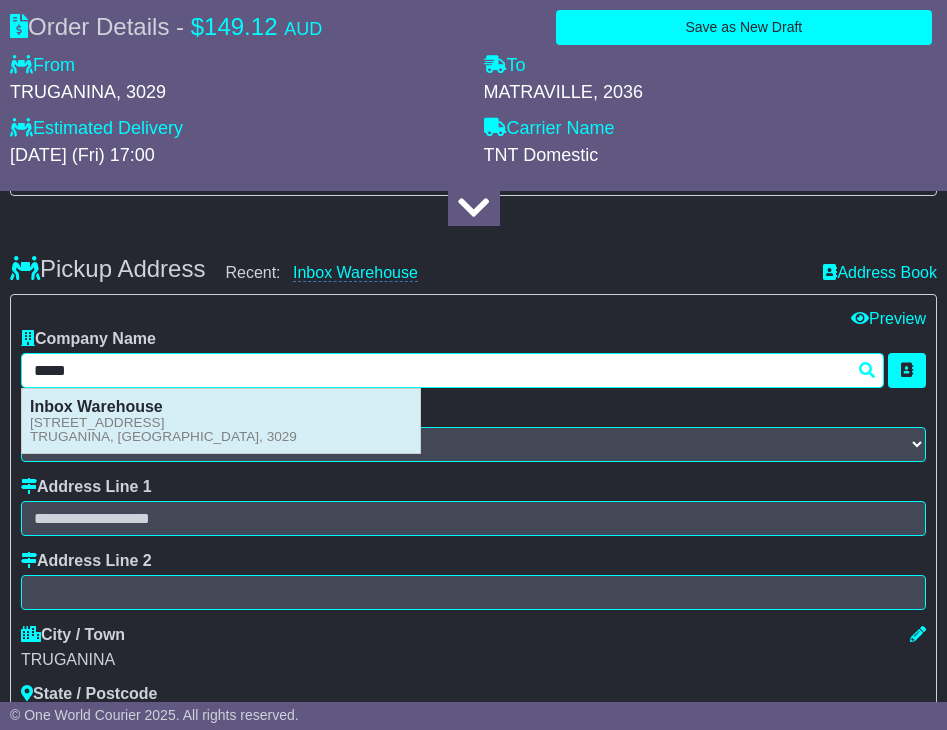 click on "Inbox Warehouse 48A National Drive   TRUGANINA, VIC, 3029" at bounding box center [221, 421] 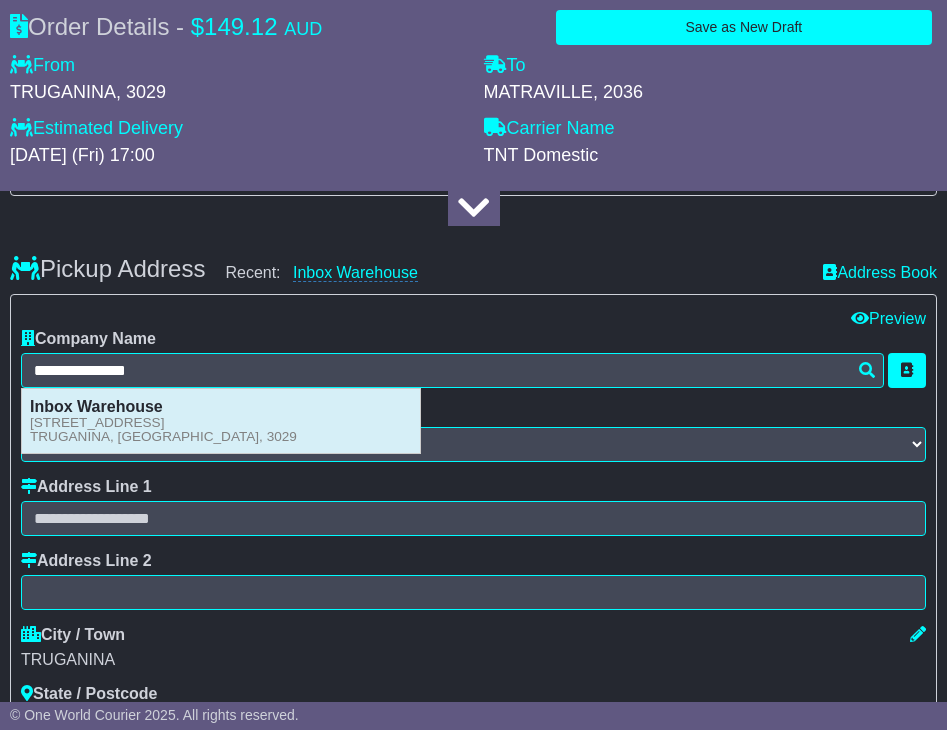 type 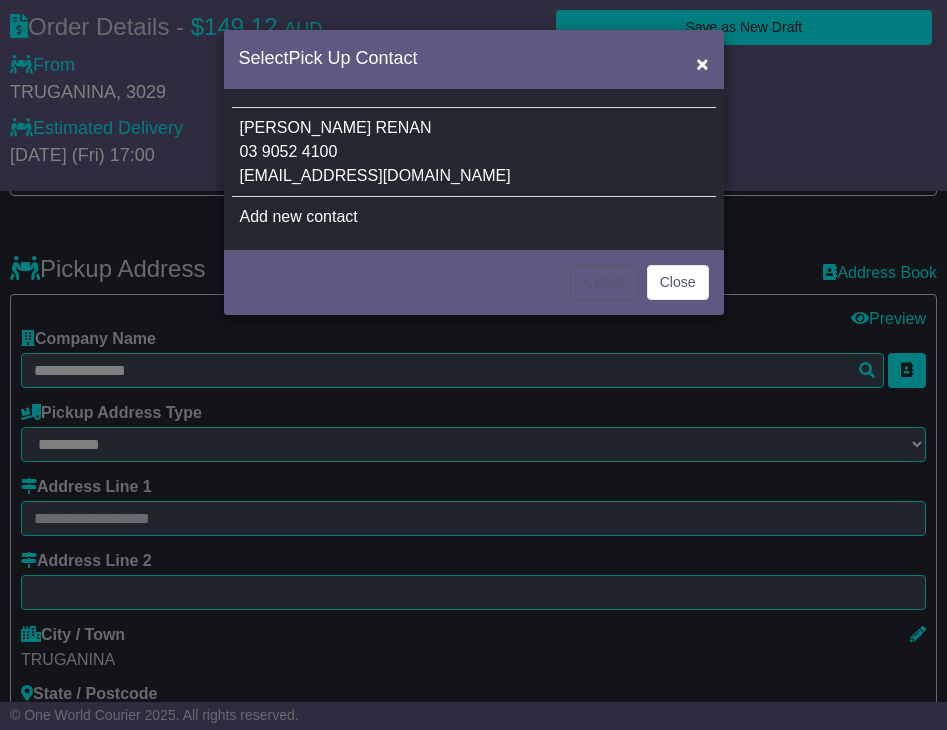 click on "VICTOR   RENAN
03 9052 4100
bookings@inboxmelbourne.com.au" at bounding box center (474, 152) 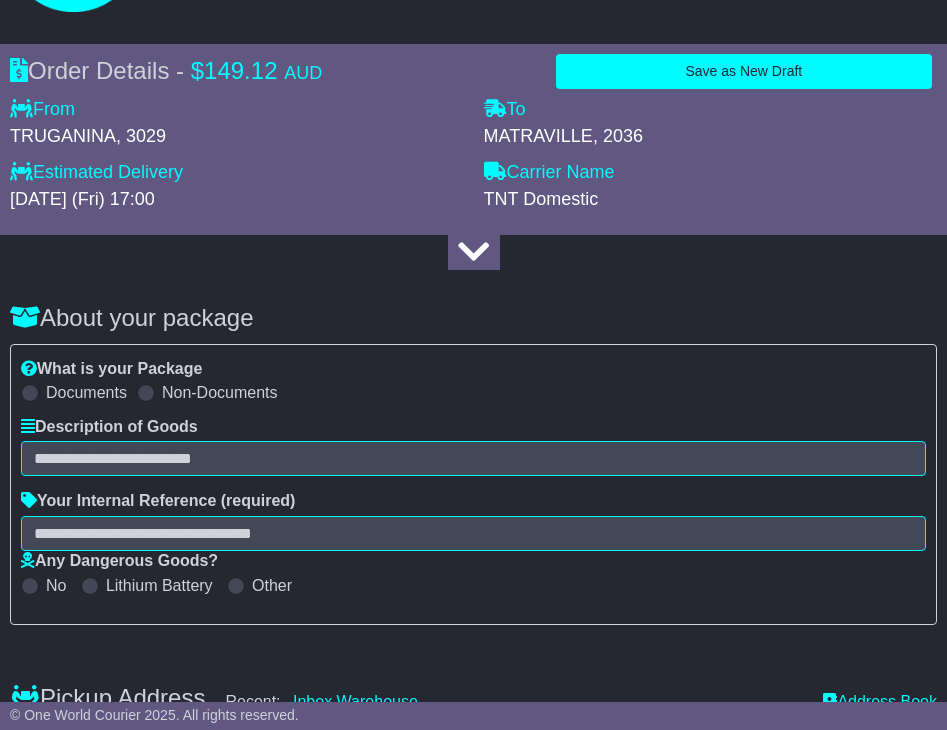 scroll, scrollTop: 139, scrollLeft: 0, axis: vertical 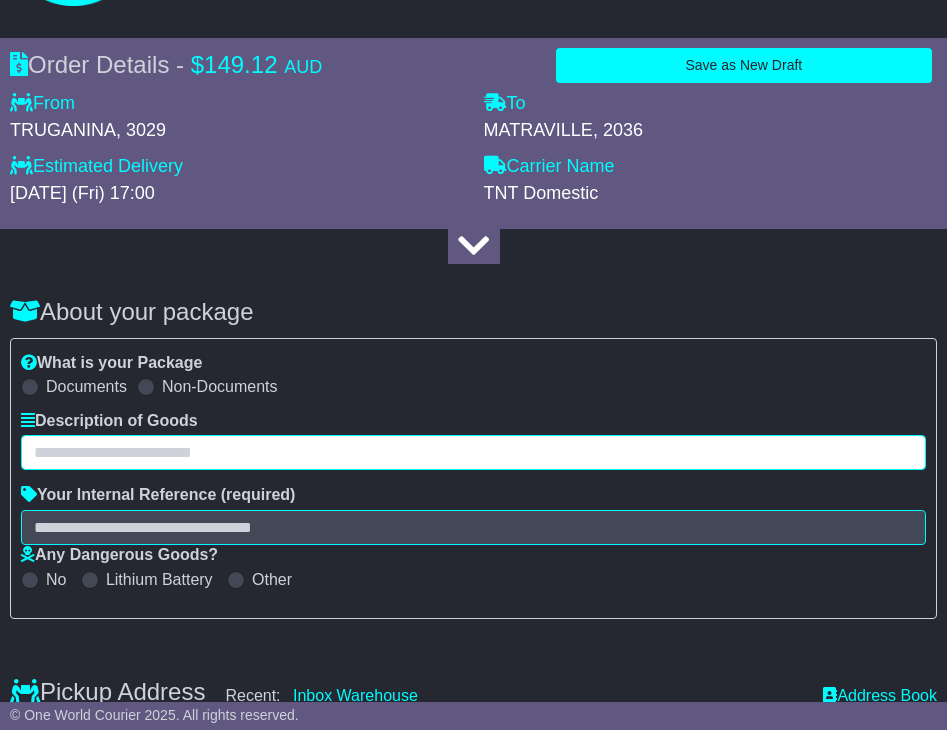 click at bounding box center [473, 452] 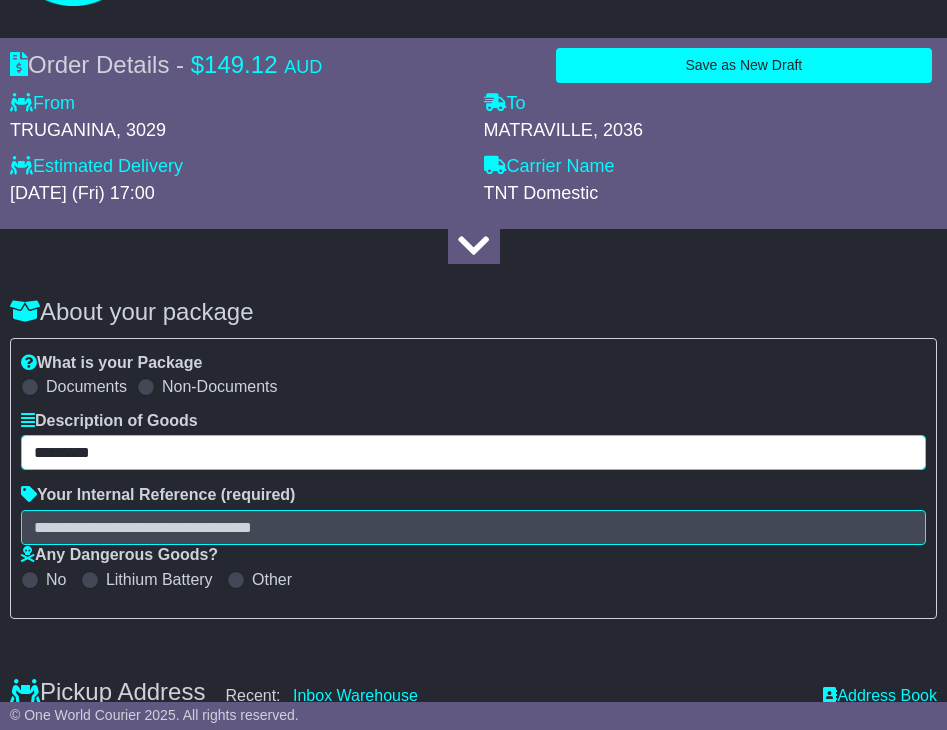 type on "*********" 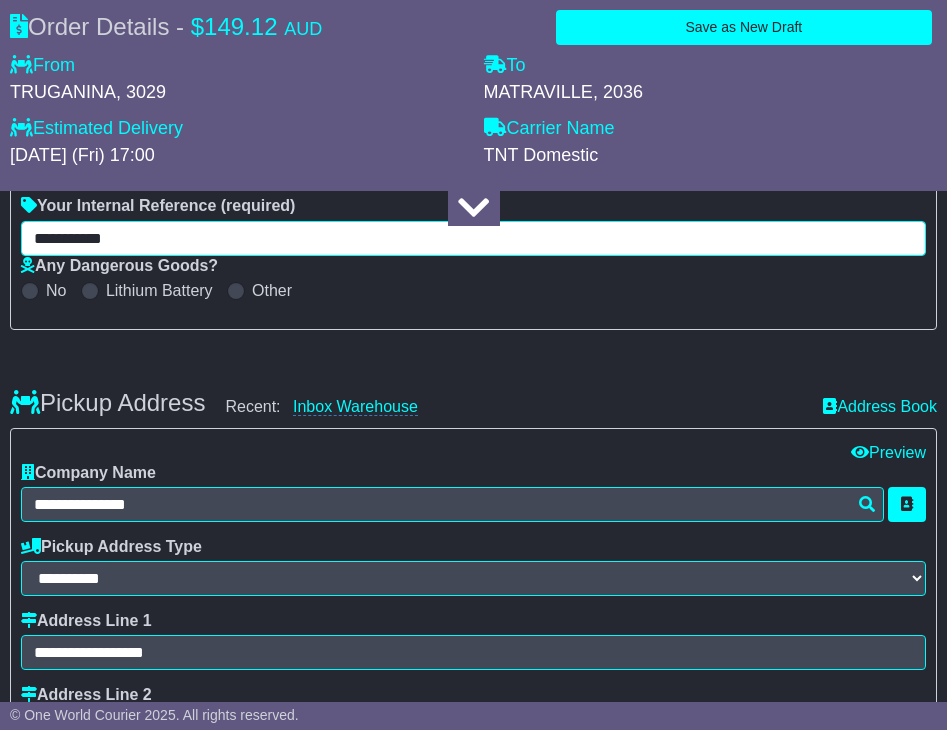scroll, scrollTop: 0, scrollLeft: 0, axis: both 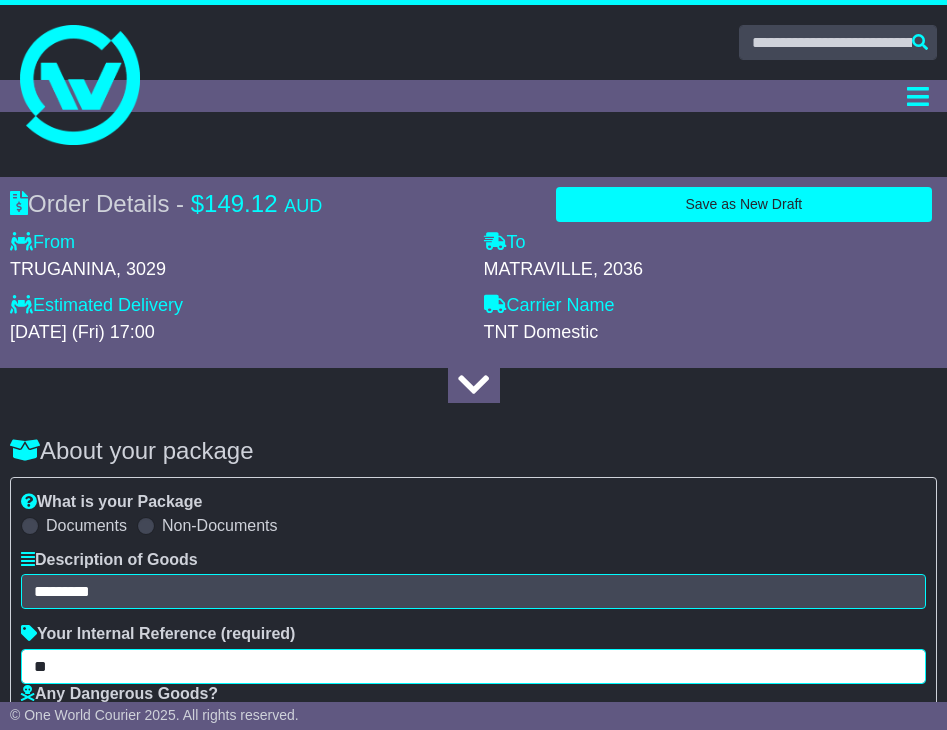 type on "*" 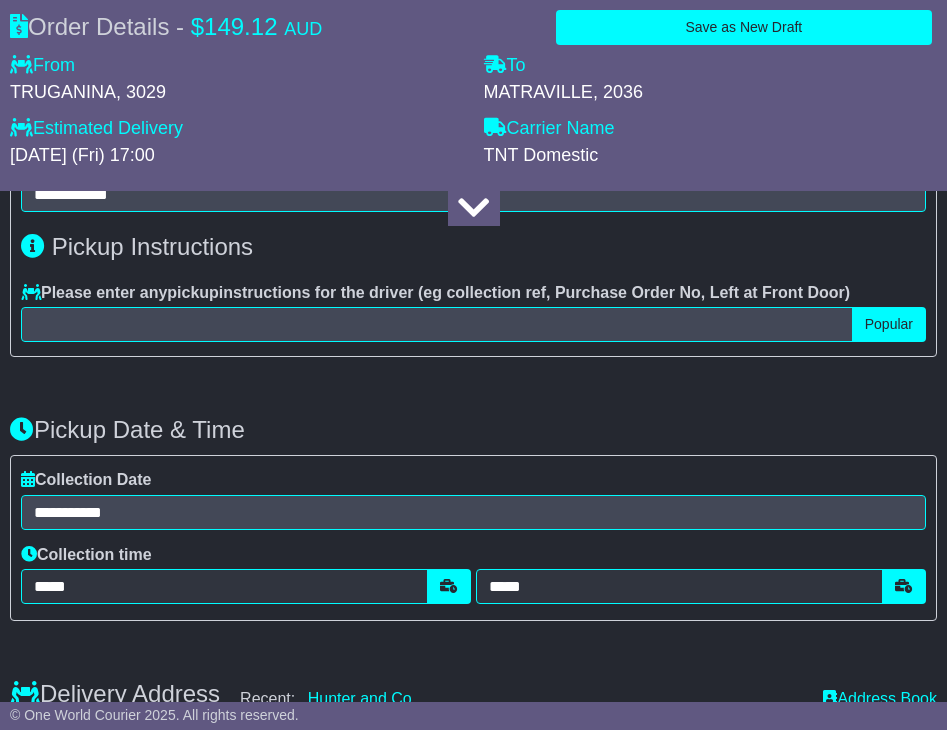 scroll, scrollTop: 1372, scrollLeft: 0, axis: vertical 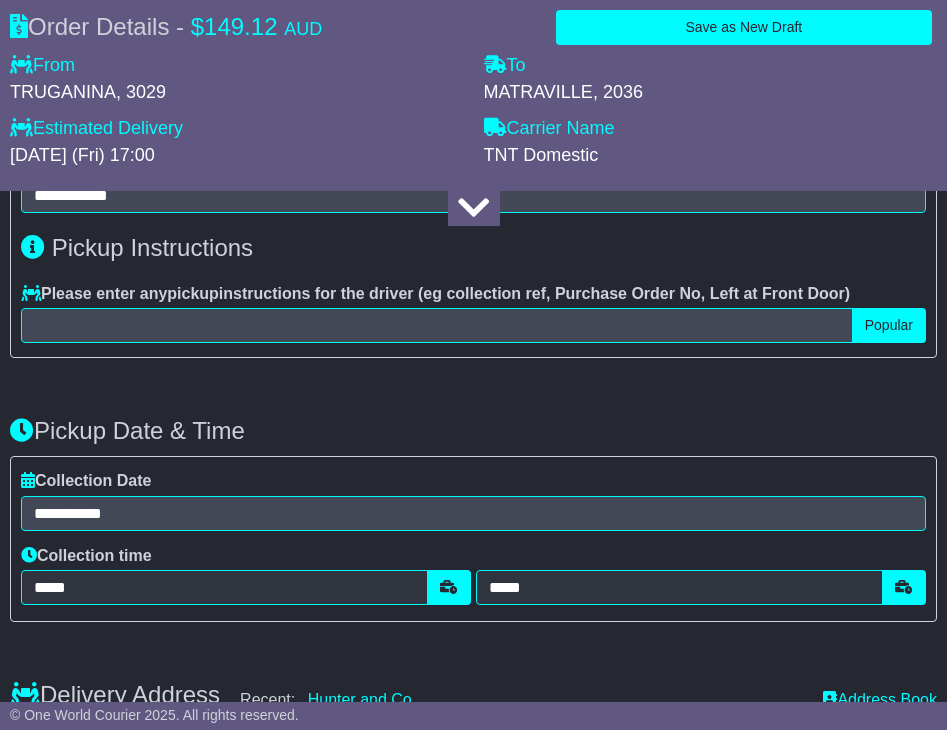 type on "**********" 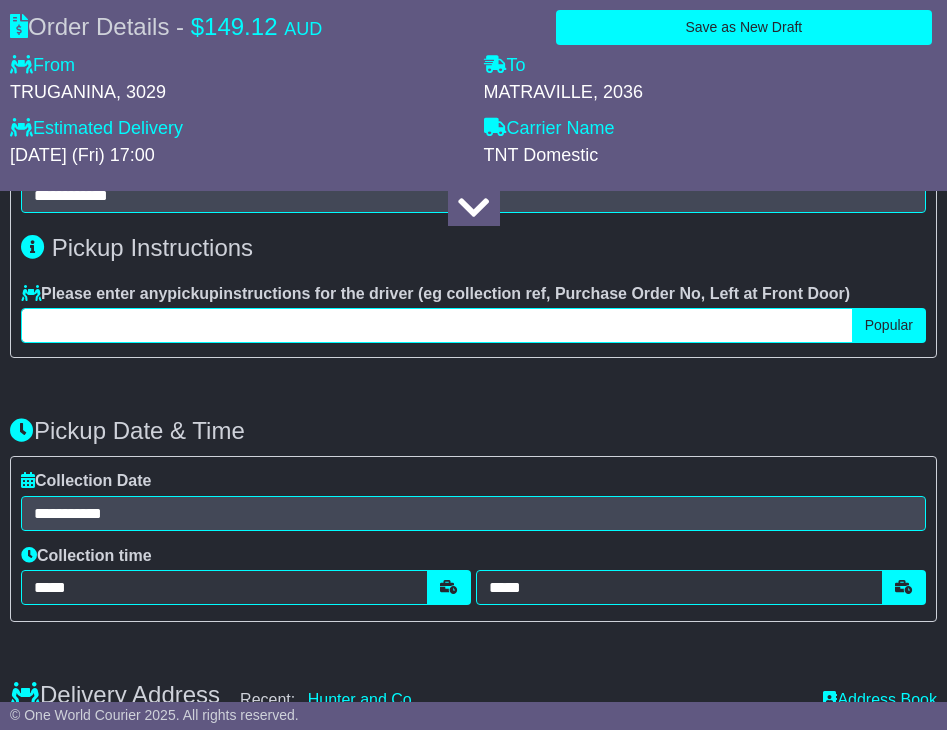 click at bounding box center (437, 325) 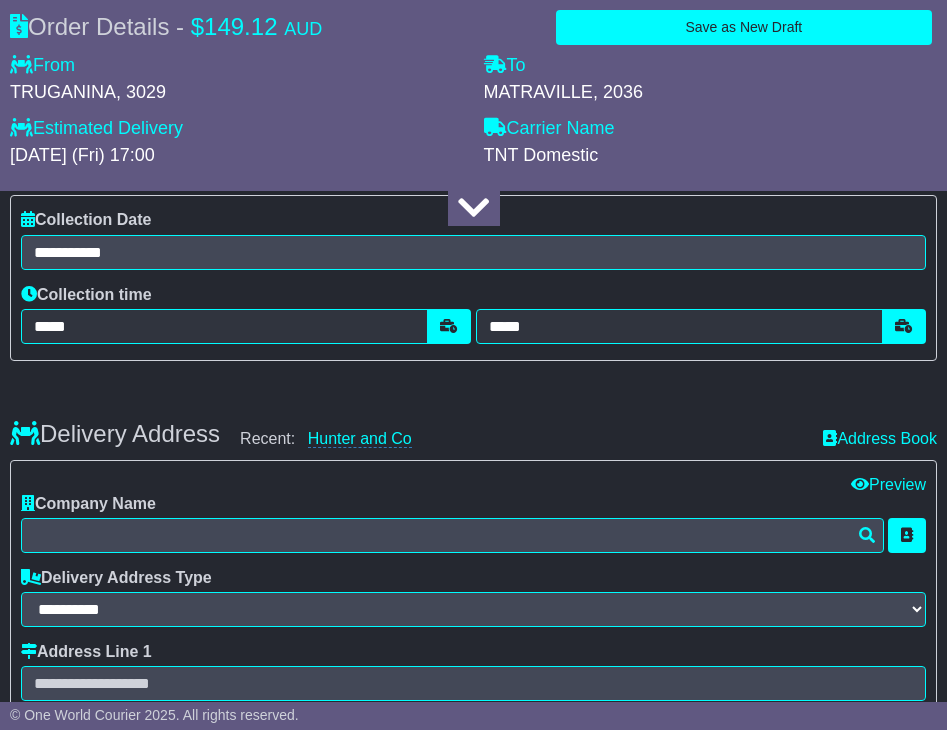scroll, scrollTop: 1639, scrollLeft: 0, axis: vertical 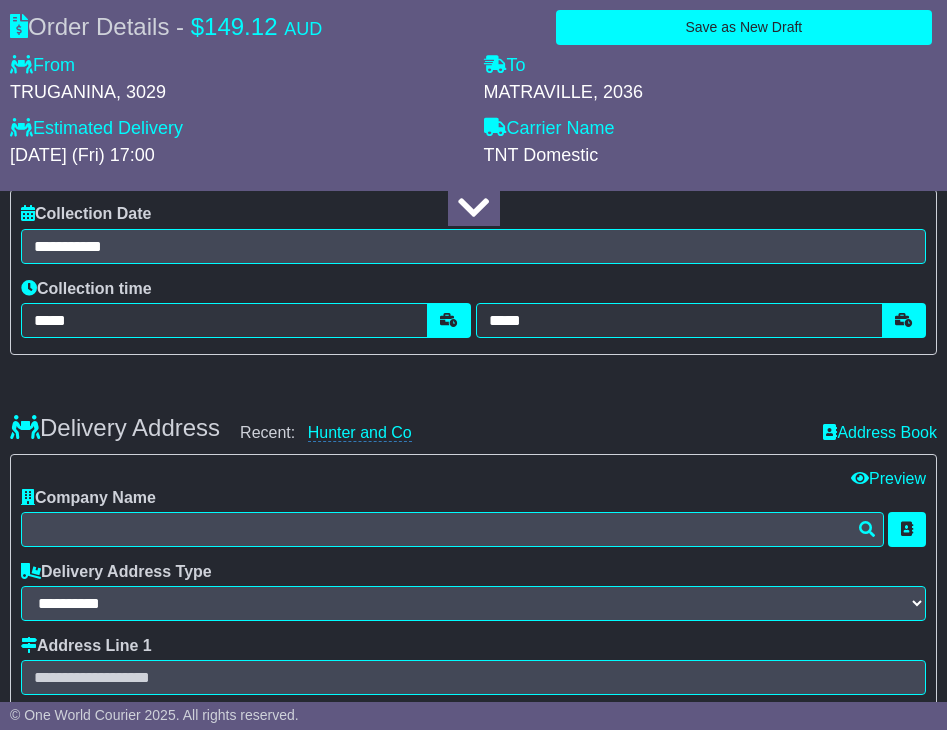 type on "**********" 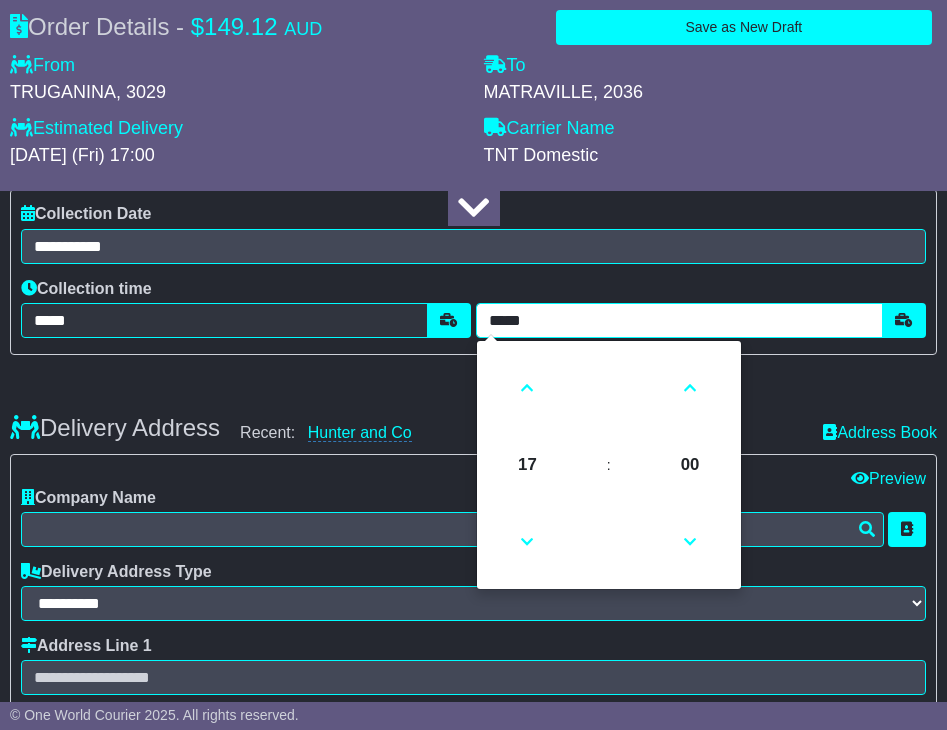 click on "*****" at bounding box center (679, 320) 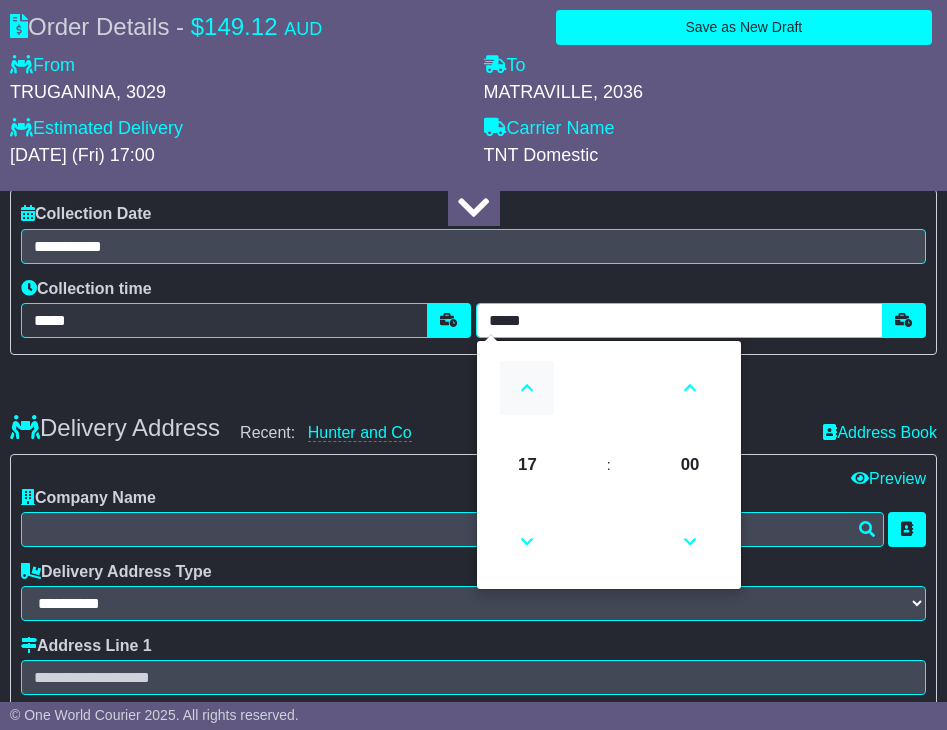 click at bounding box center (527, 388) 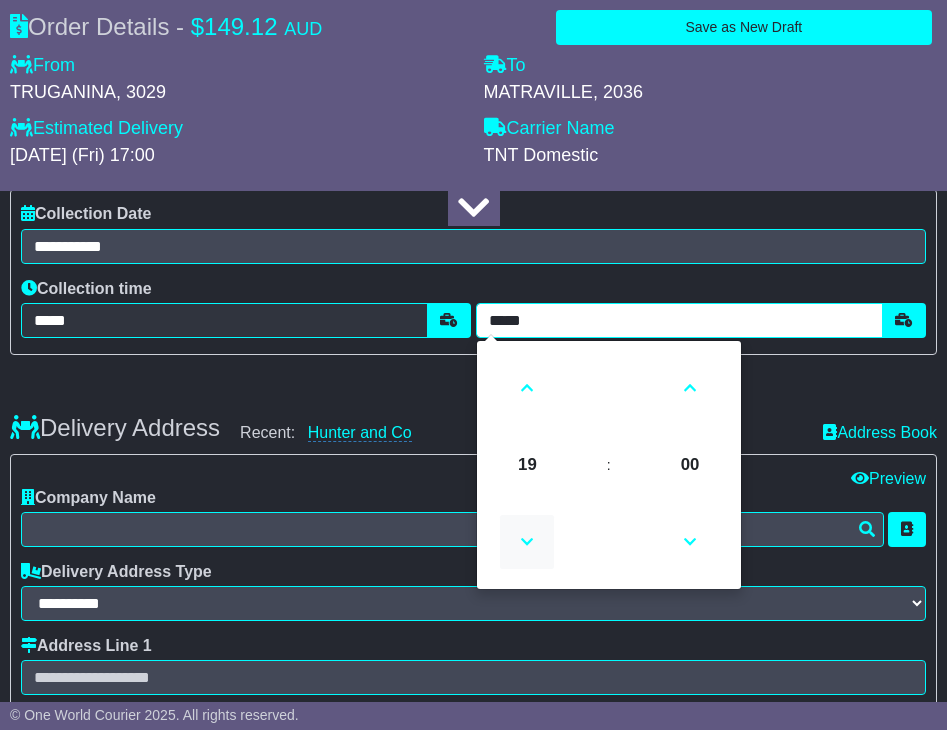 click at bounding box center (527, 542) 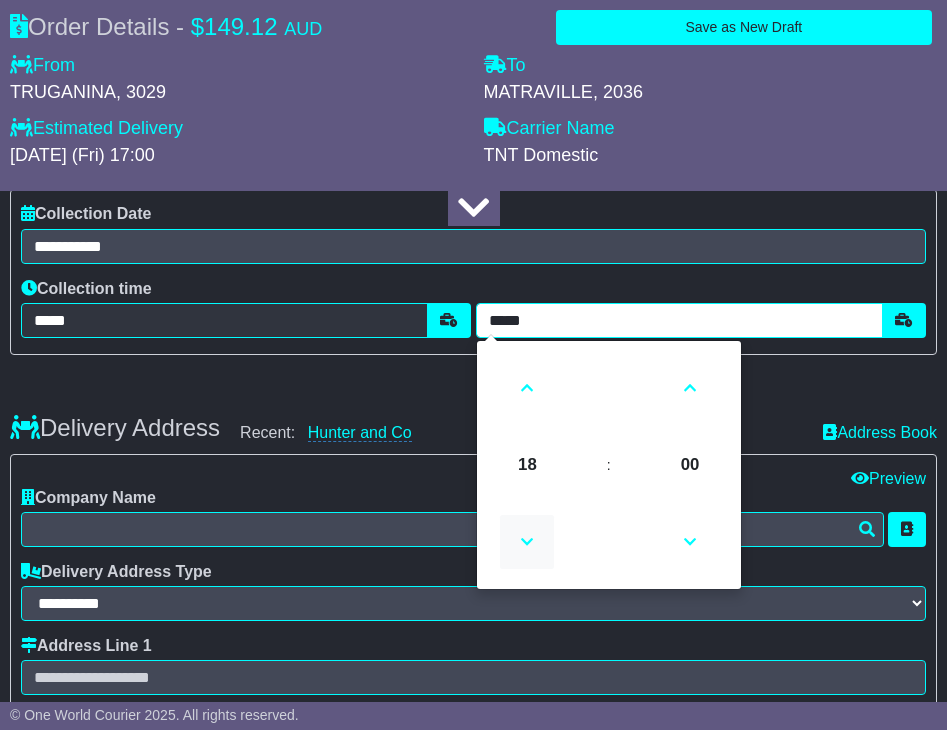 click at bounding box center (527, 542) 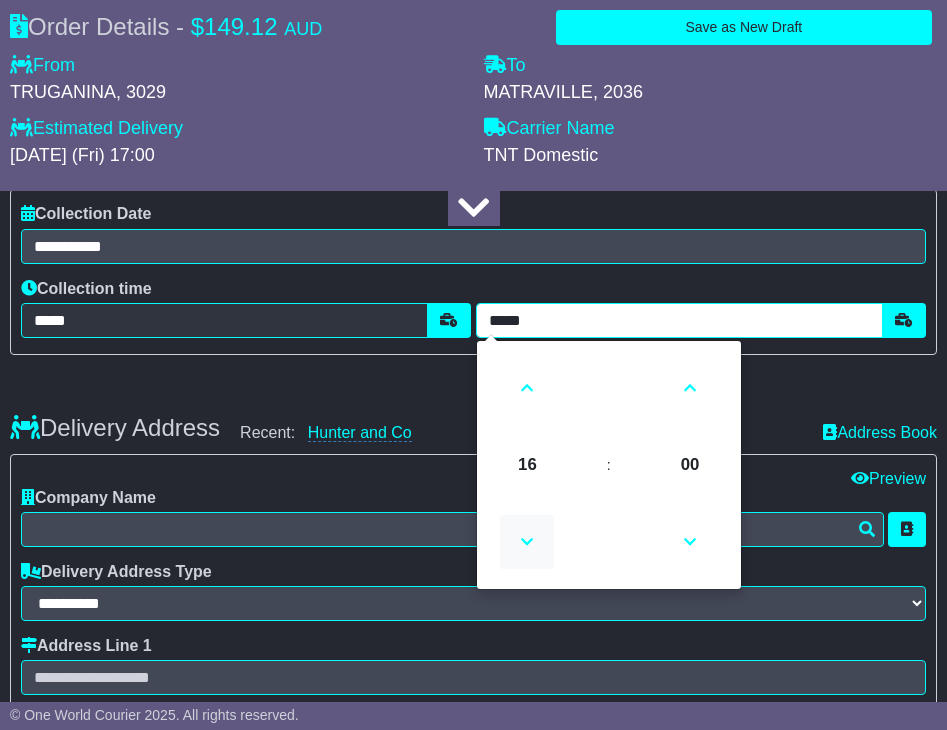 click at bounding box center (527, 542) 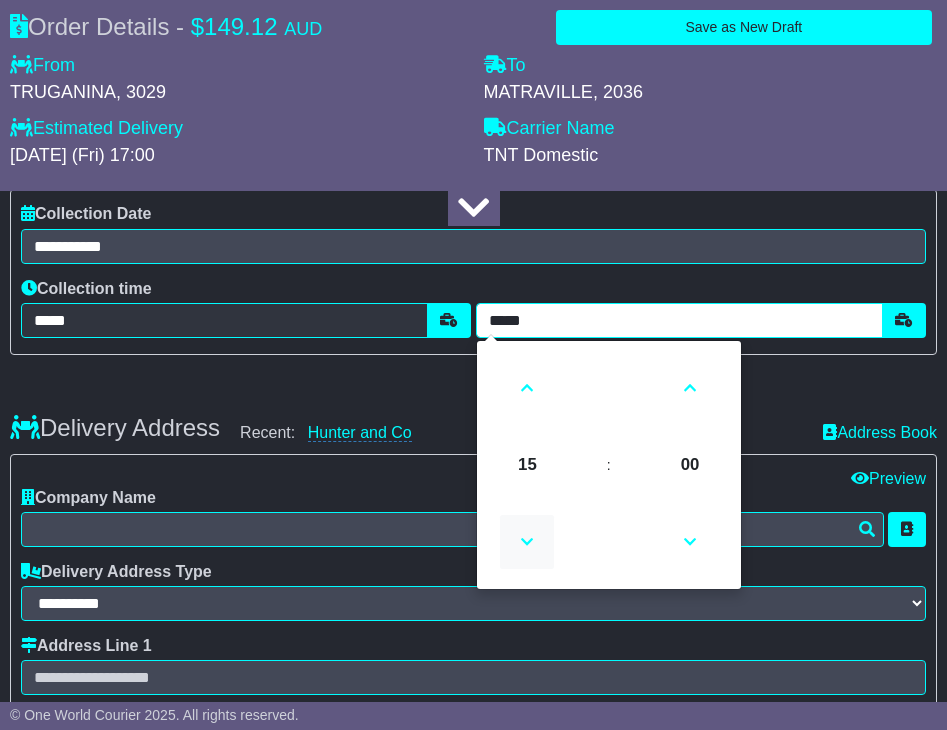 click at bounding box center [527, 542] 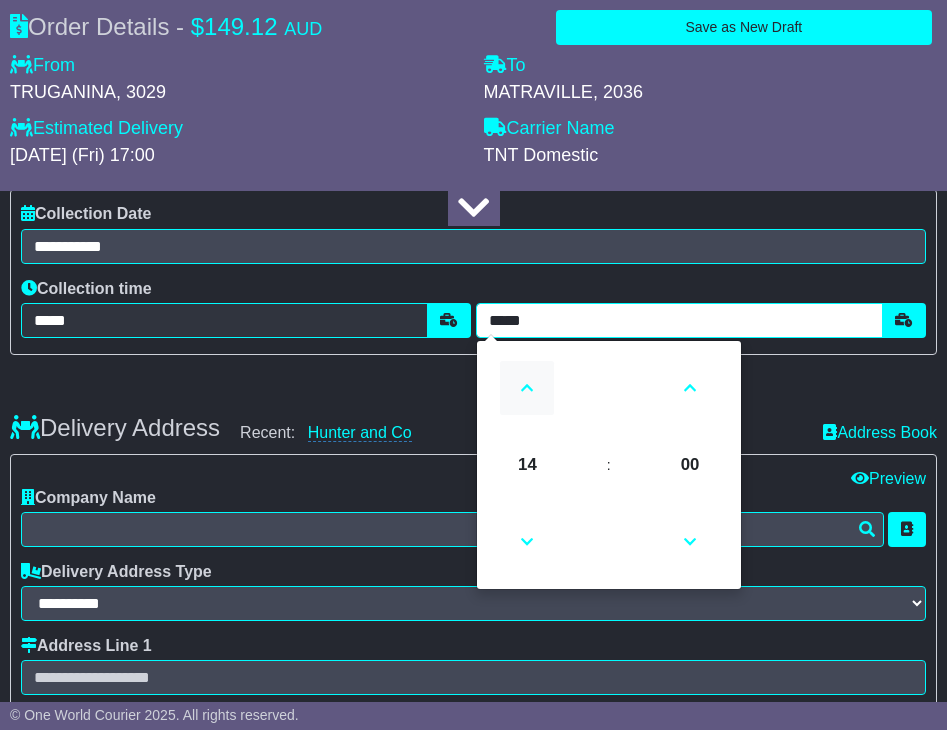 click at bounding box center [527, 388] 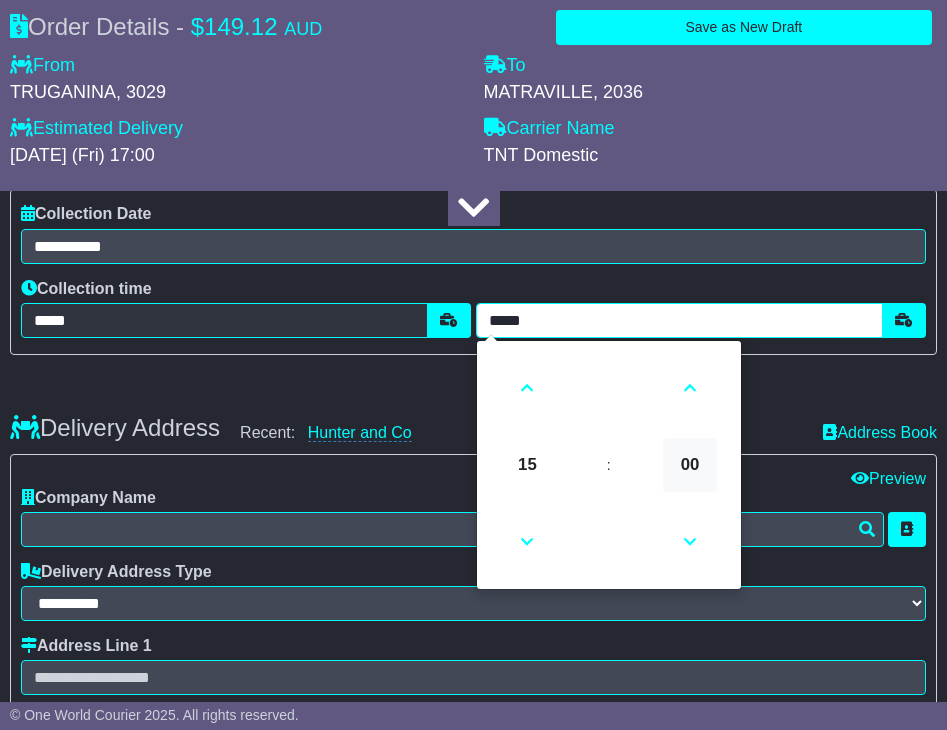 click on "00" at bounding box center [690, 465] 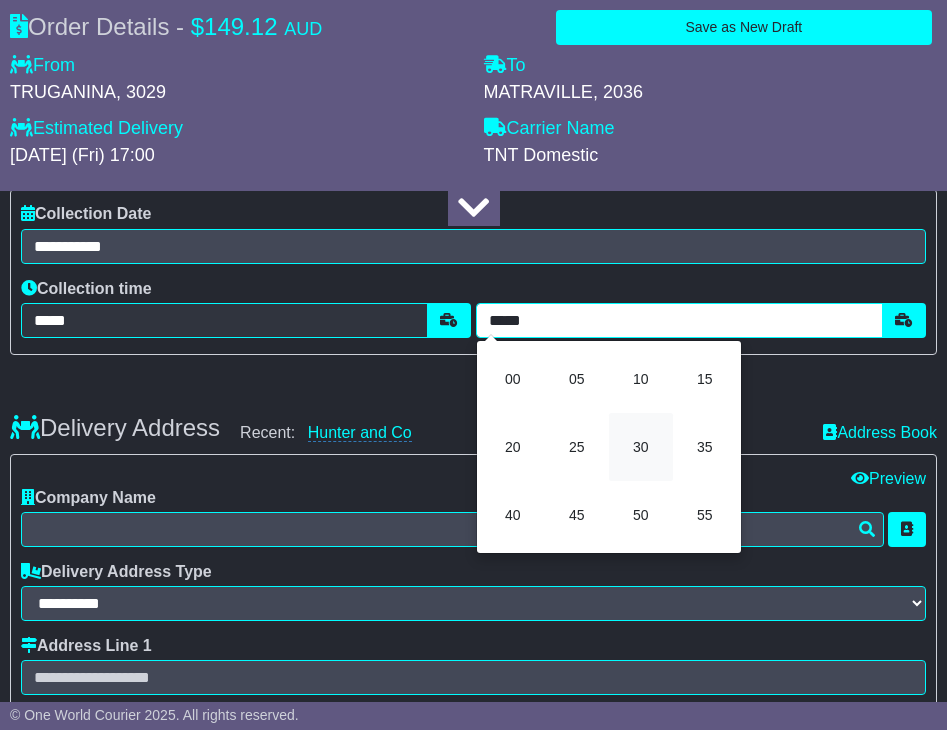 click on "30" at bounding box center [641, 447] 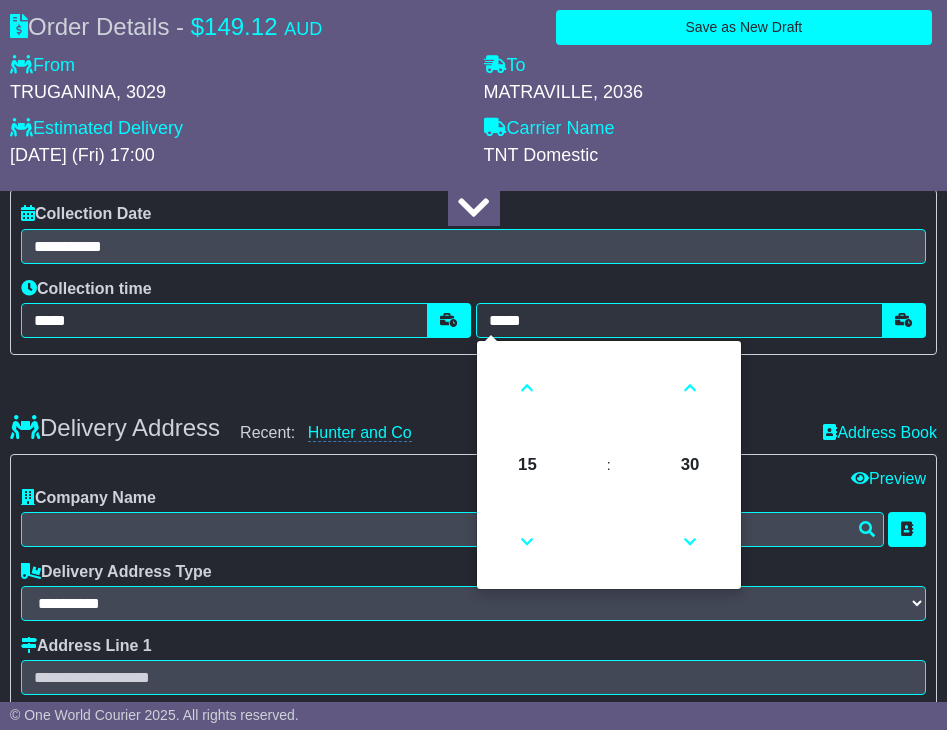 click on "Delivery Address
Recent:
Hunter and Co
Address Book" at bounding box center [473, 413] 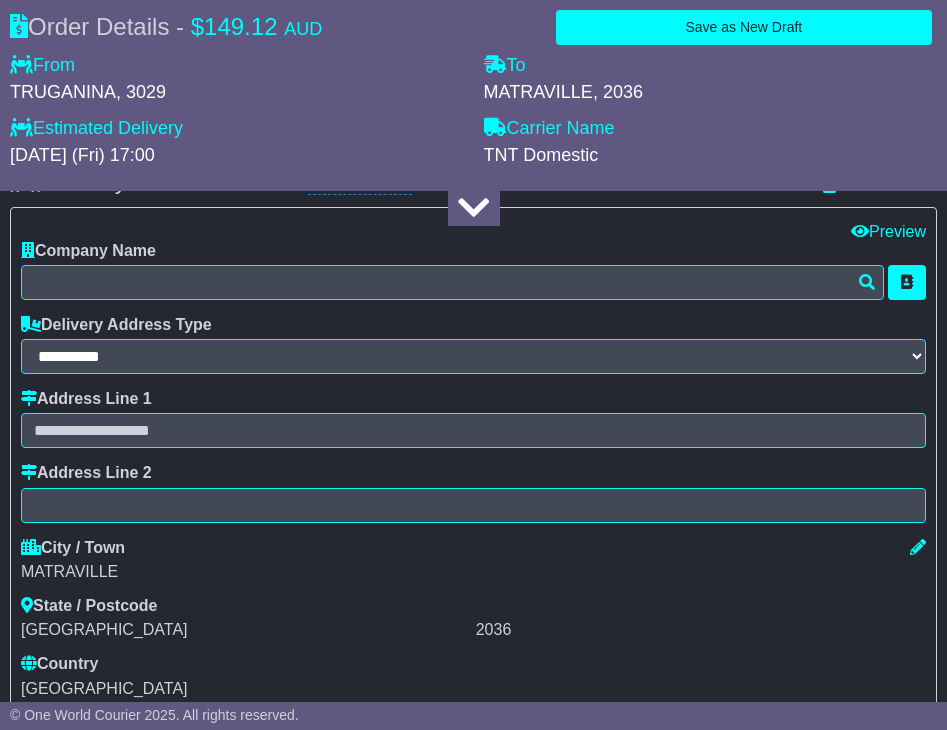 scroll, scrollTop: 1888, scrollLeft: 0, axis: vertical 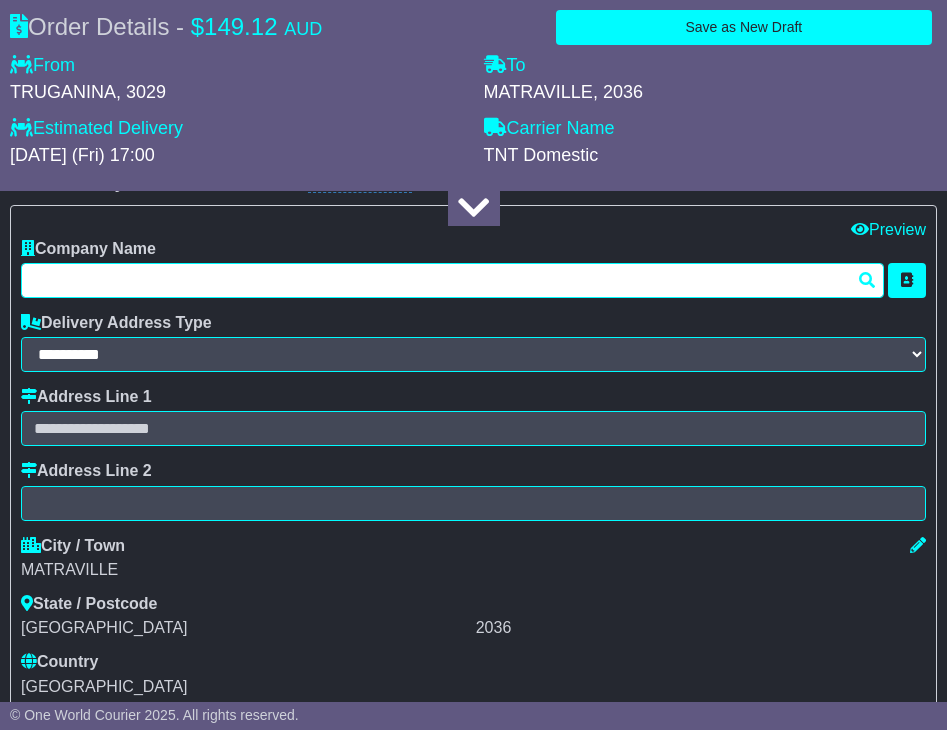 click at bounding box center [452, 280] 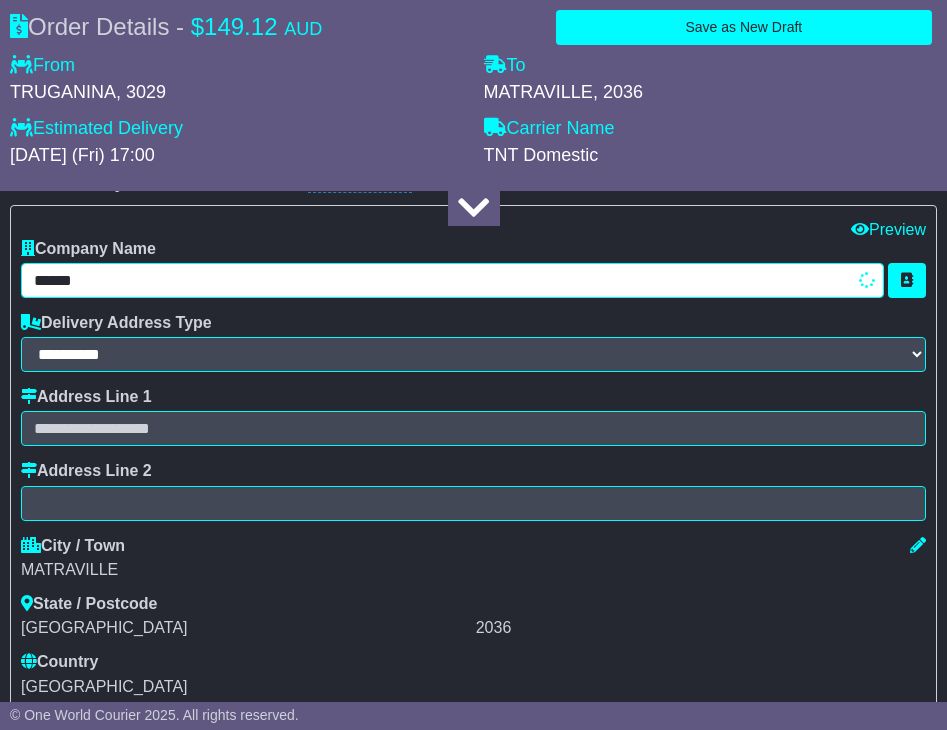 type on "******" 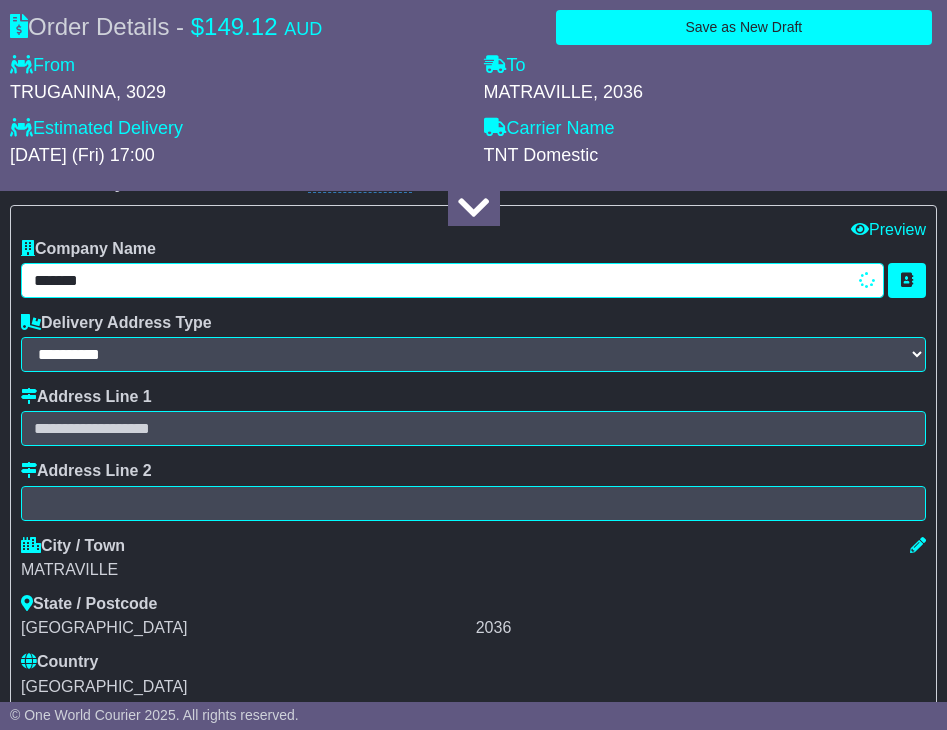 type on "**********" 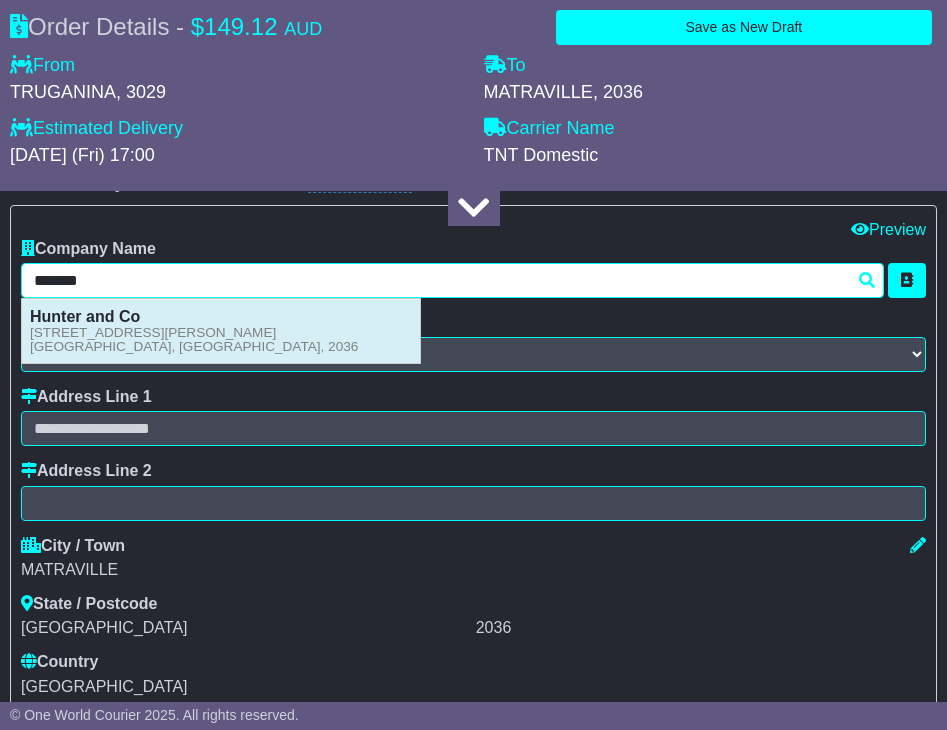 click on "Hunter and Co Unit 19/ 61-71 Beauchamp Rd   MATRAVILLE, NSW, 2036" at bounding box center (221, 331) 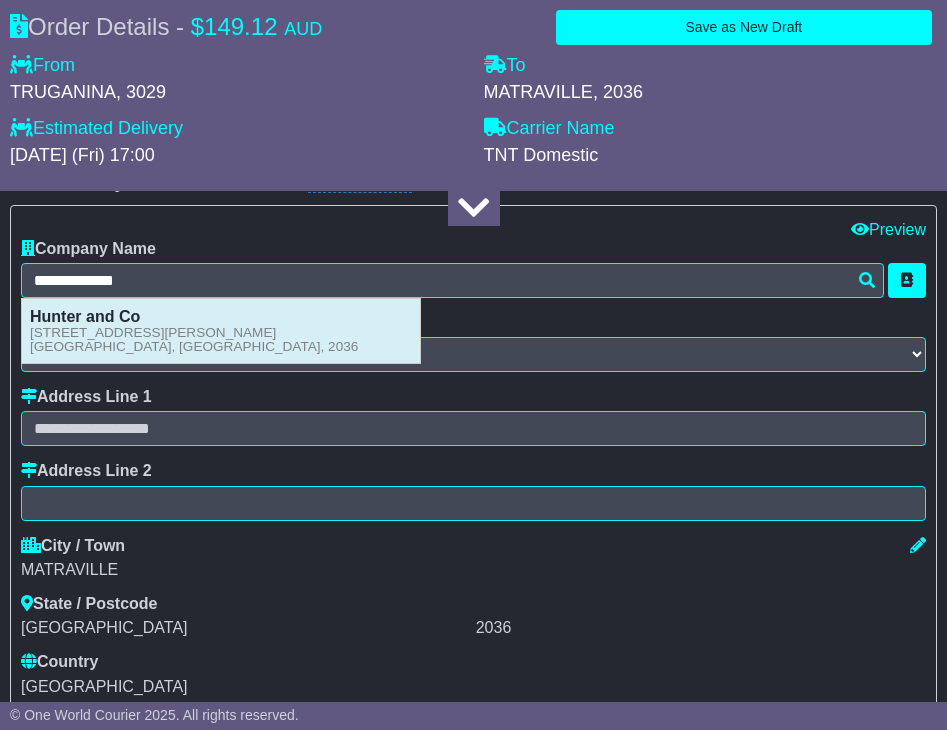 type 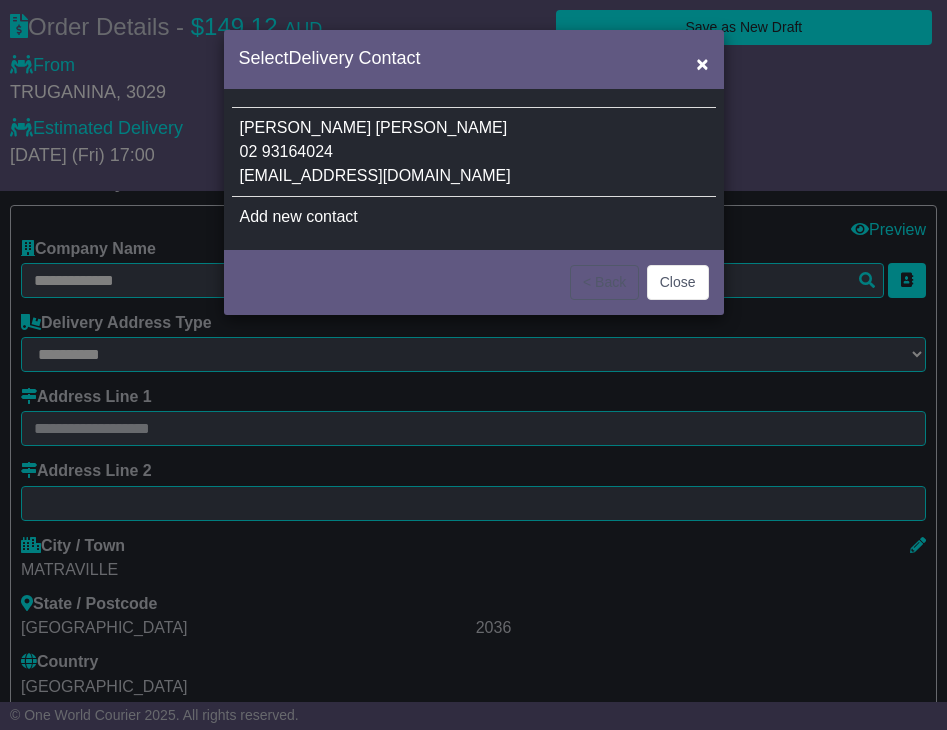 click on "Martin   Bloch
02 93164024
syd@hcotransport.com.au" at bounding box center [474, 152] 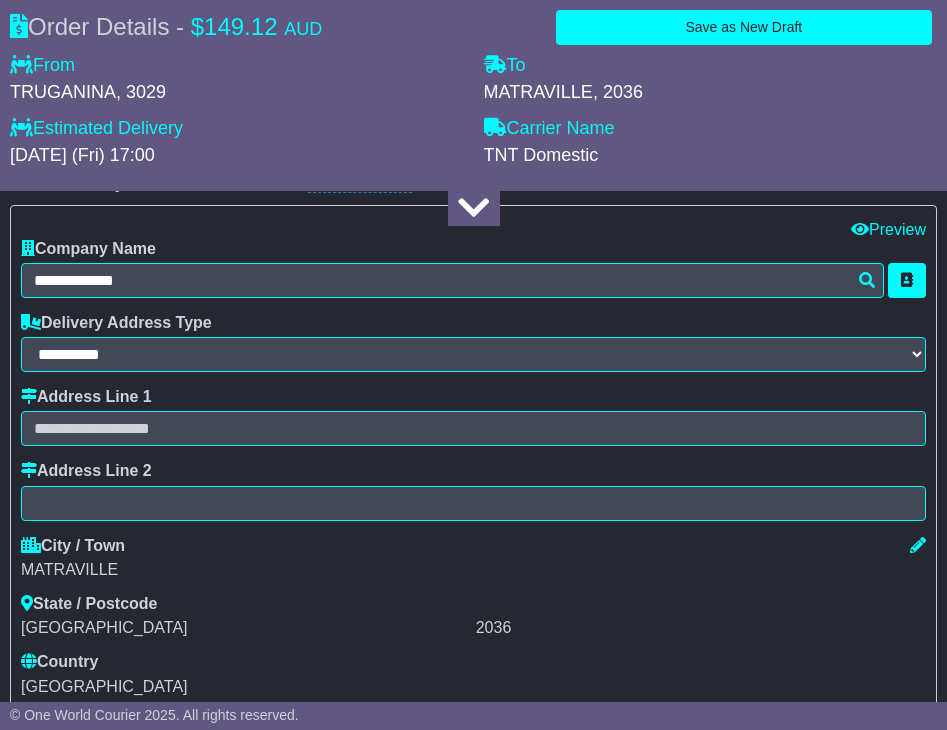 type on "**********" 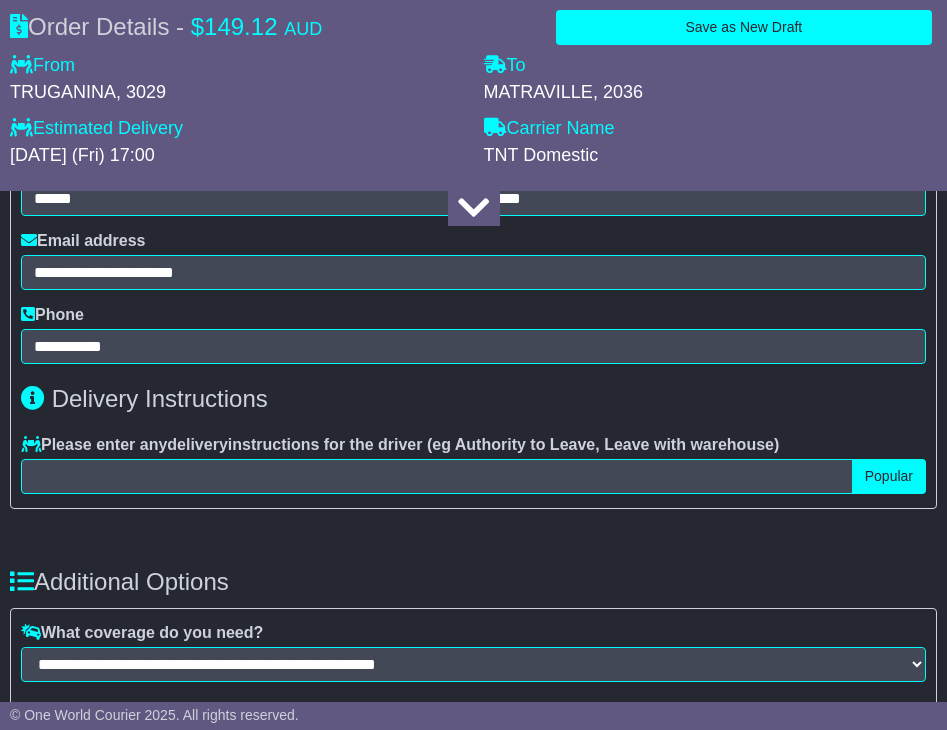 scroll, scrollTop: 2461, scrollLeft: 0, axis: vertical 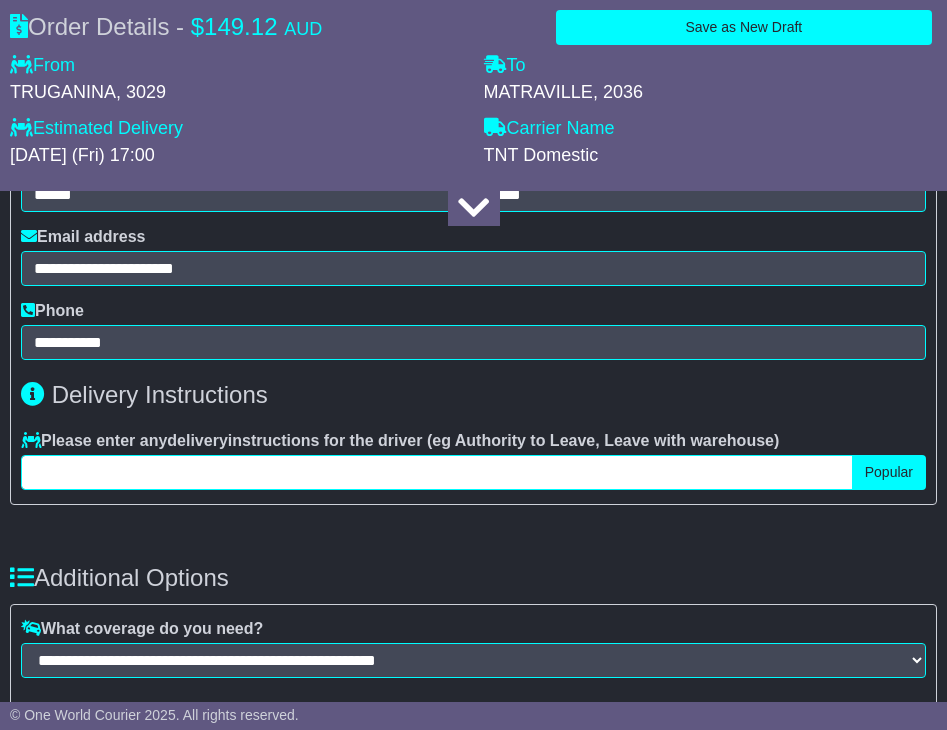 click at bounding box center [437, 472] 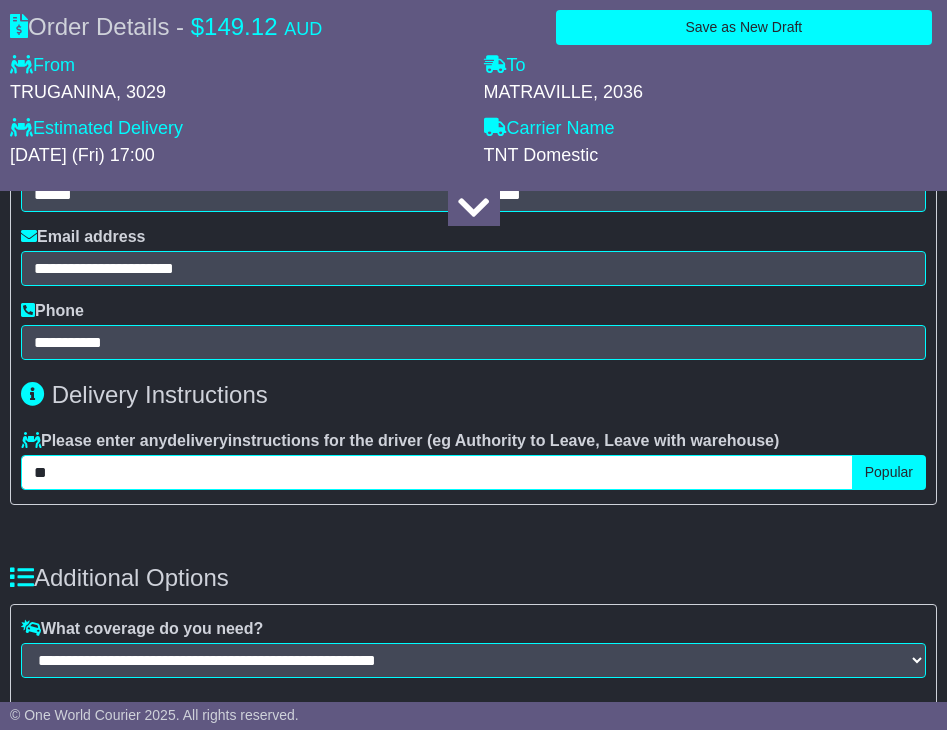 type on "*" 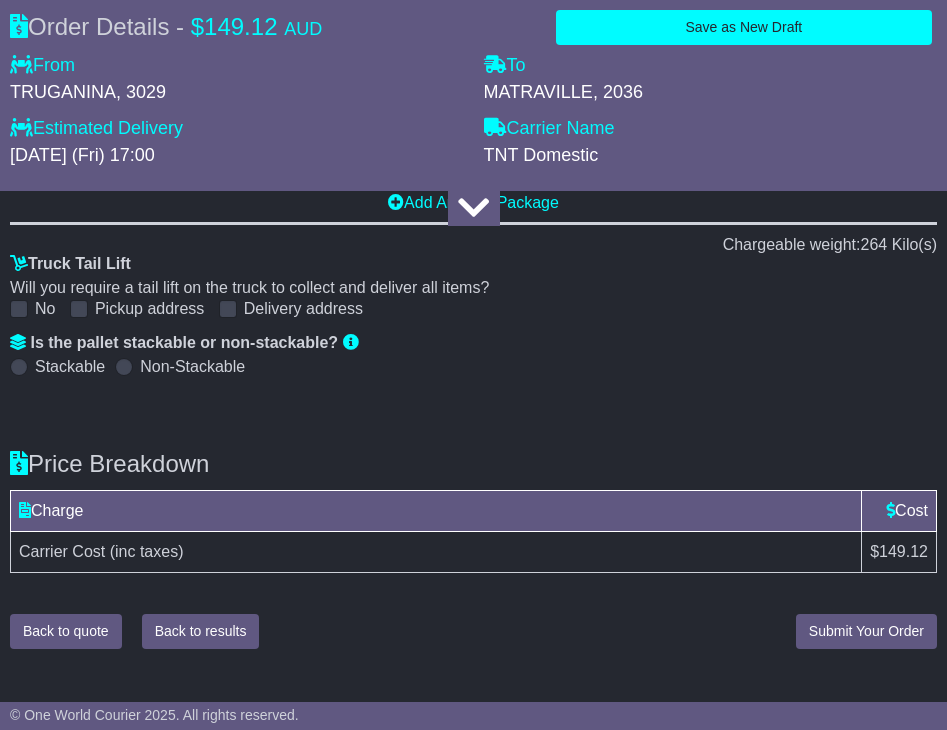 scroll, scrollTop: 3606, scrollLeft: 0, axis: vertical 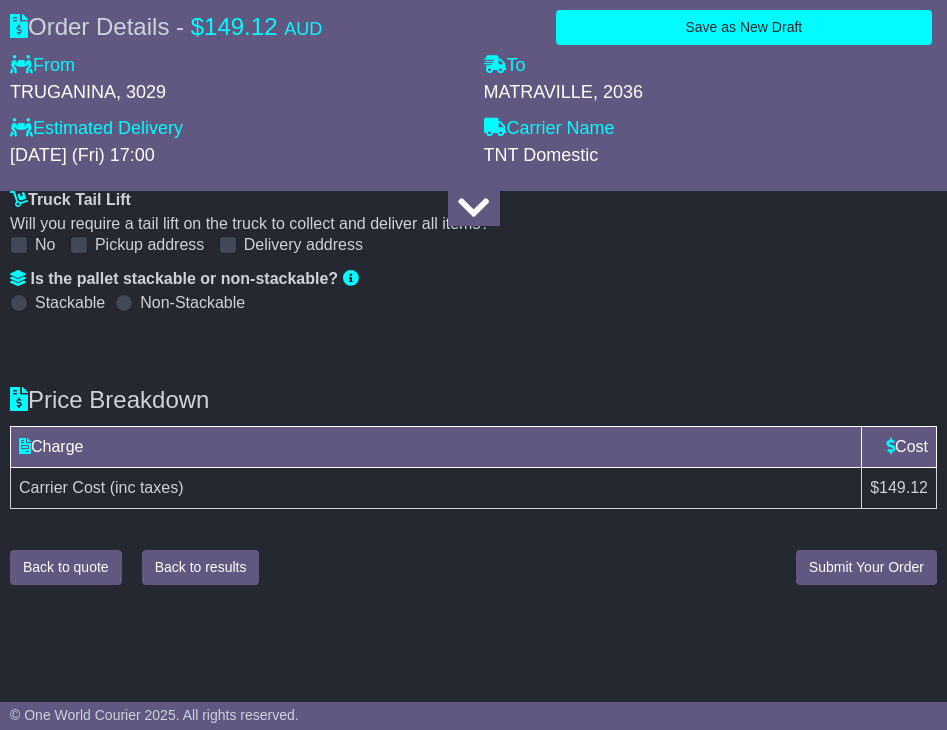 type on "**********" 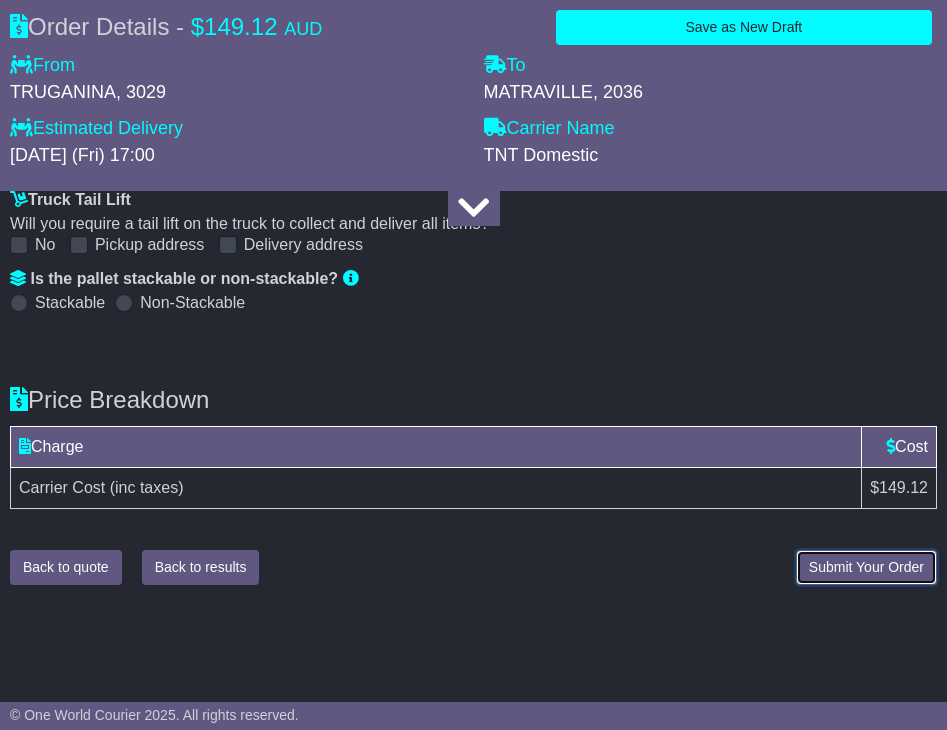click on "Submit Your Order" at bounding box center (866, 567) 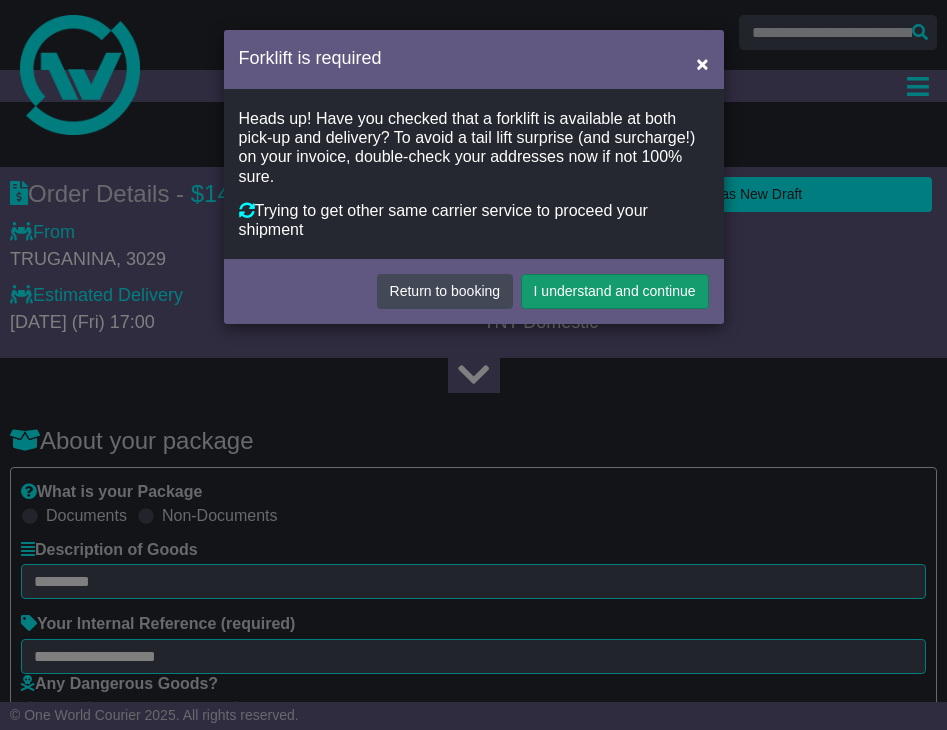 scroll, scrollTop: 0, scrollLeft: 0, axis: both 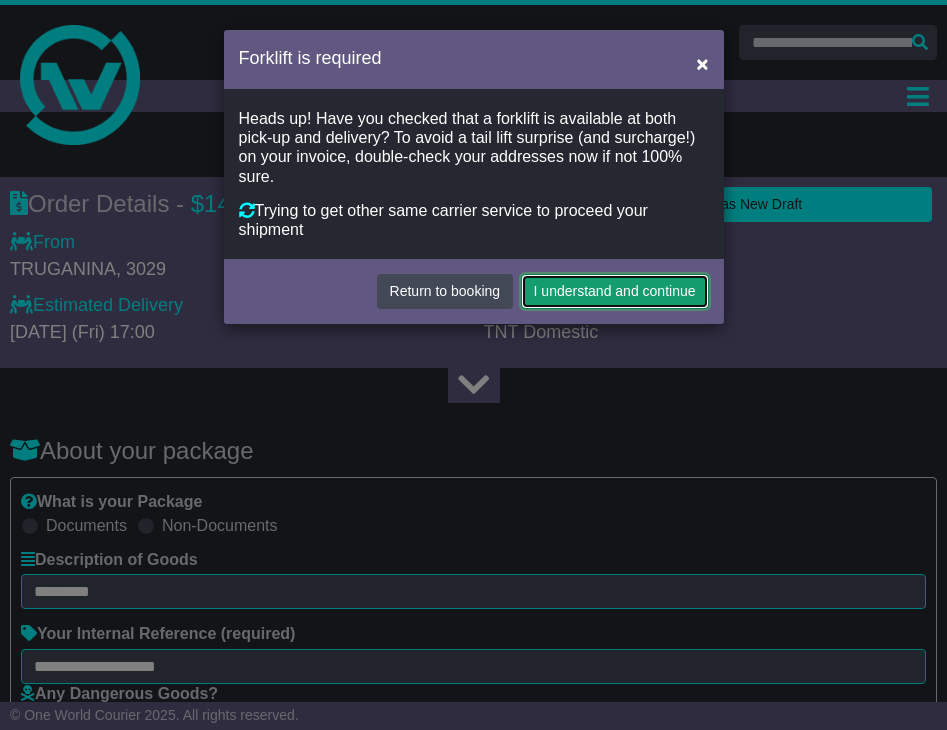 click on "I understand and continue" at bounding box center (615, 291) 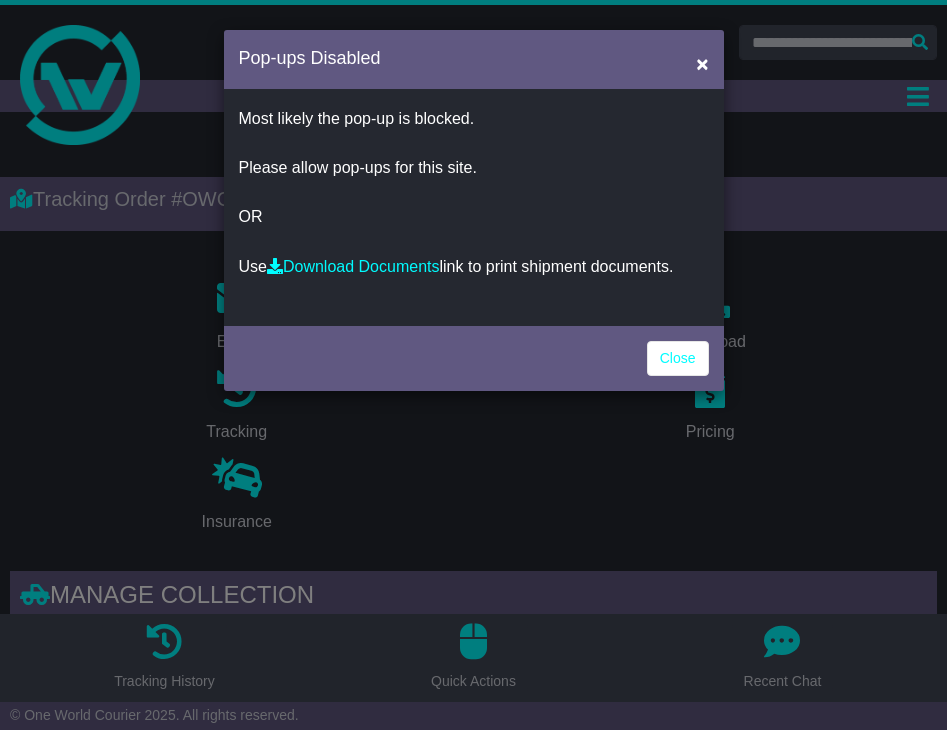 scroll, scrollTop: 0, scrollLeft: 0, axis: both 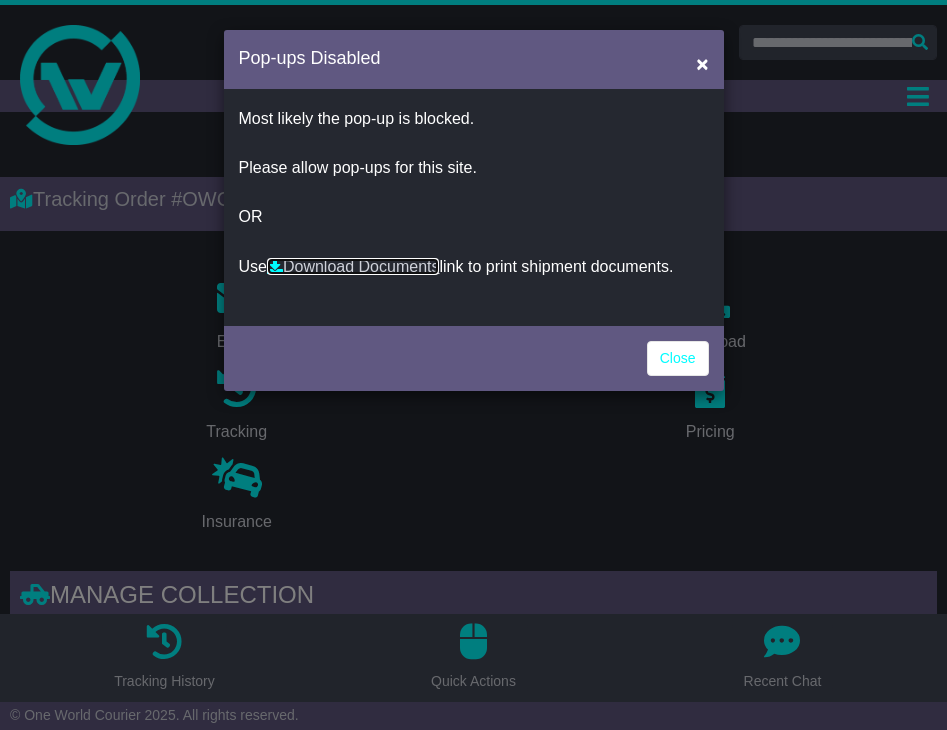 click on "Download Documents" at bounding box center (353, 266) 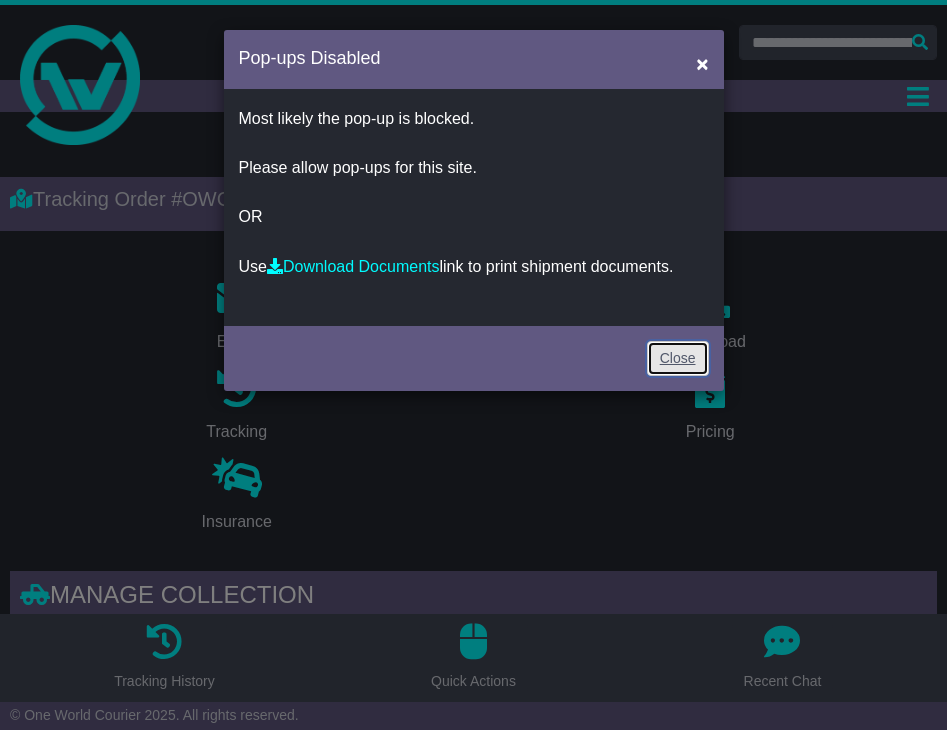 click on "Close" at bounding box center [678, 358] 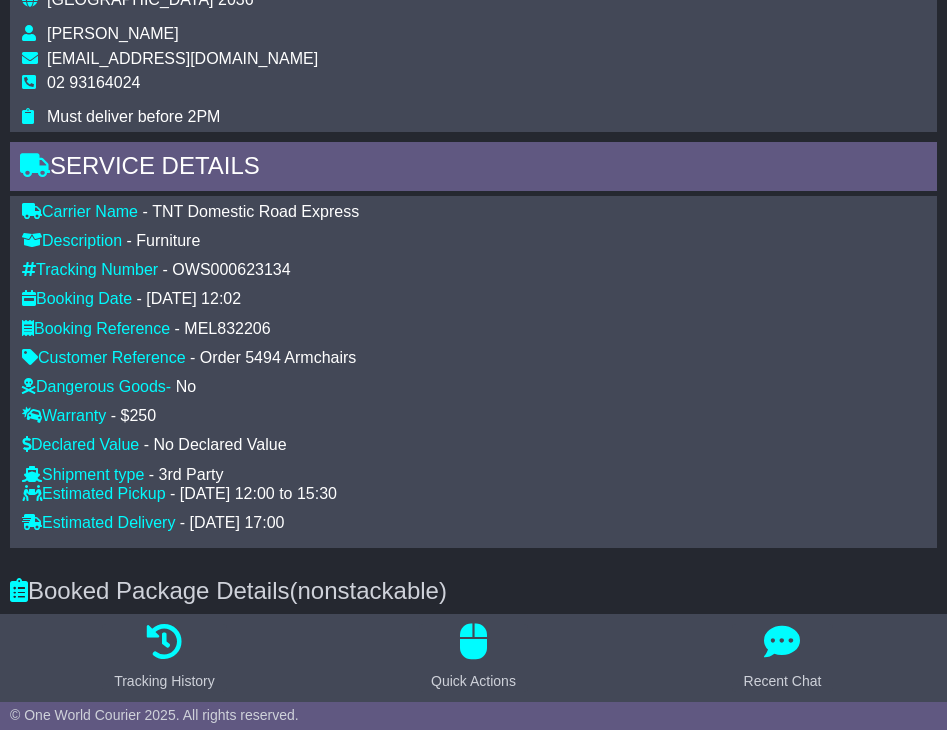 scroll, scrollTop: 1576, scrollLeft: 0, axis: vertical 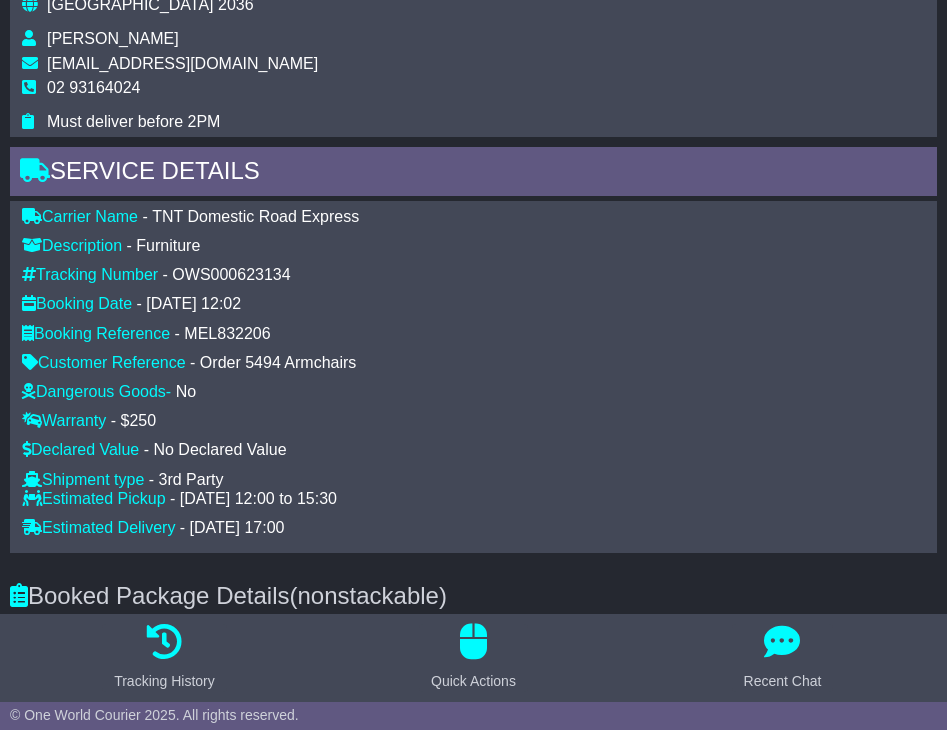 click on "MEL832206" at bounding box center (227, 333) 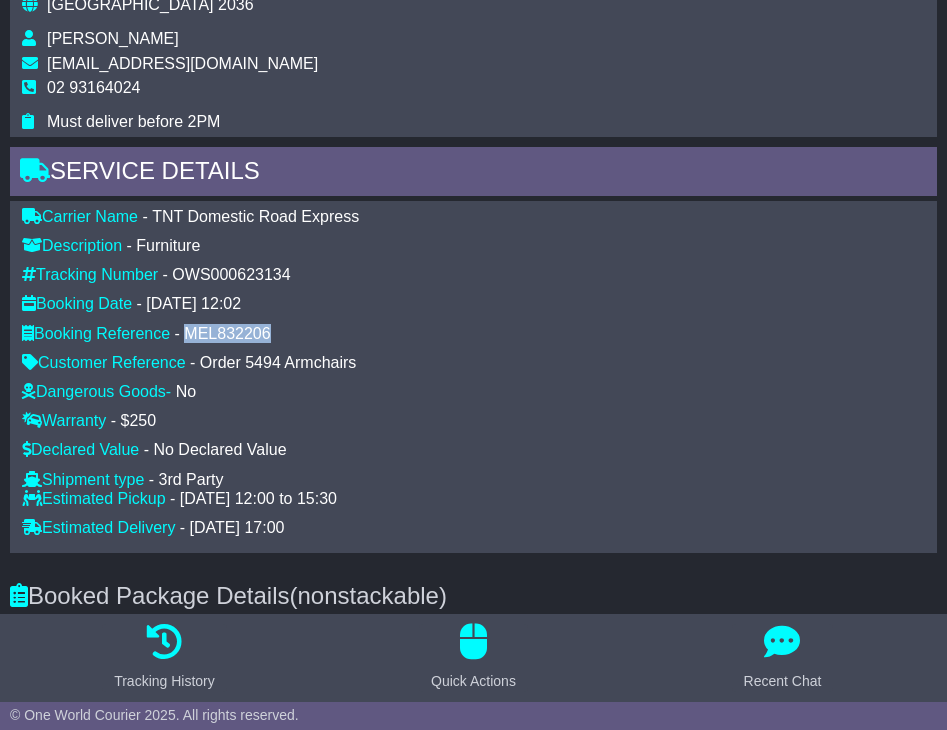 click on "MEL832206" at bounding box center (227, 333) 